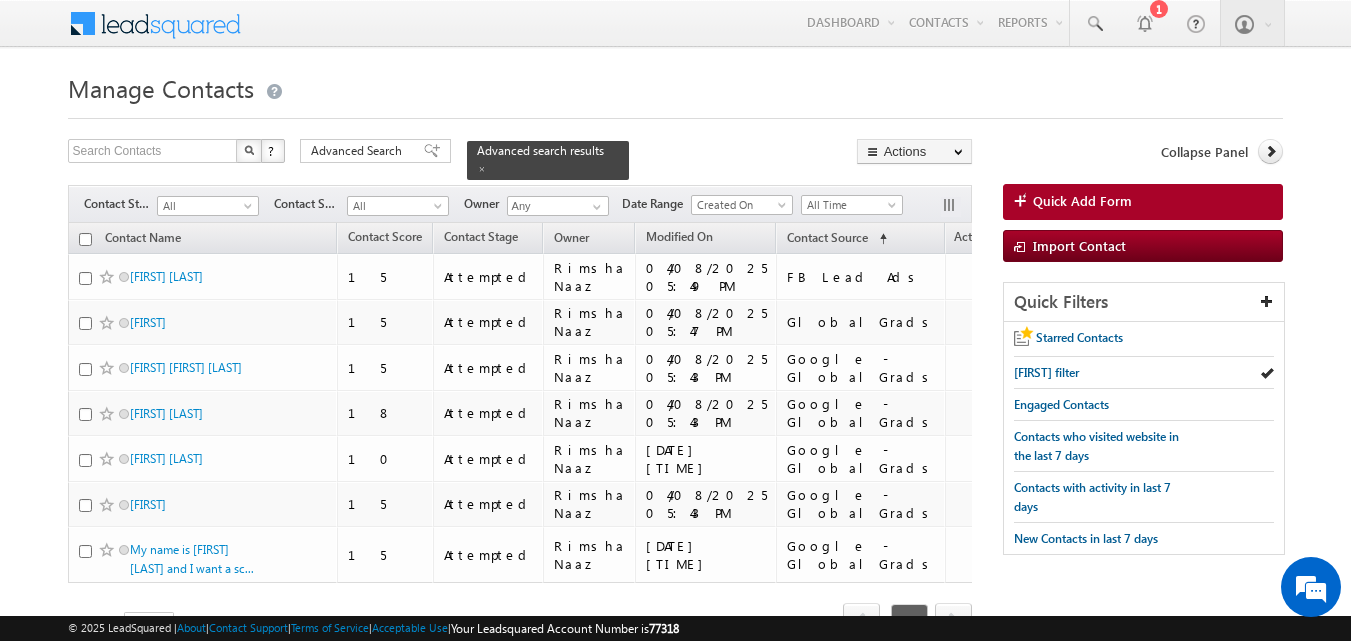 scroll, scrollTop: 0, scrollLeft: 0, axis: both 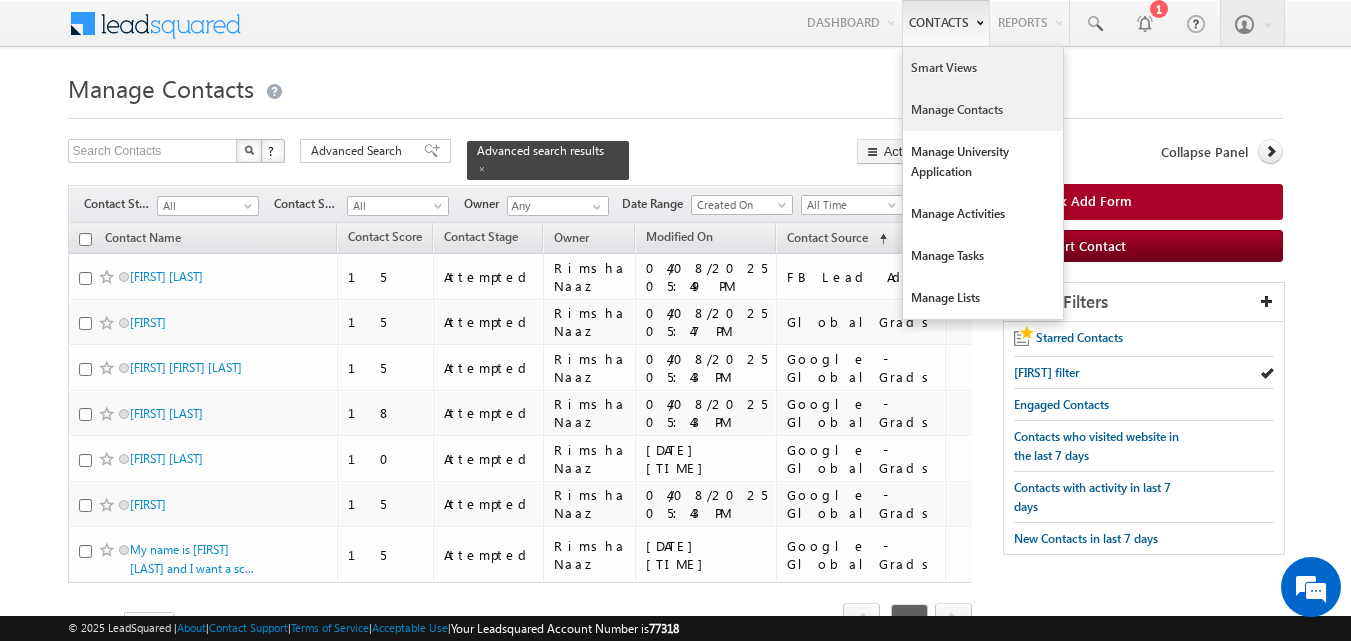 click on "Smart Views" at bounding box center [983, 68] 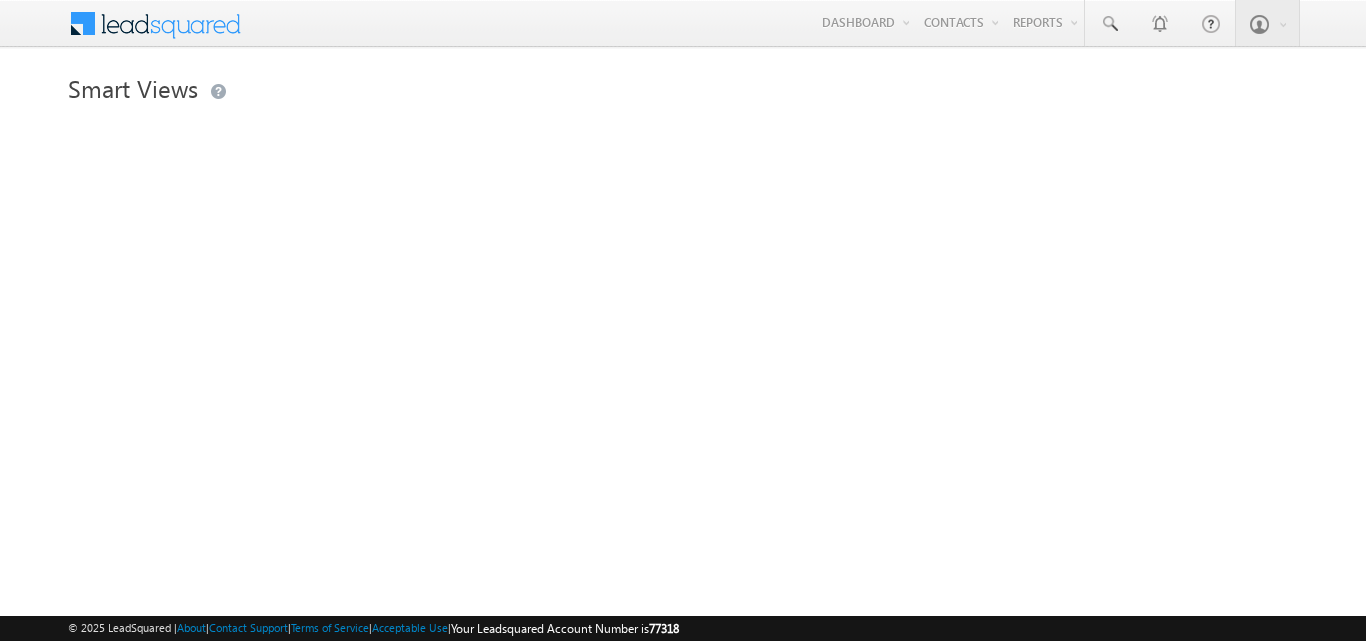 scroll, scrollTop: 0, scrollLeft: 0, axis: both 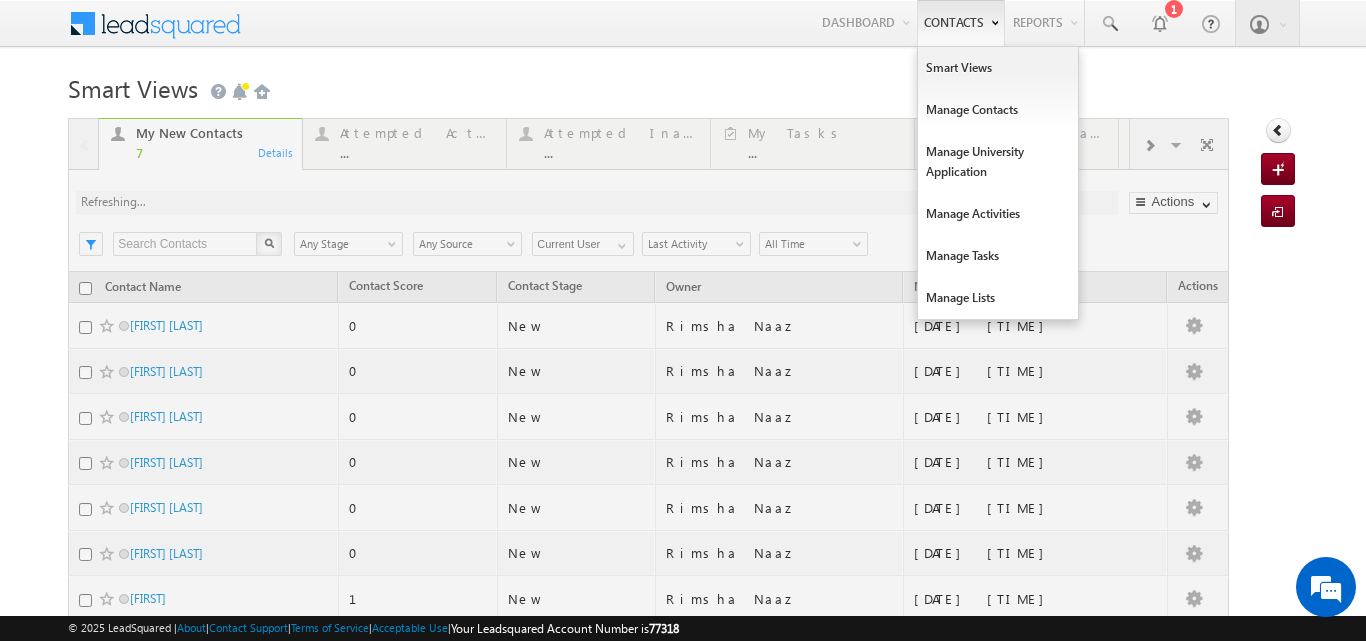 click on "Contacts" at bounding box center [961, 23] 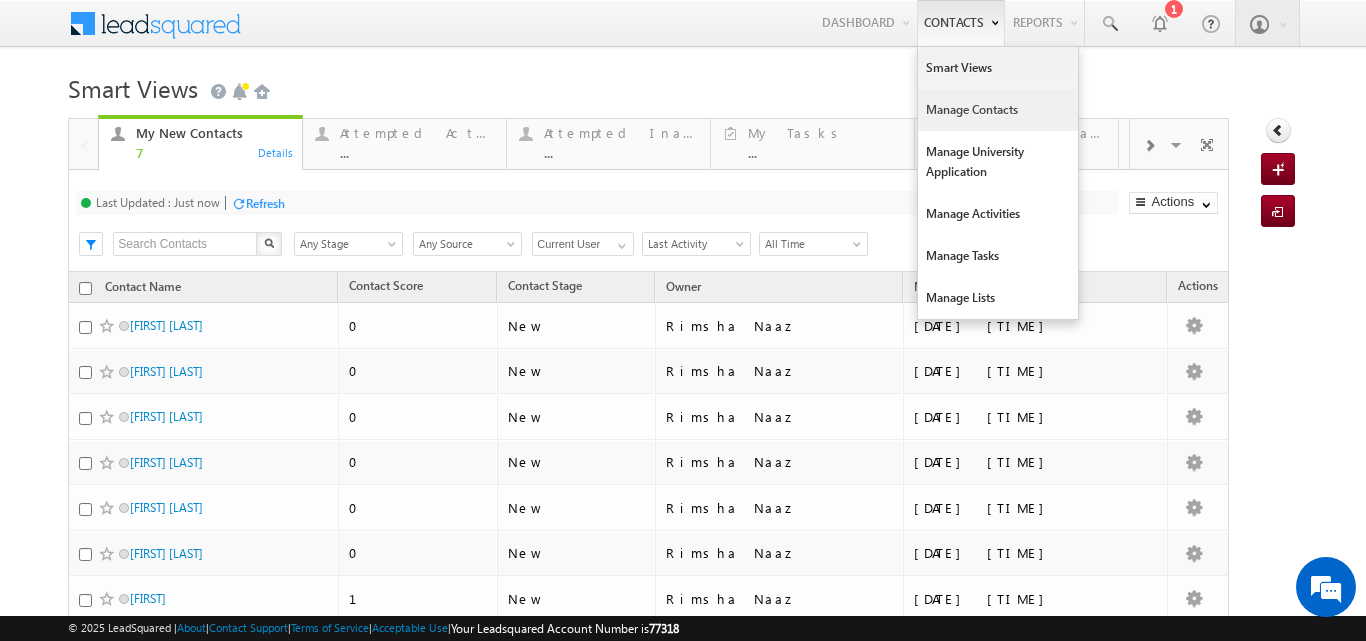 click on "Manage Contacts" at bounding box center [998, 110] 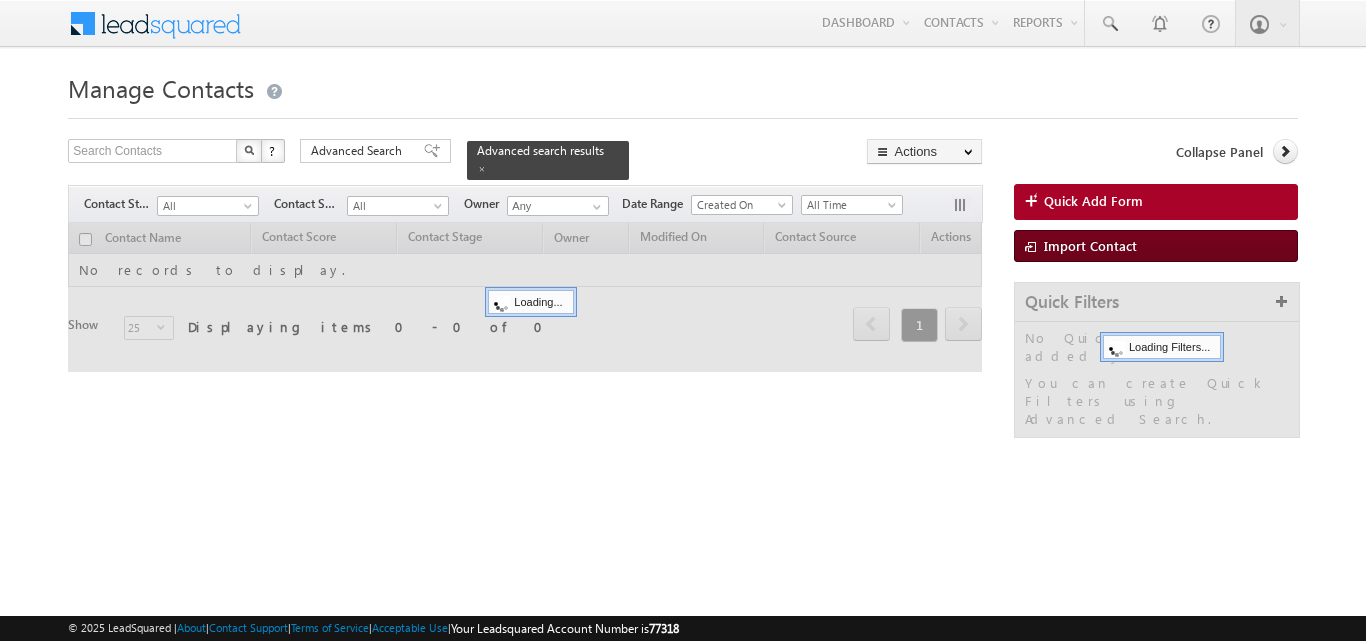 scroll, scrollTop: 0, scrollLeft: 0, axis: both 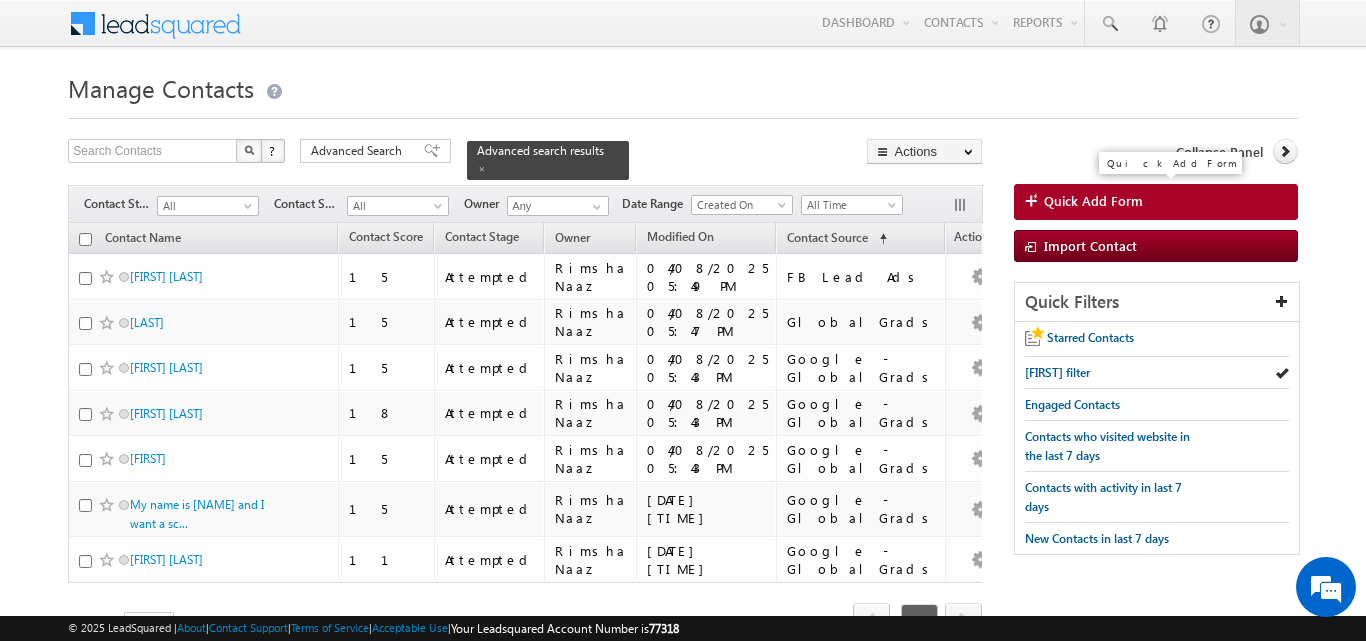 click on "Quick Add Form" at bounding box center (1093, 201) 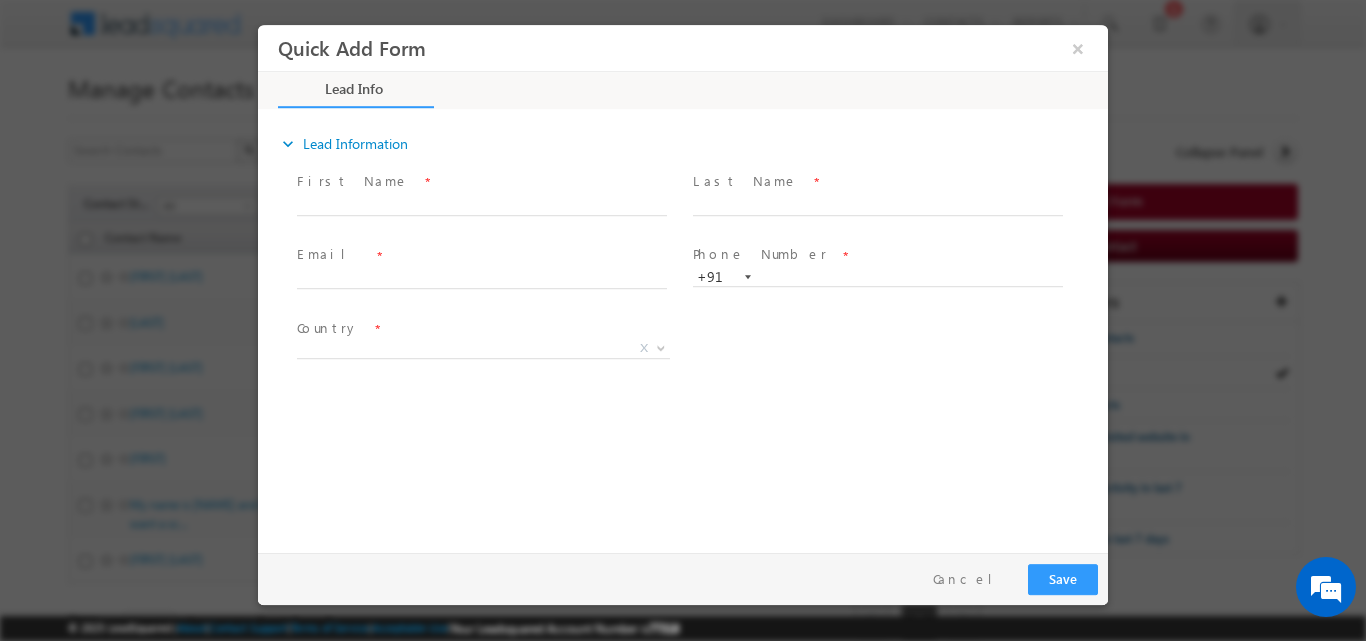 scroll, scrollTop: 0, scrollLeft: 0, axis: both 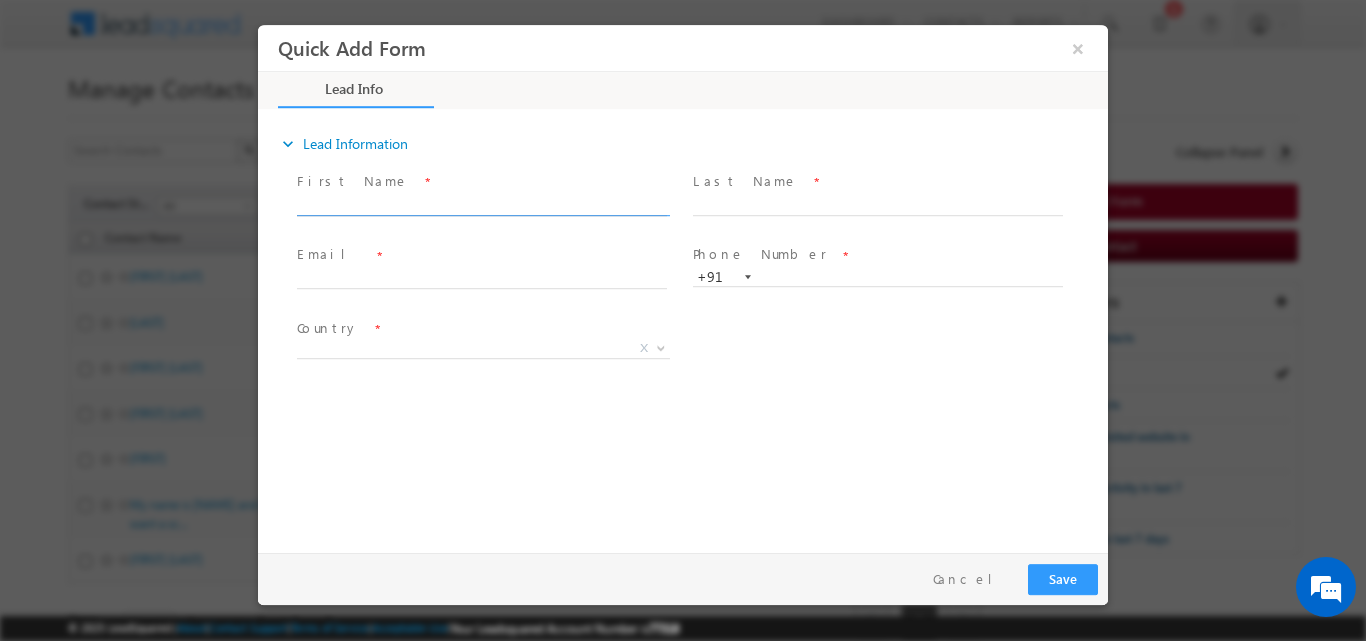 click at bounding box center [482, 205] 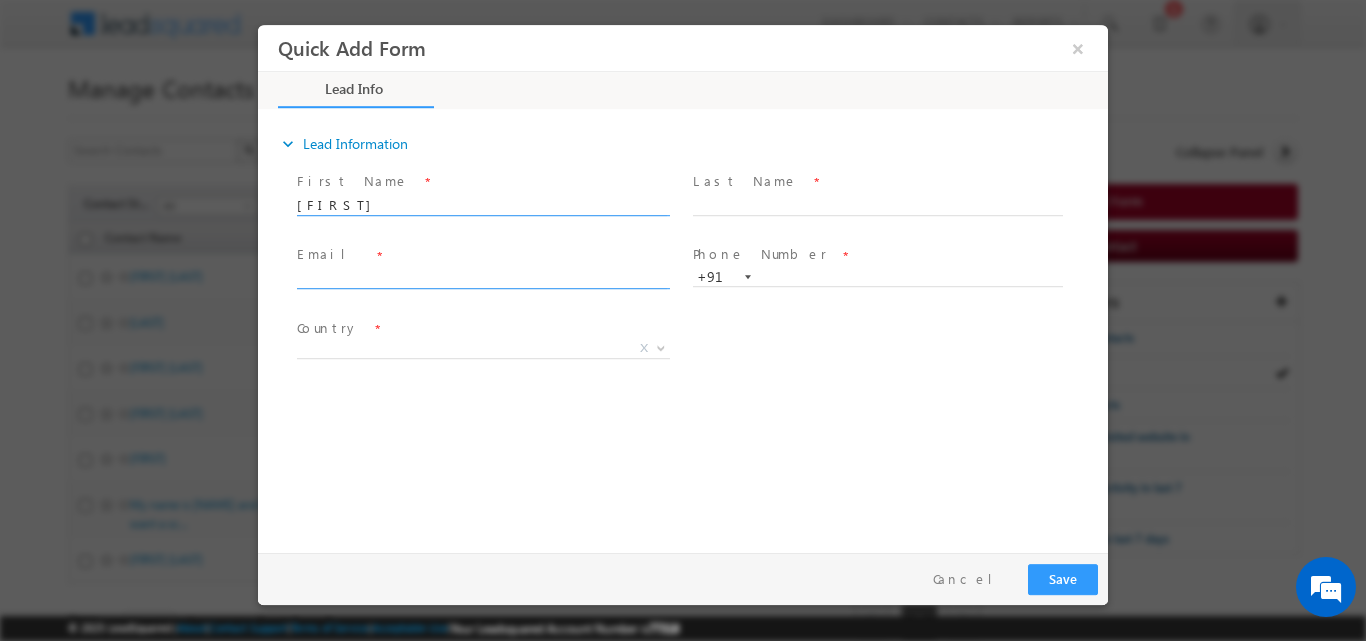 type on "Jaspreet" 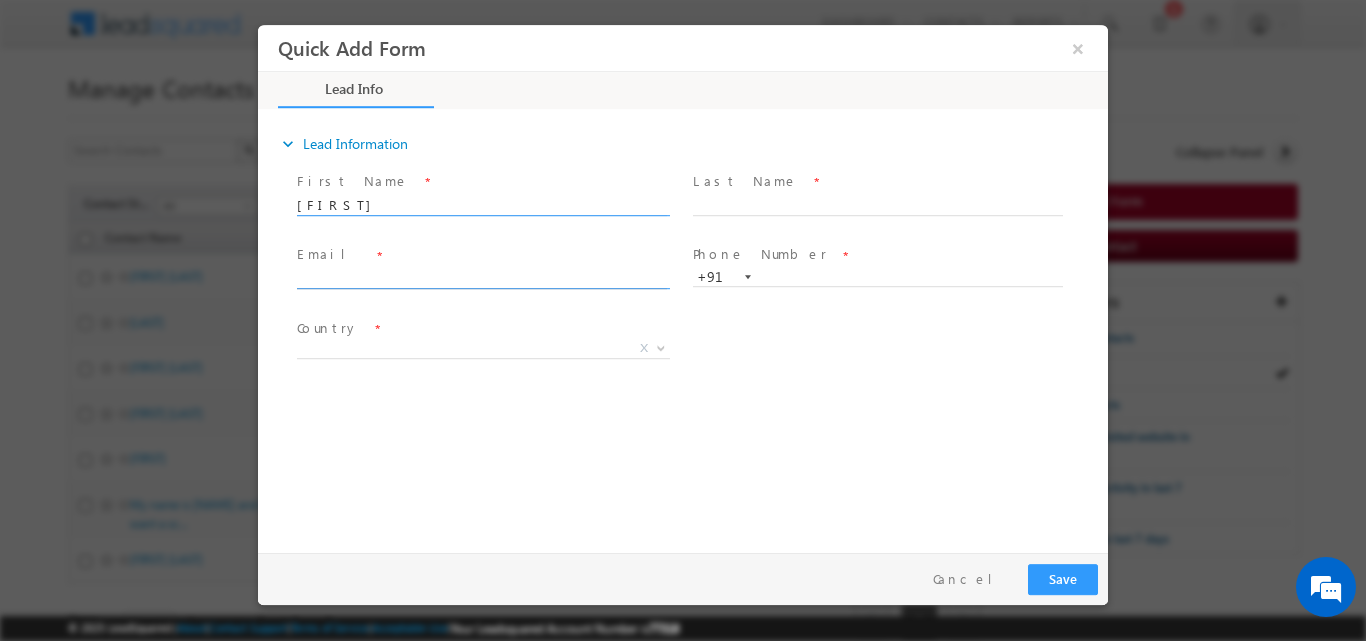 click 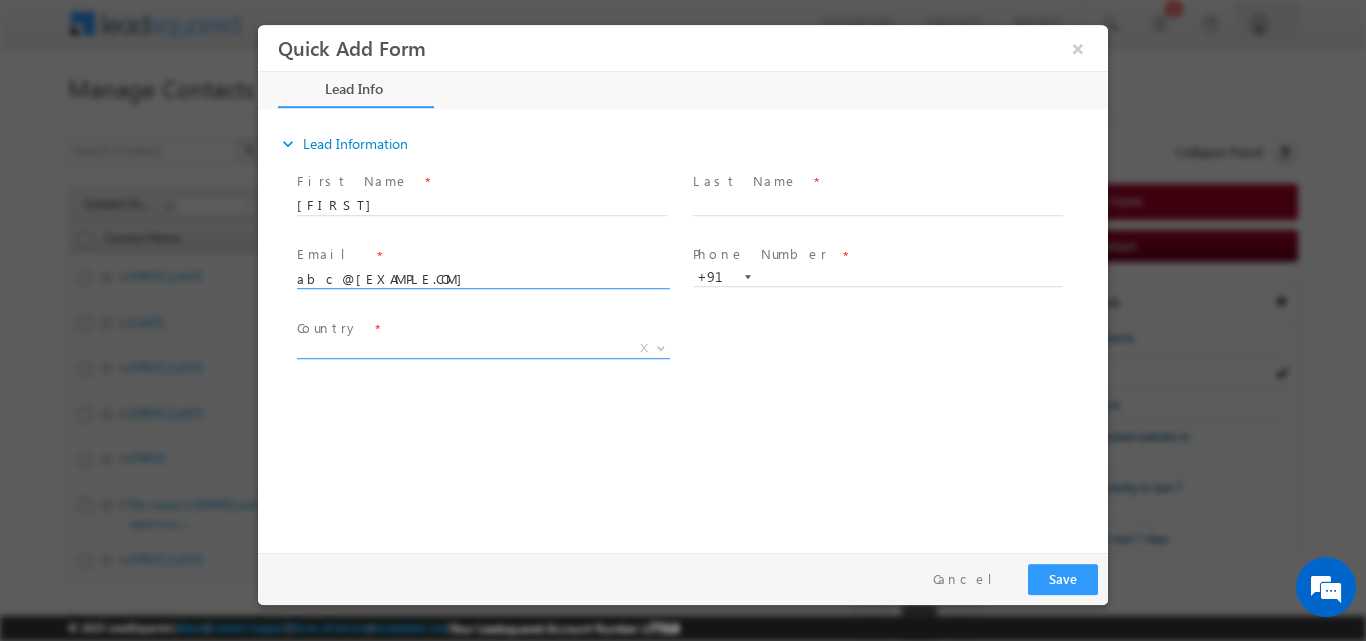 type on "abc@gmail.com" 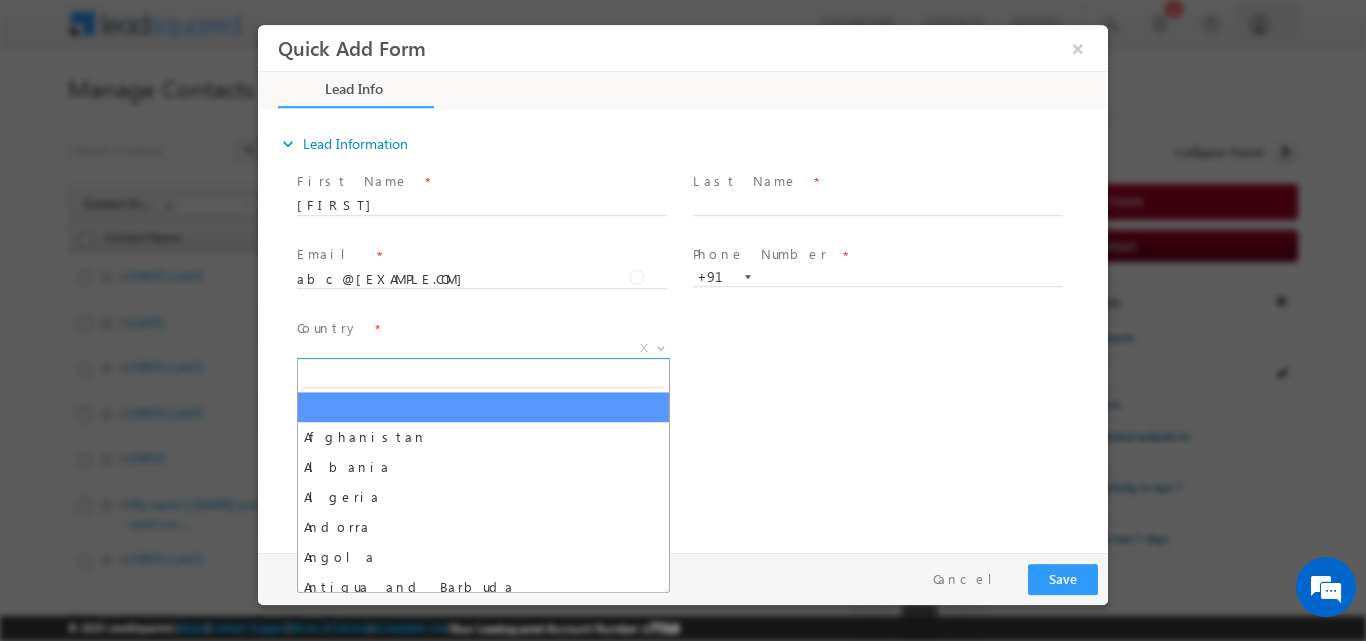 click at bounding box center (661, 346) 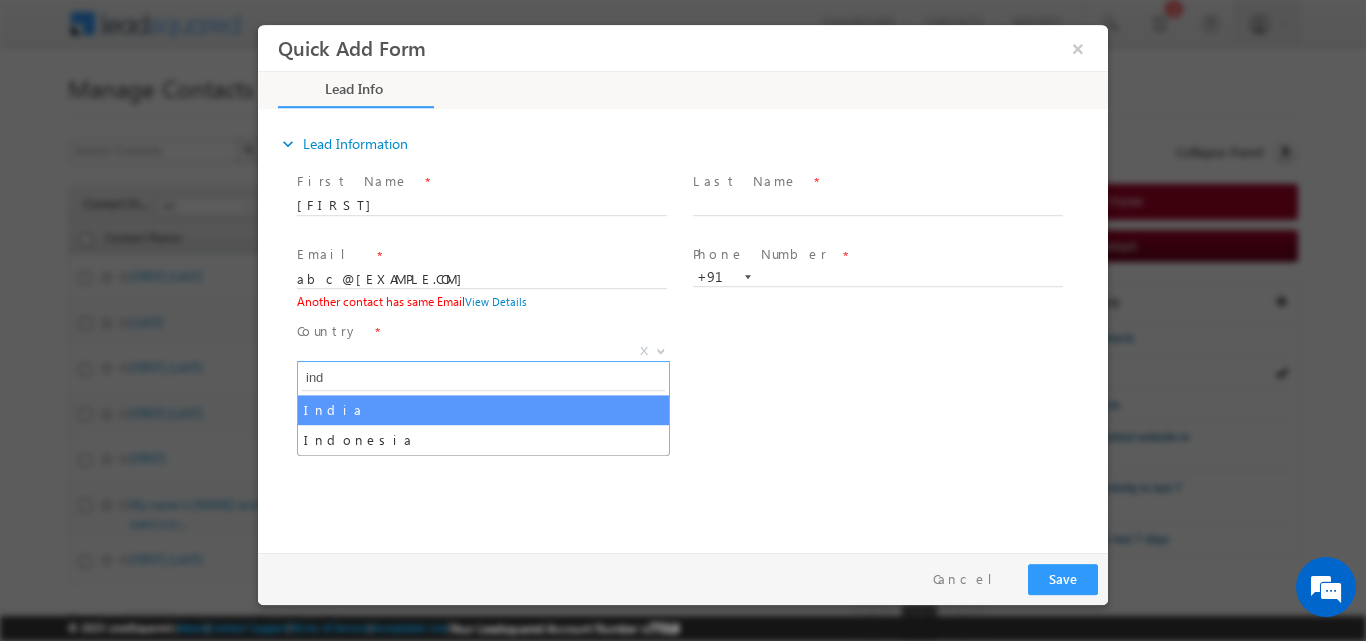 type on "ind" 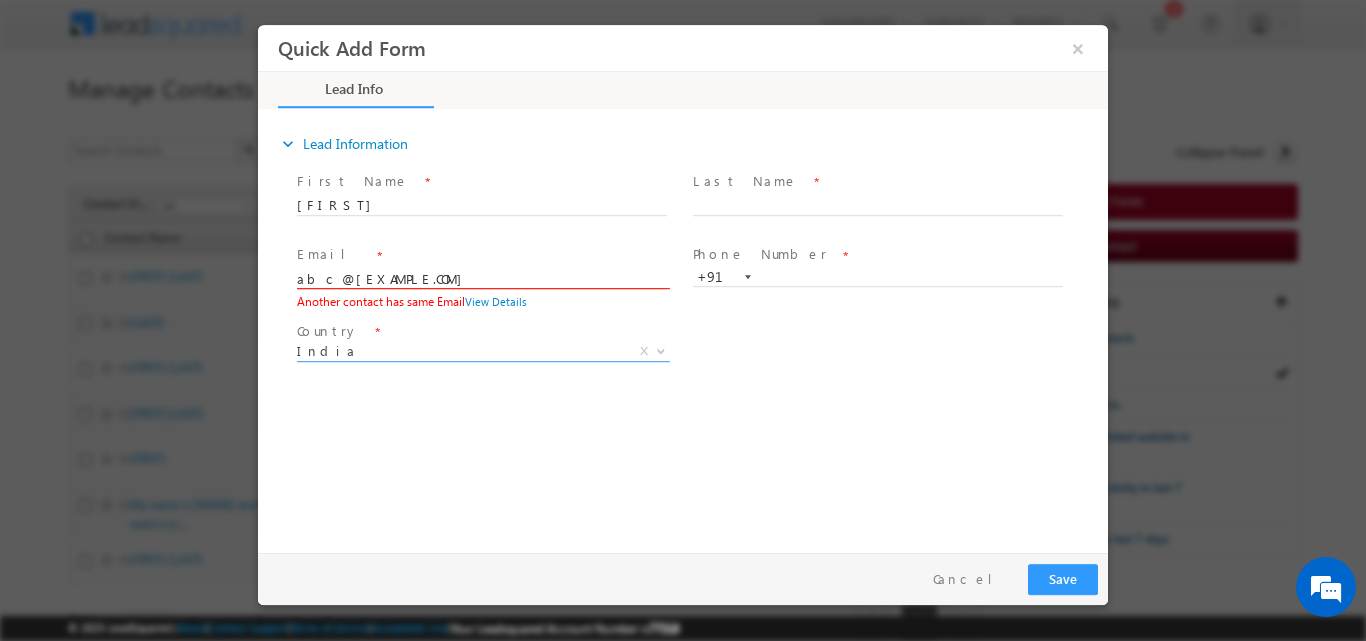 click on "abc@gmail.com" 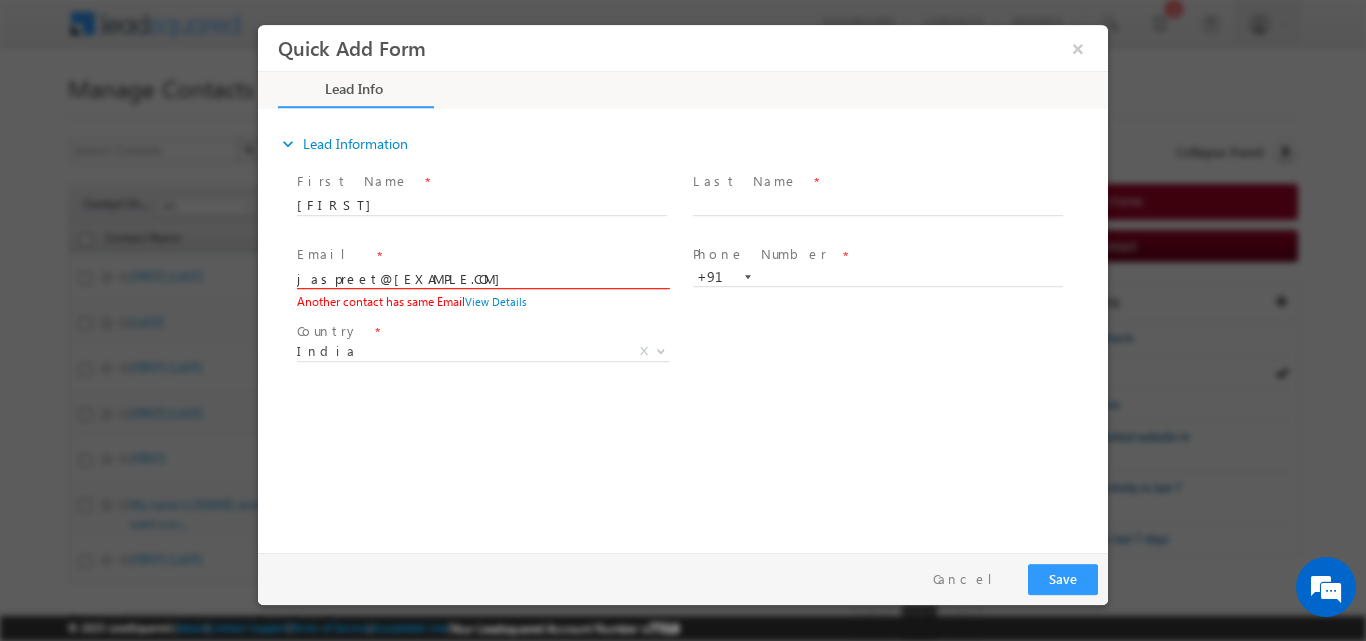 click on "jaspreet@gmail.com" 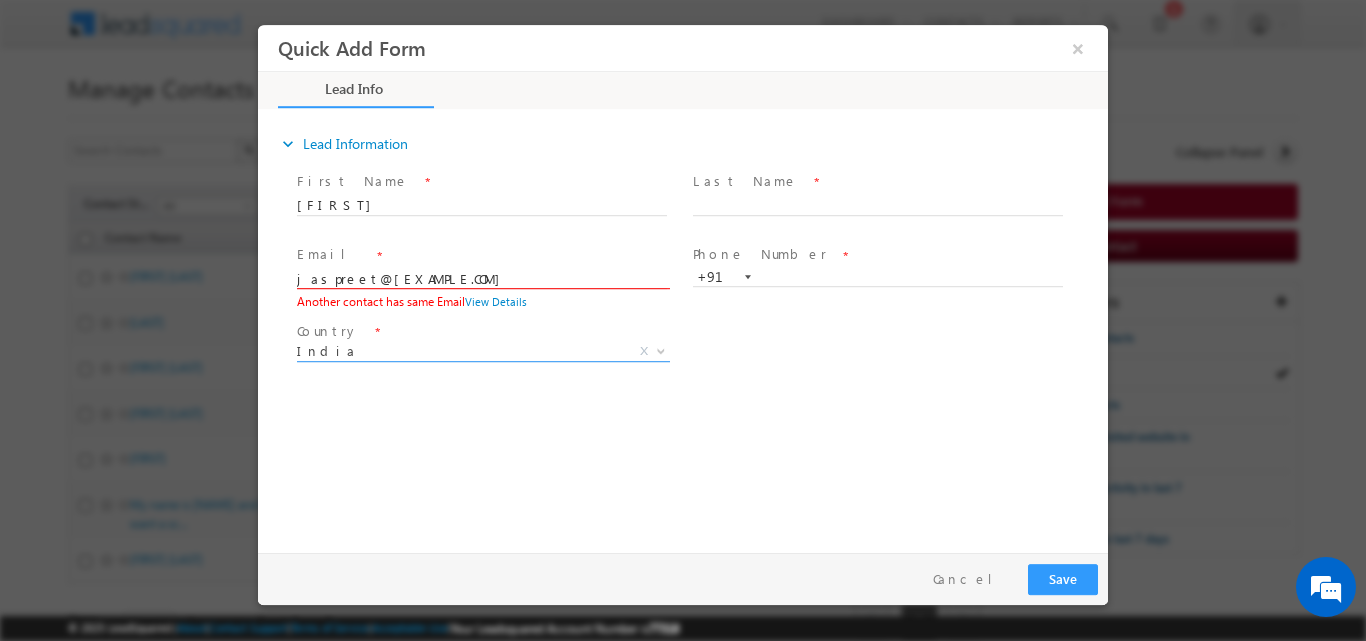 type on "jaspreet@gmail.com" 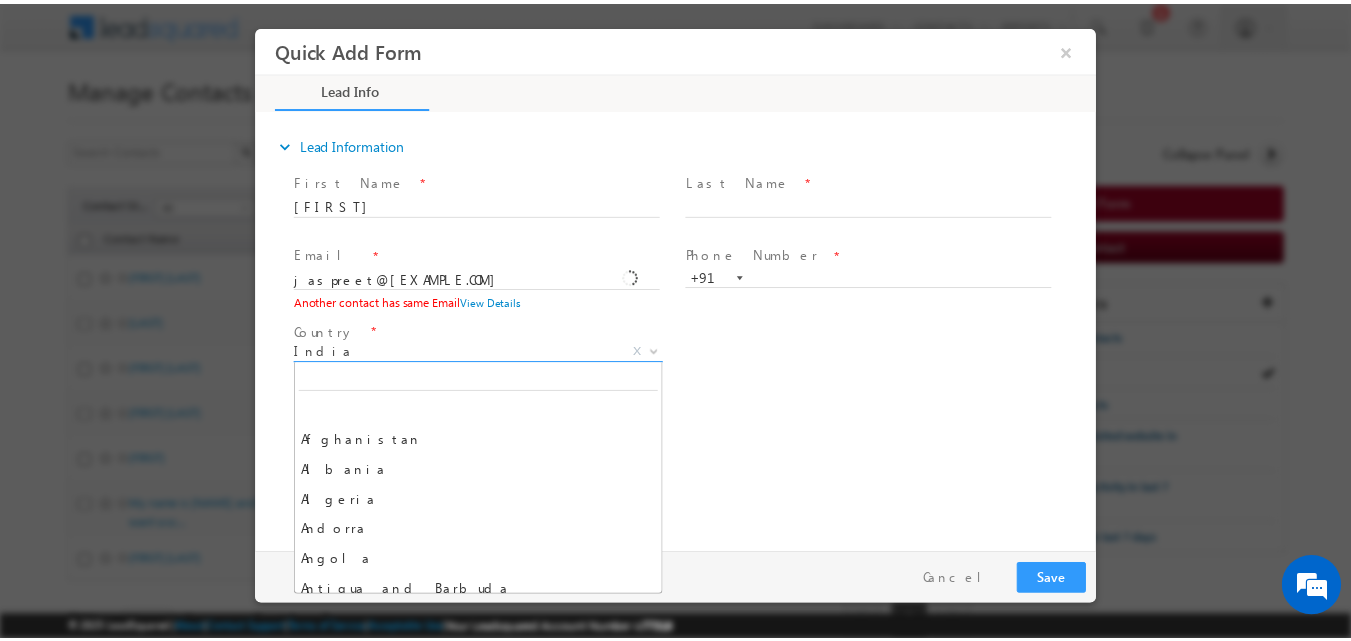 scroll, scrollTop: 2340, scrollLeft: 0, axis: vertical 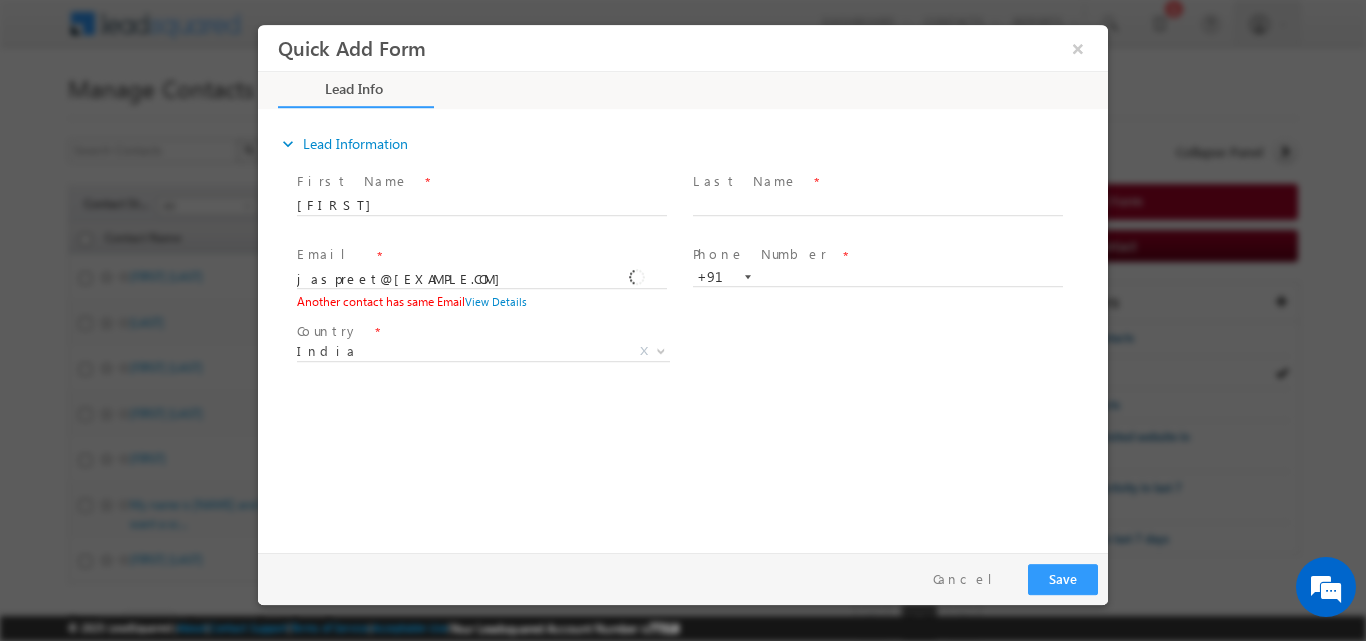 click on "Country
*
Afghanistan
Albania
Algeria
Andorra
Angola
Antigua and Barbuda
Argentina
Armenia
Australia
Austria
Azerbaijan
Bahamas, The
Bahrain
Bangladesh
Barbados
Belarus
Belgium
Belize
Benin
Bhutan
Bolivia
Bosnia and Herzegovina
Botswana
Brazil
Brunei
Bulgaria
Burkina Faso
Burma
Burundi
Cambodia
Cameroon
Canada
Cape Verde
Central African Republic
Chad
Chile
China
Colombia
Comoros
Congo, Democratic Republic of the
Congo, Republic of the
Costa Rica
Cote dIvoire
Croatia
Cuba
Cyprus
Czech Republic
Denmark
Djibouti
Dominica
Dominican Republic
East Timor (see Timor-Leste)" at bounding box center [700, 353] 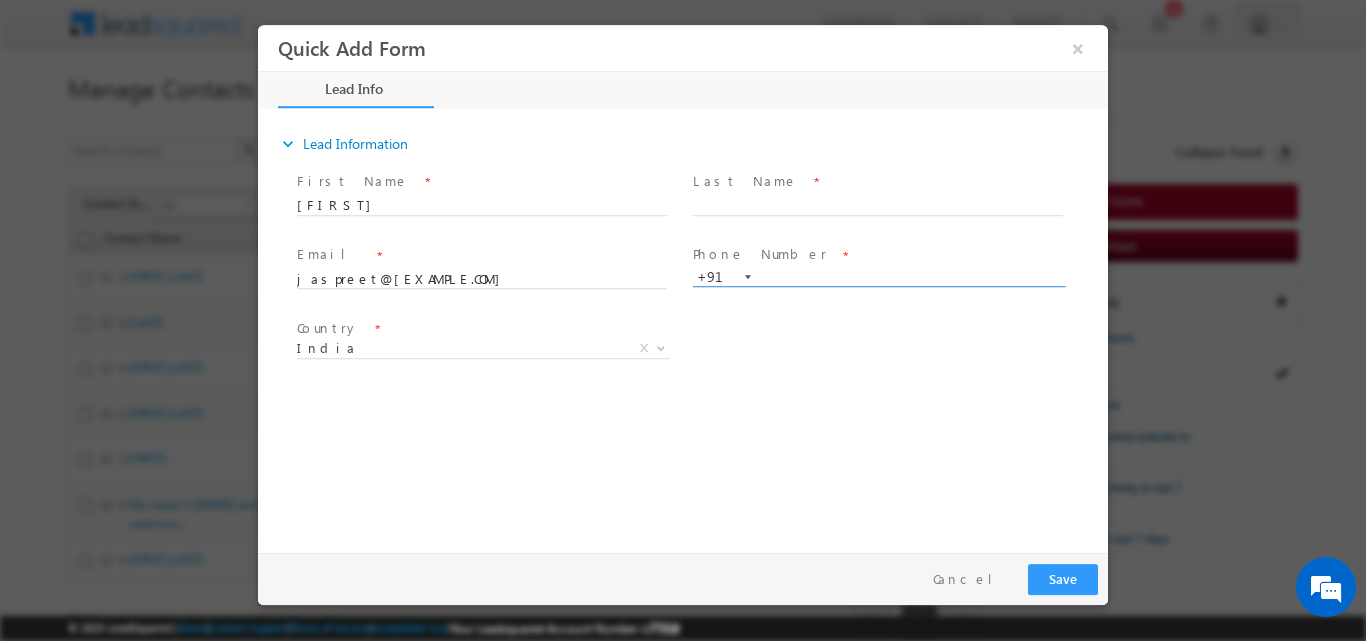 click at bounding box center (878, 277) 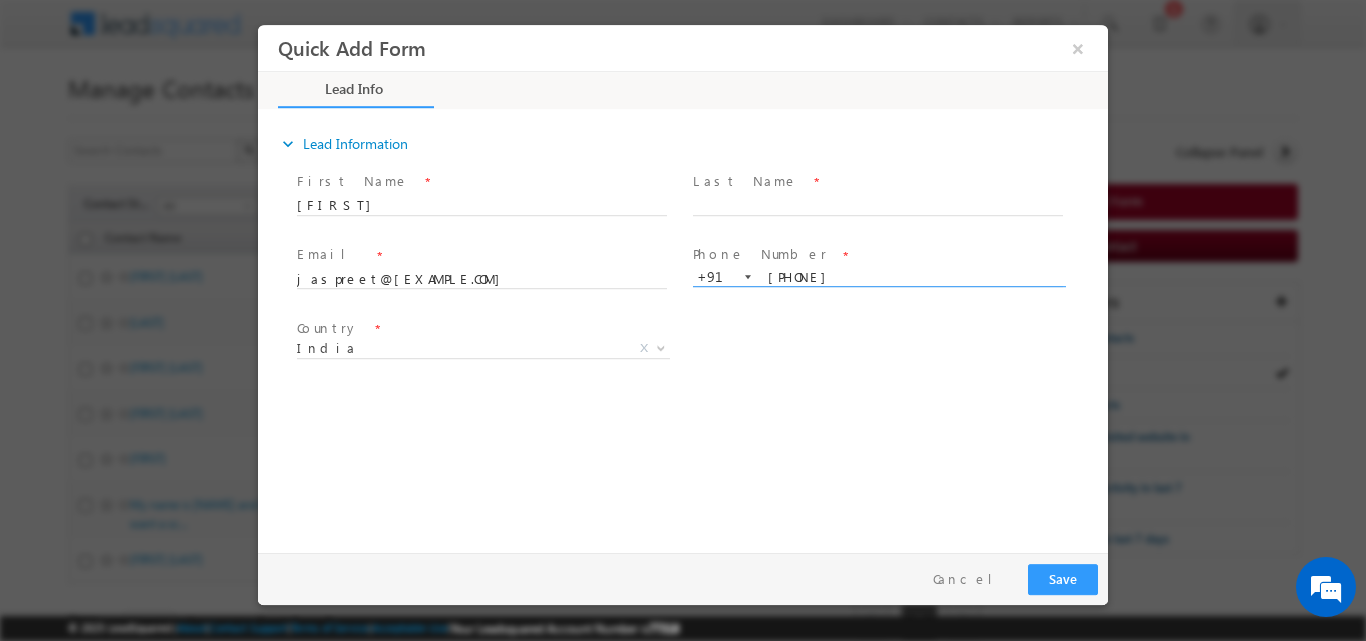 type on "8700599884" 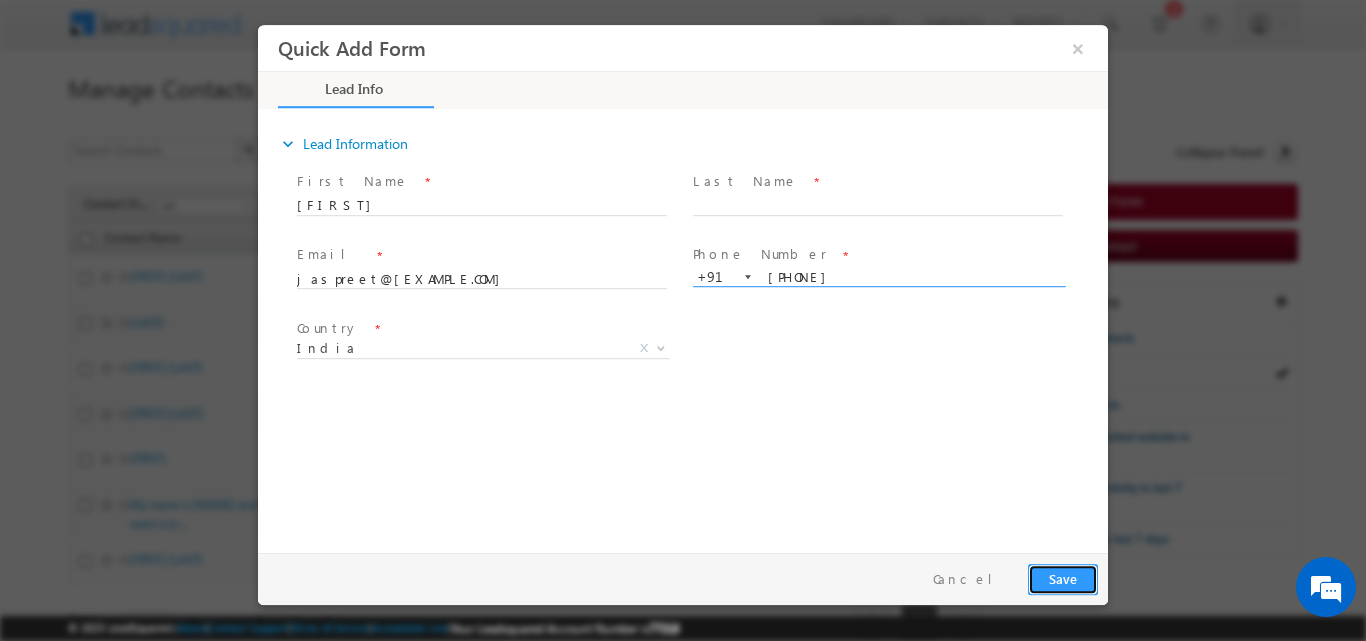 click on "Save" at bounding box center (1063, 578) 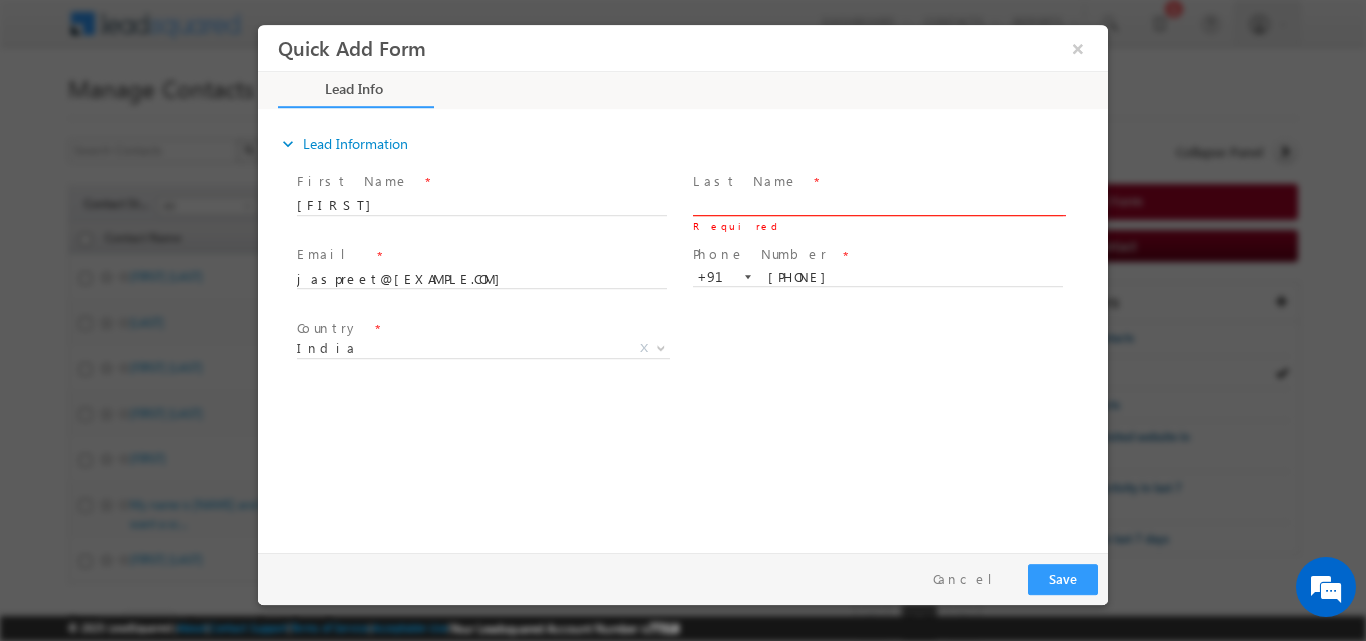 click at bounding box center (878, 205) 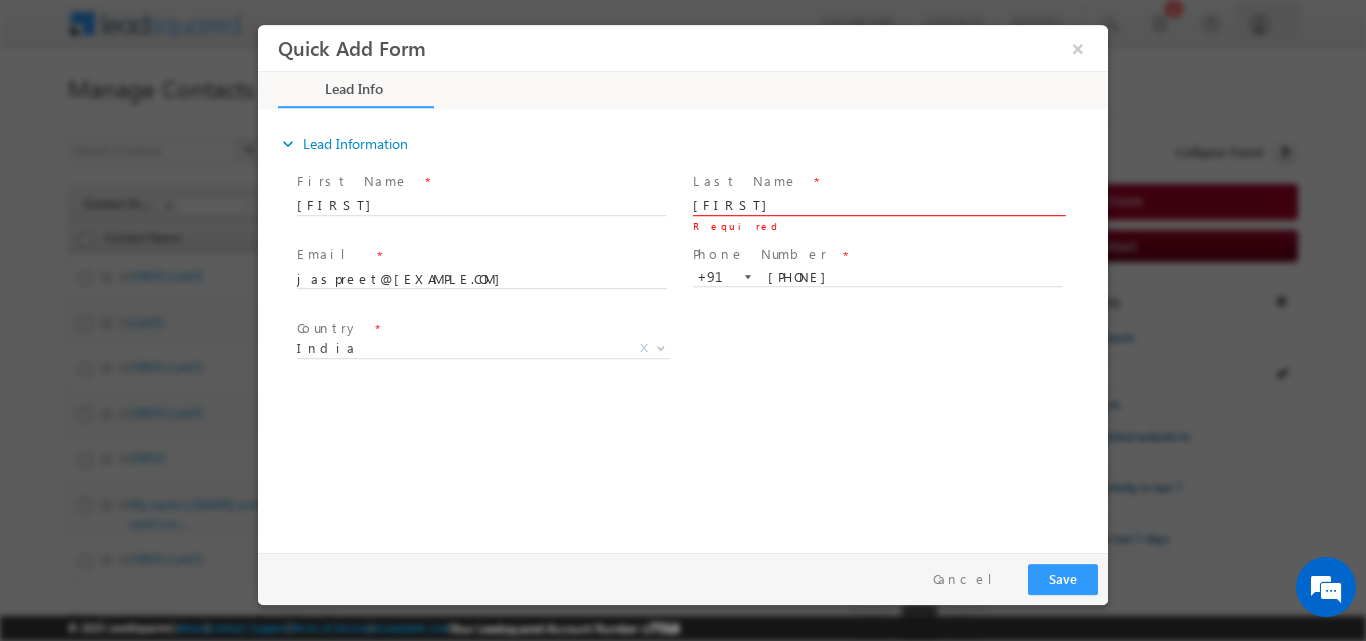 type on "jaspreet" 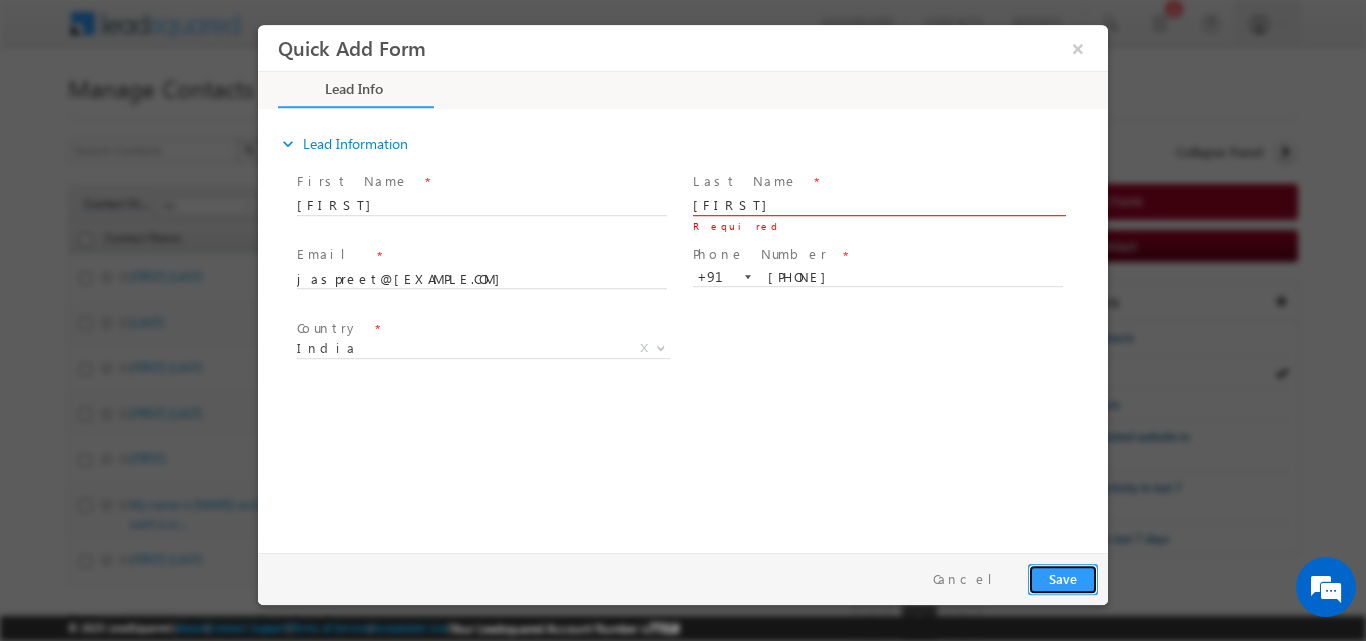 click on "Save" at bounding box center [1063, 578] 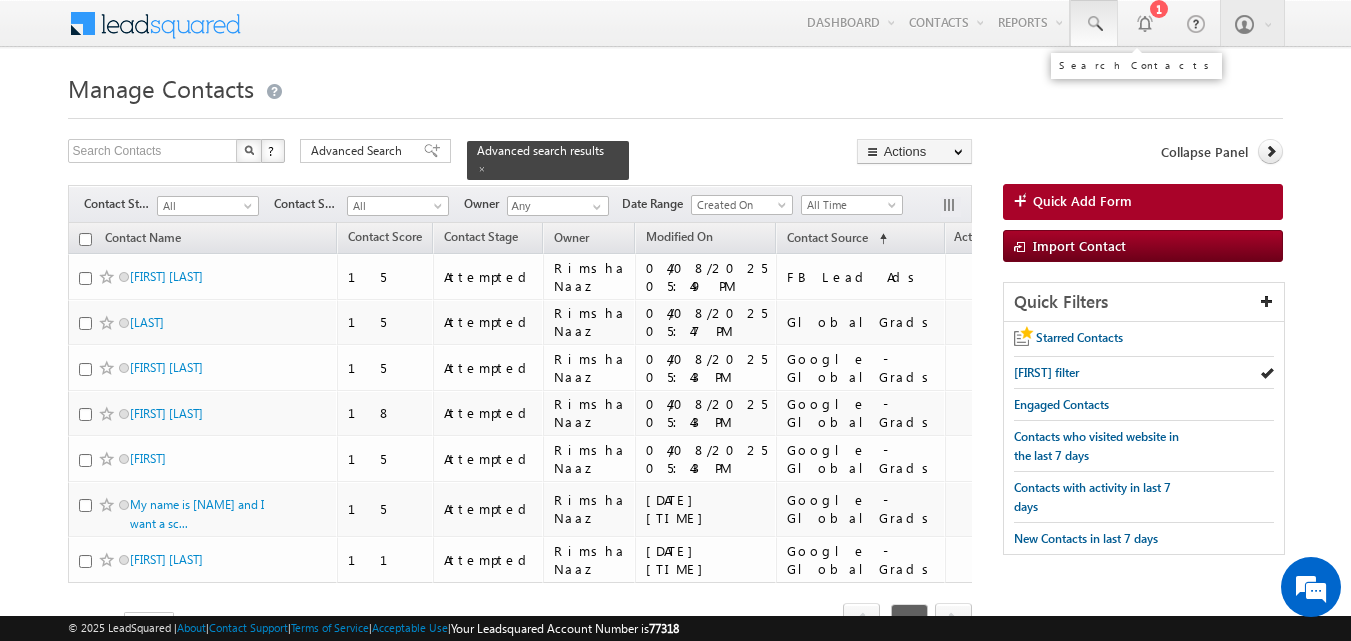click at bounding box center [1094, 23] 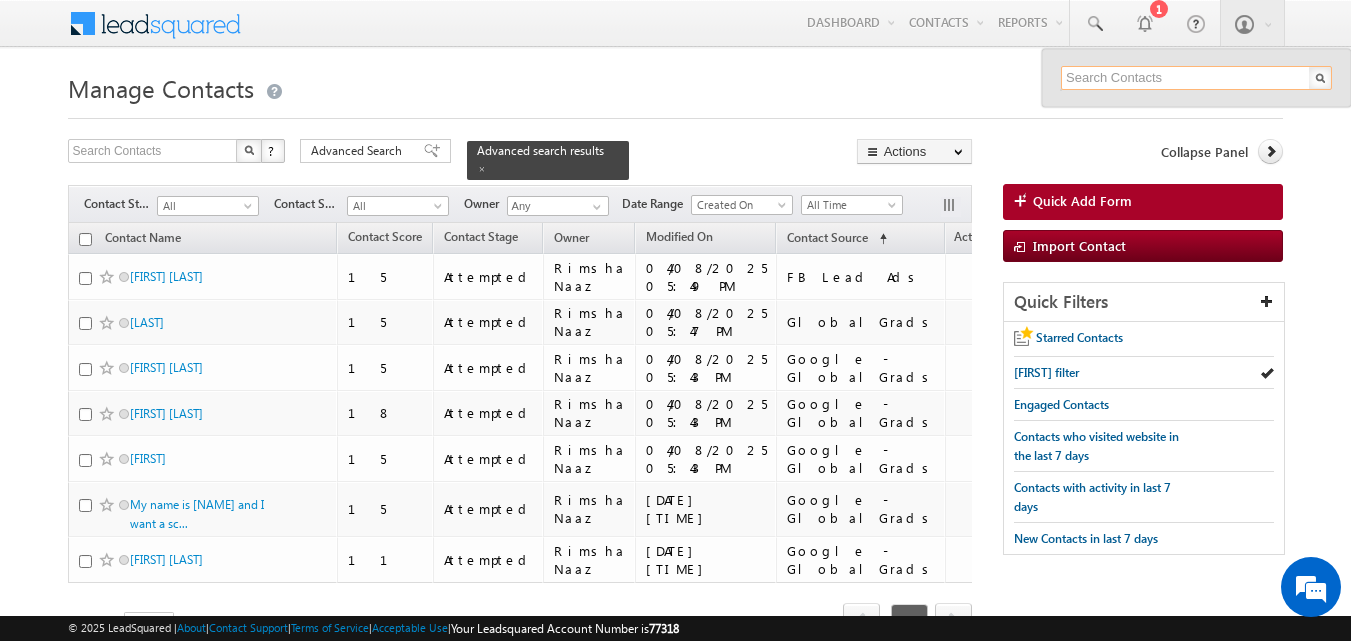 click at bounding box center [1196, 78] 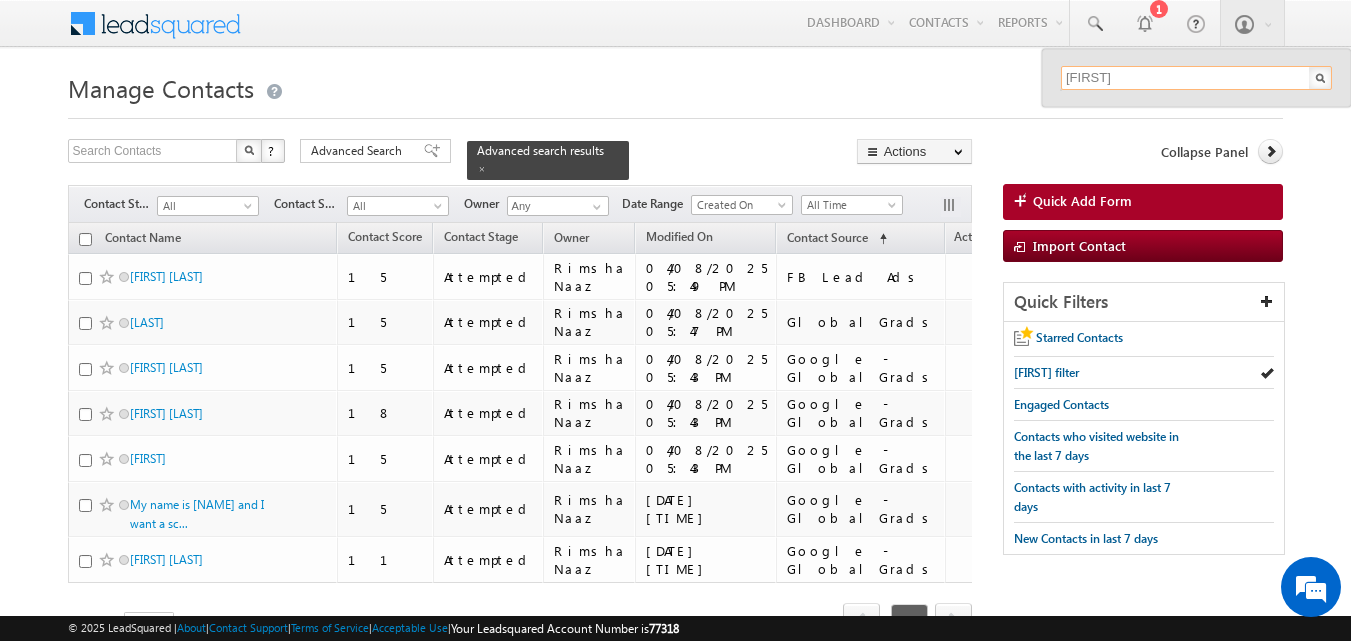 type on "Jaspreet" 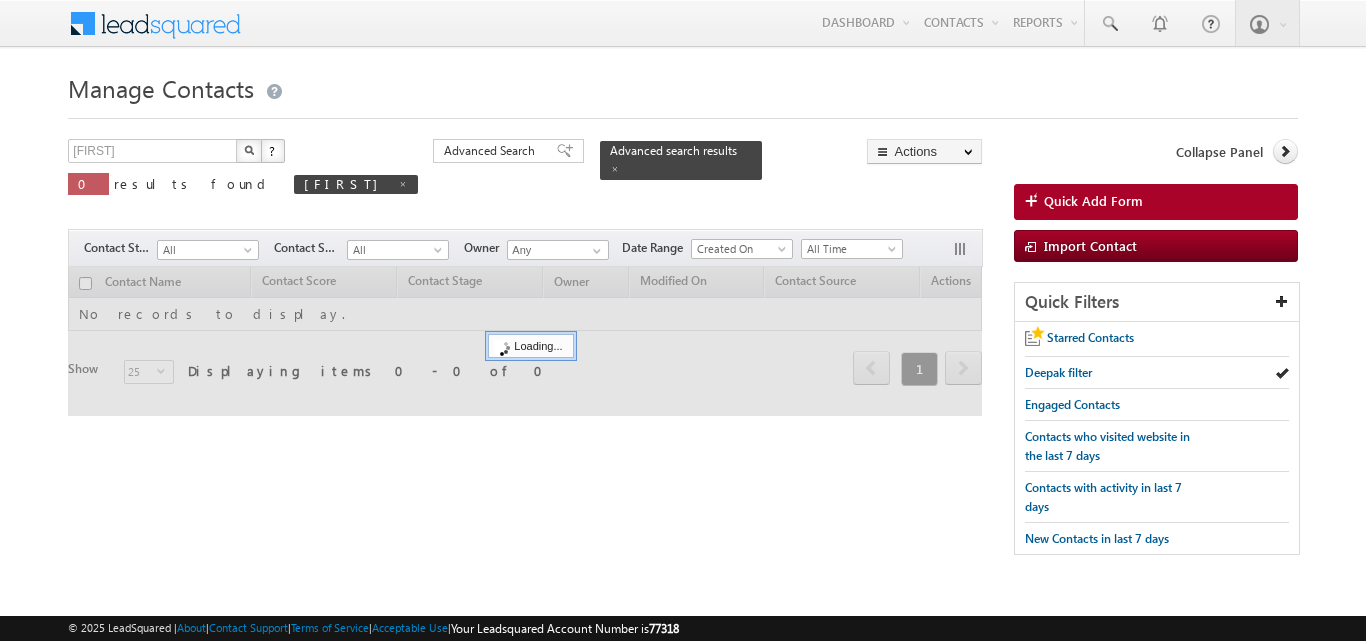 scroll, scrollTop: 0, scrollLeft: 0, axis: both 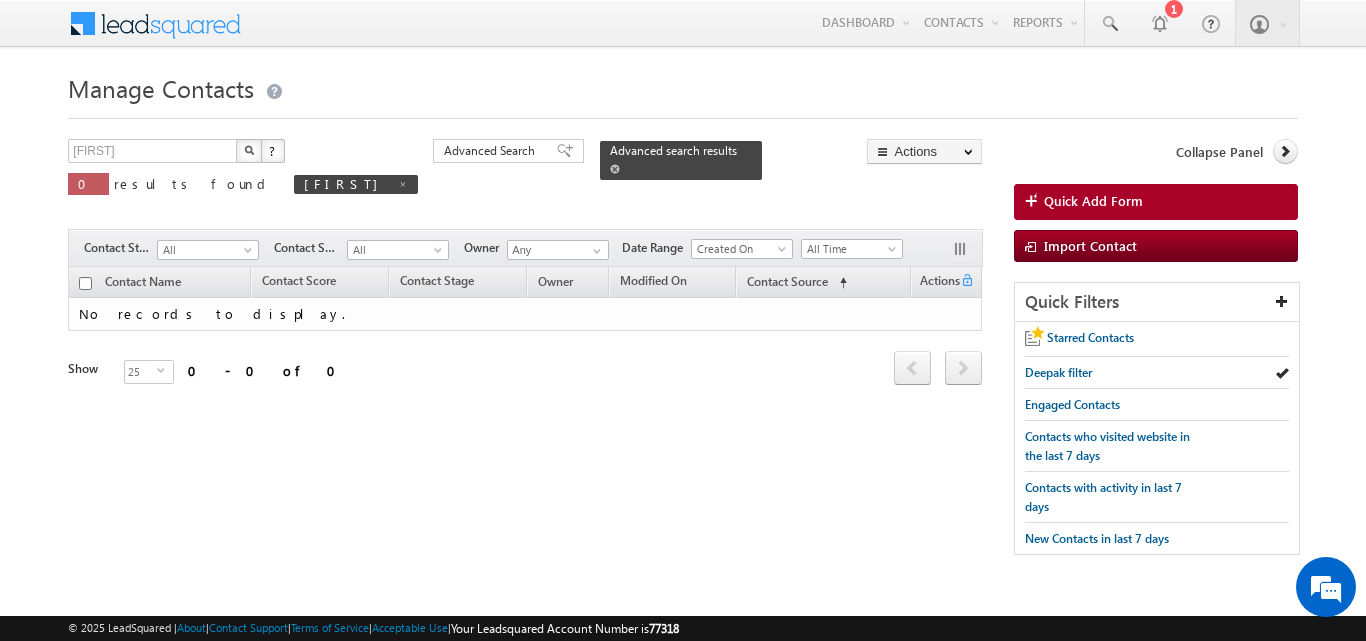 click on "Advanced search results" at bounding box center (681, 160) 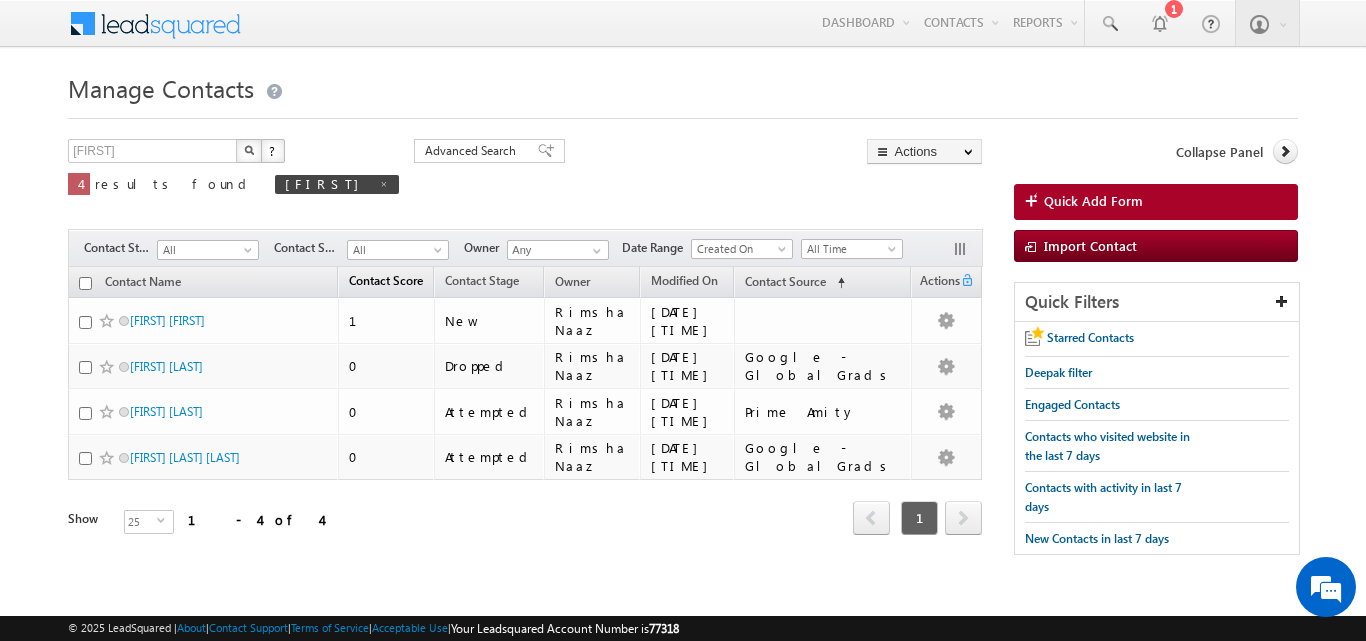 scroll, scrollTop: 0, scrollLeft: 0, axis: both 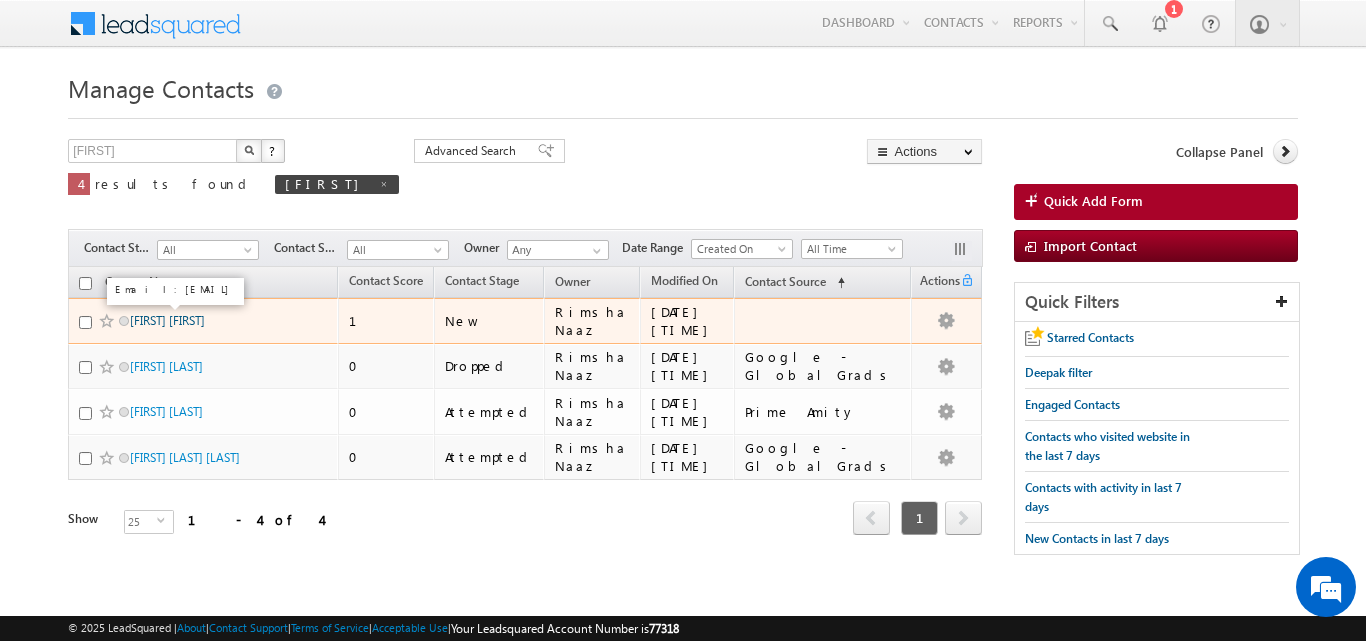 click on "Jaspreet jaspreet" at bounding box center [167, 320] 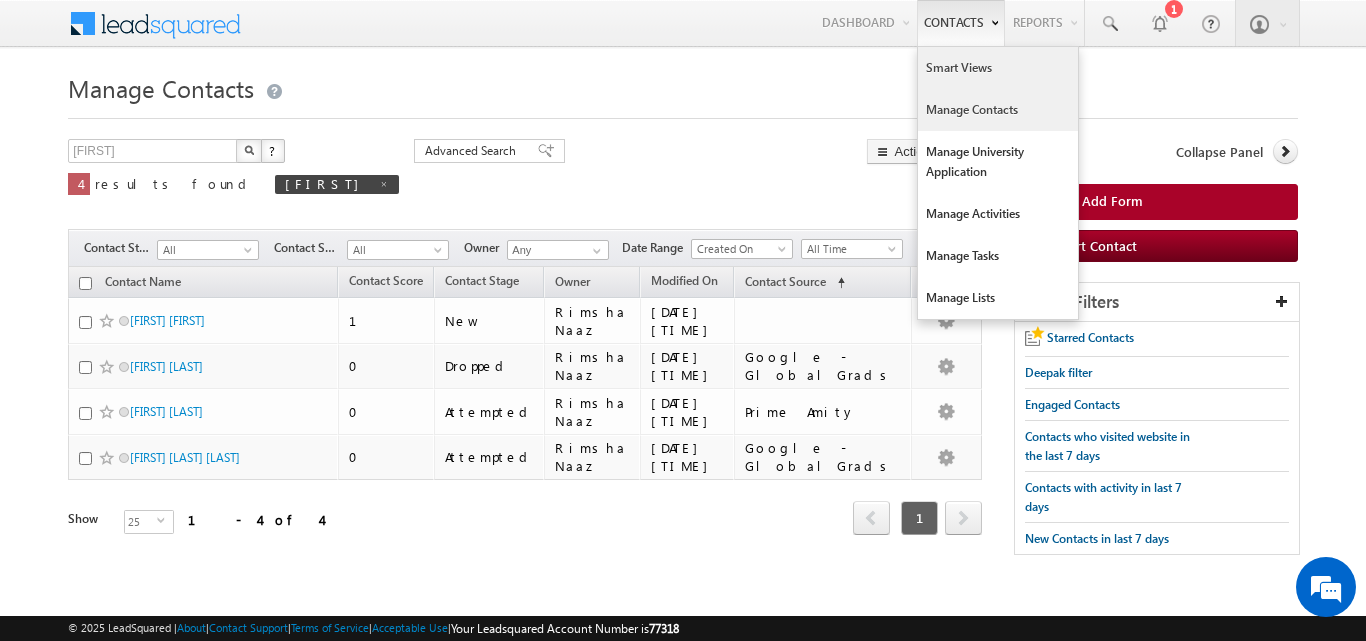 click on "Smart Views" at bounding box center [998, 68] 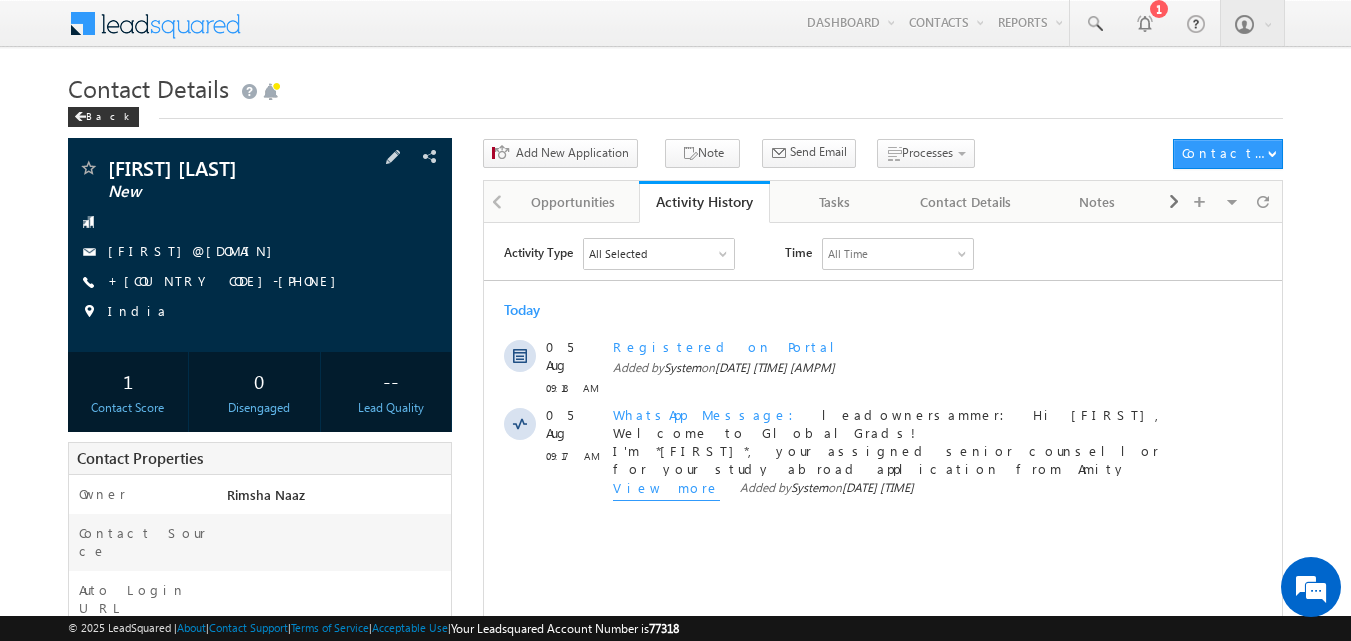scroll, scrollTop: 0, scrollLeft: 0, axis: both 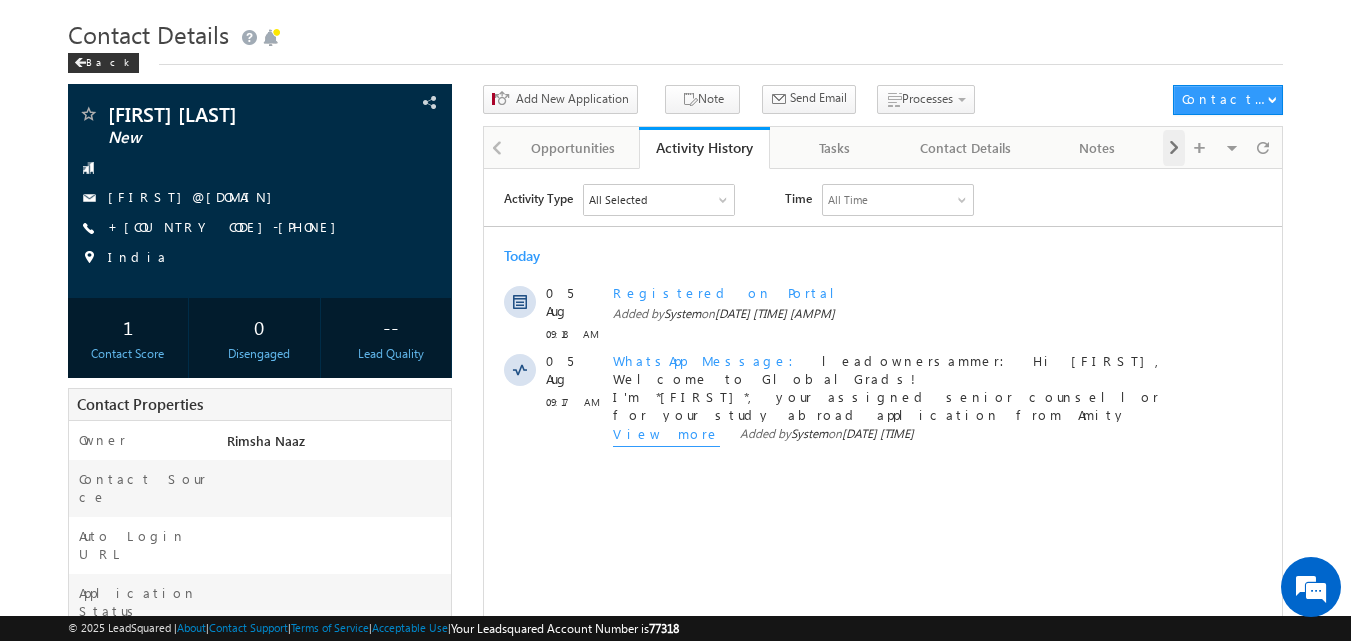 click at bounding box center (1174, 148) 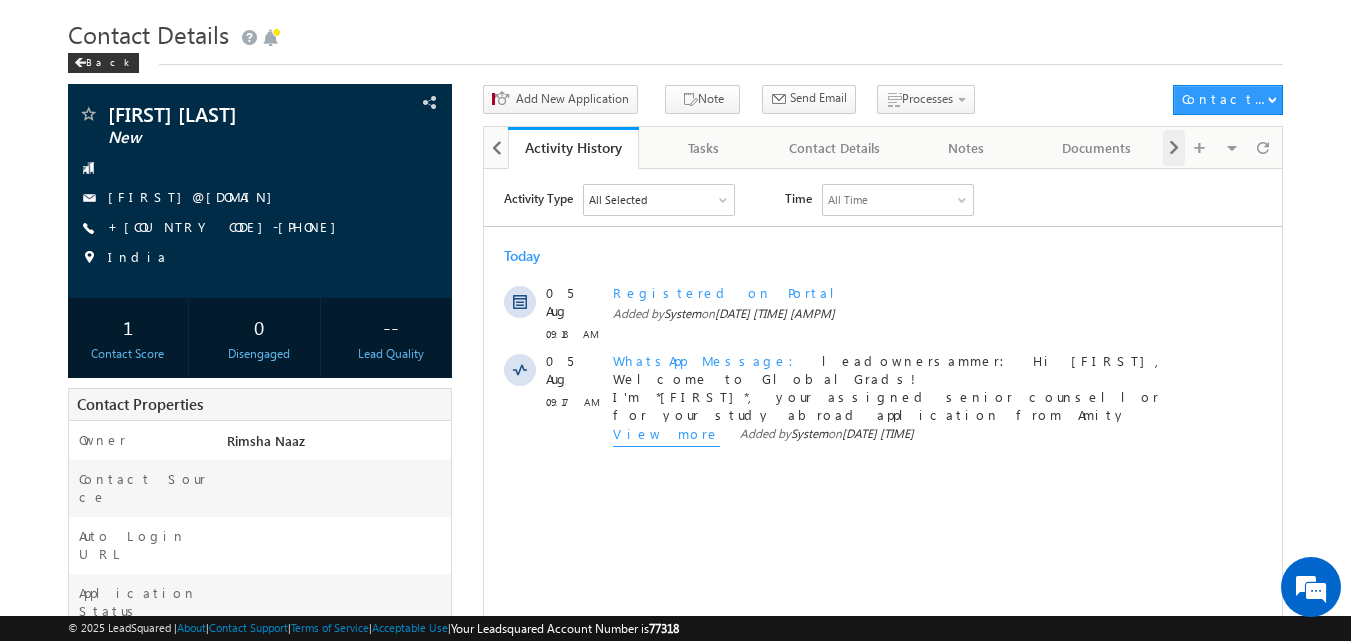 click at bounding box center [1174, 148] 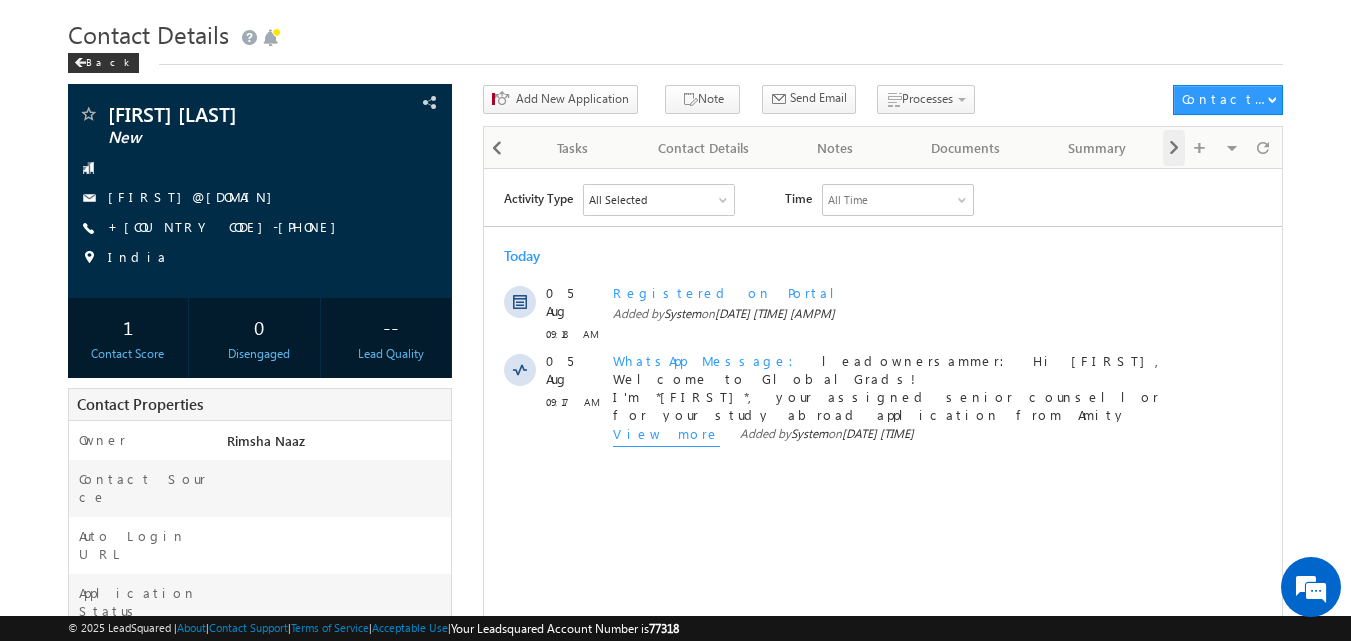 click at bounding box center (1174, 148) 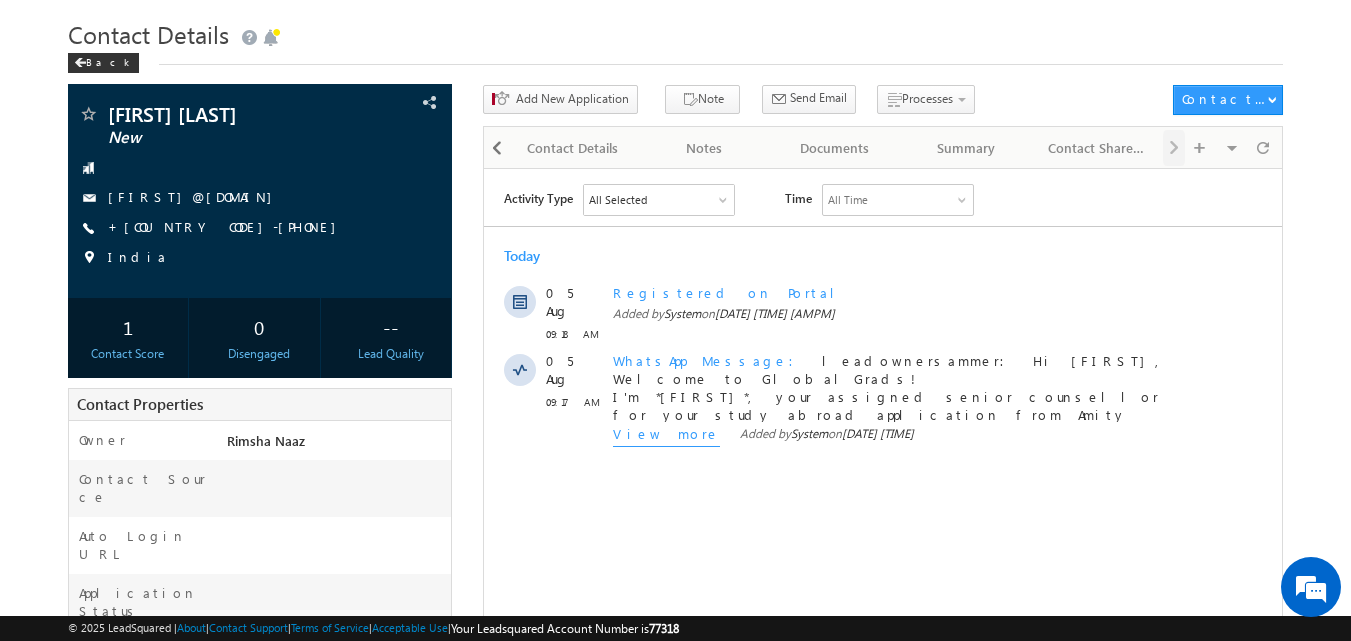 click on "Visible Tabs Opportunities Default Activity History Default Tasks Default Contact Details Default Notes Default Documents Default Summary Default Contact Share History Default  Restore Default Tabs" at bounding box center (1221, 146) 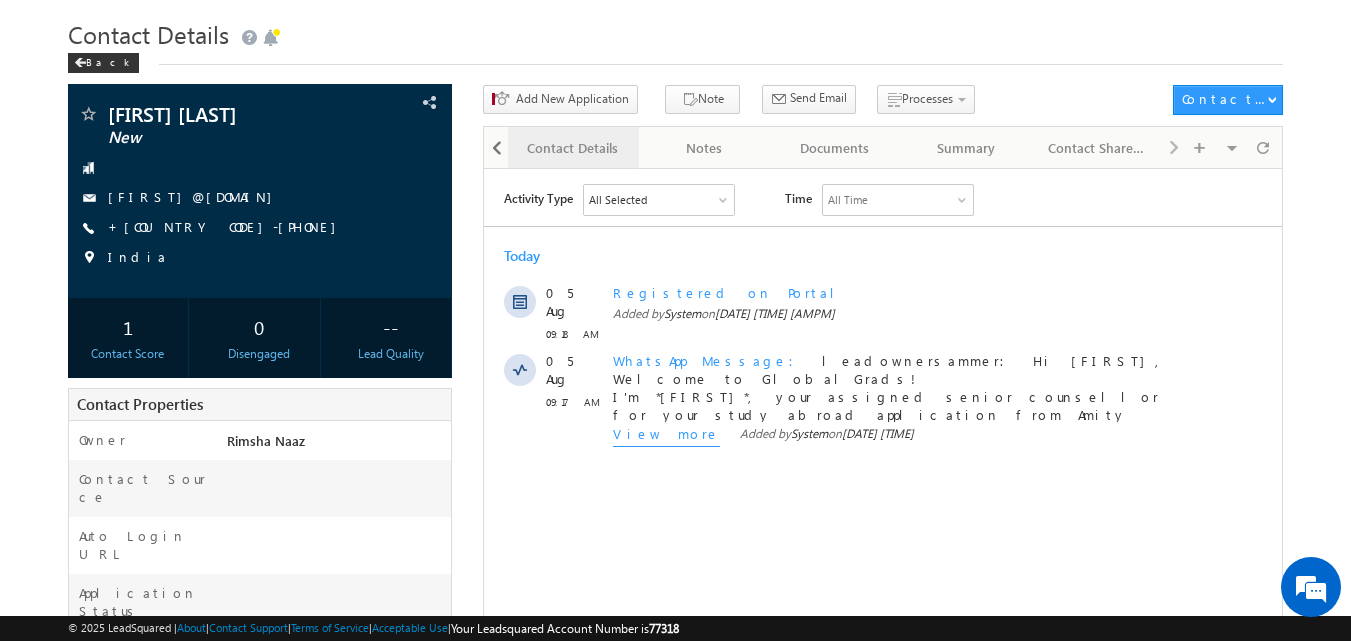 click on "Contact Details" at bounding box center (572, 148) 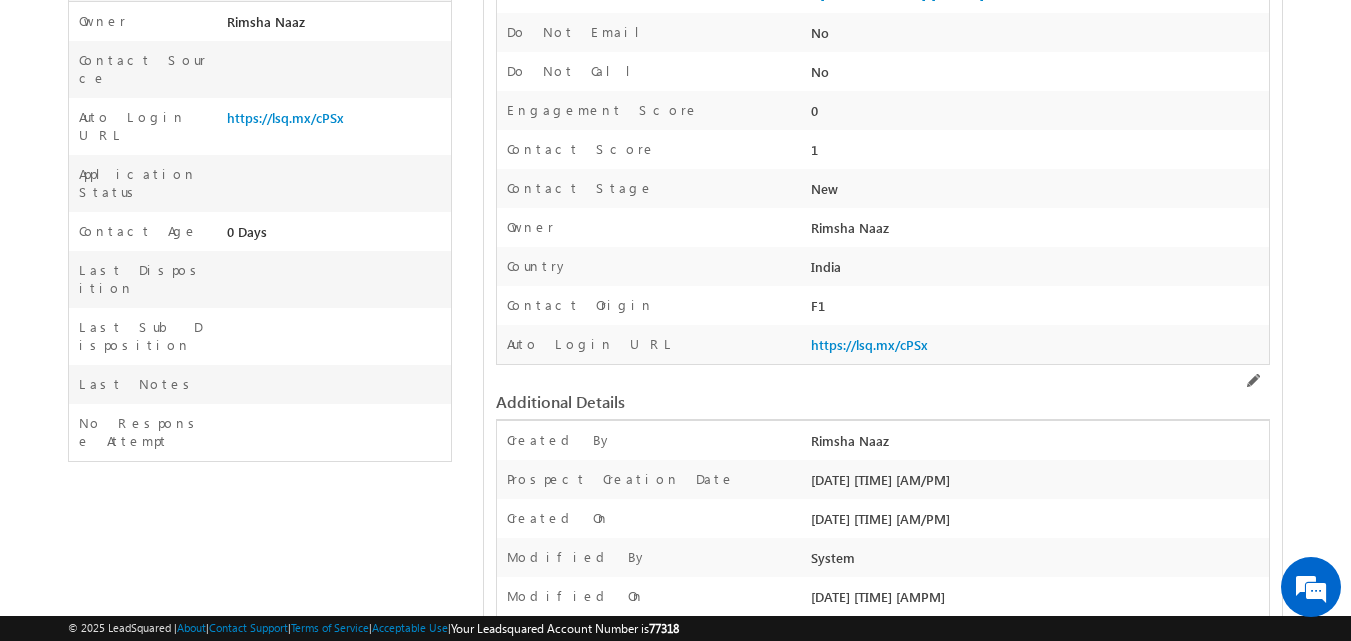 scroll, scrollTop: 513, scrollLeft: 0, axis: vertical 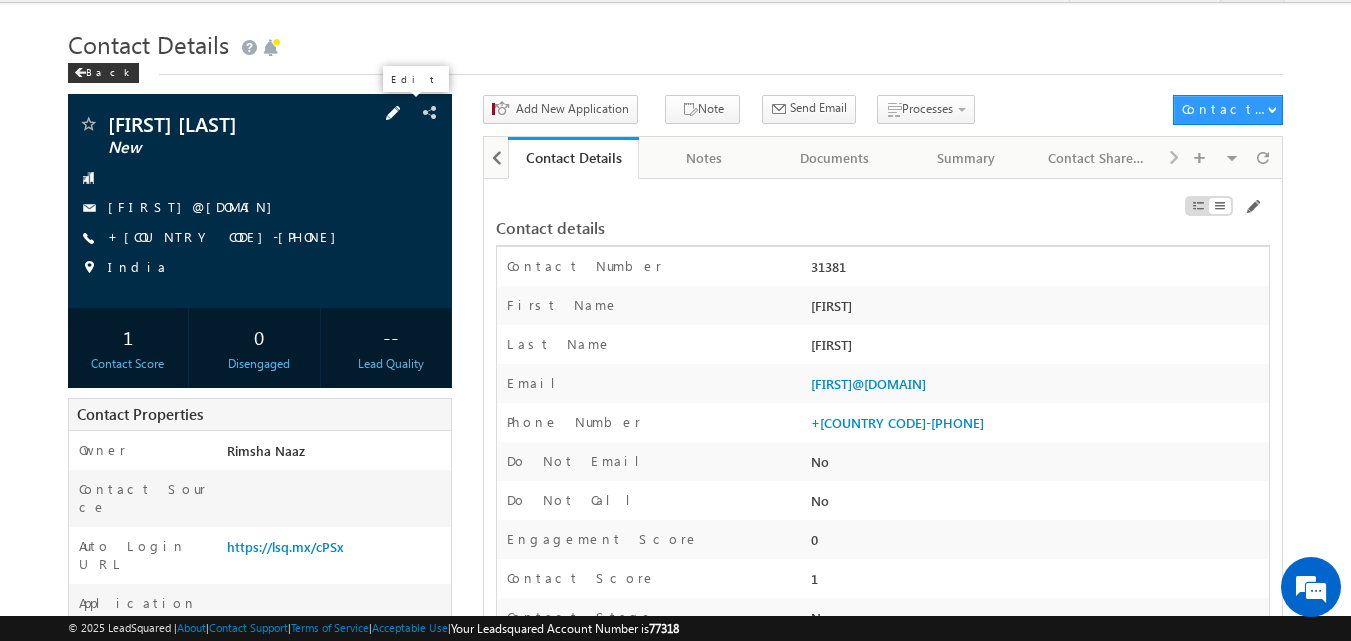 click at bounding box center (393, 113) 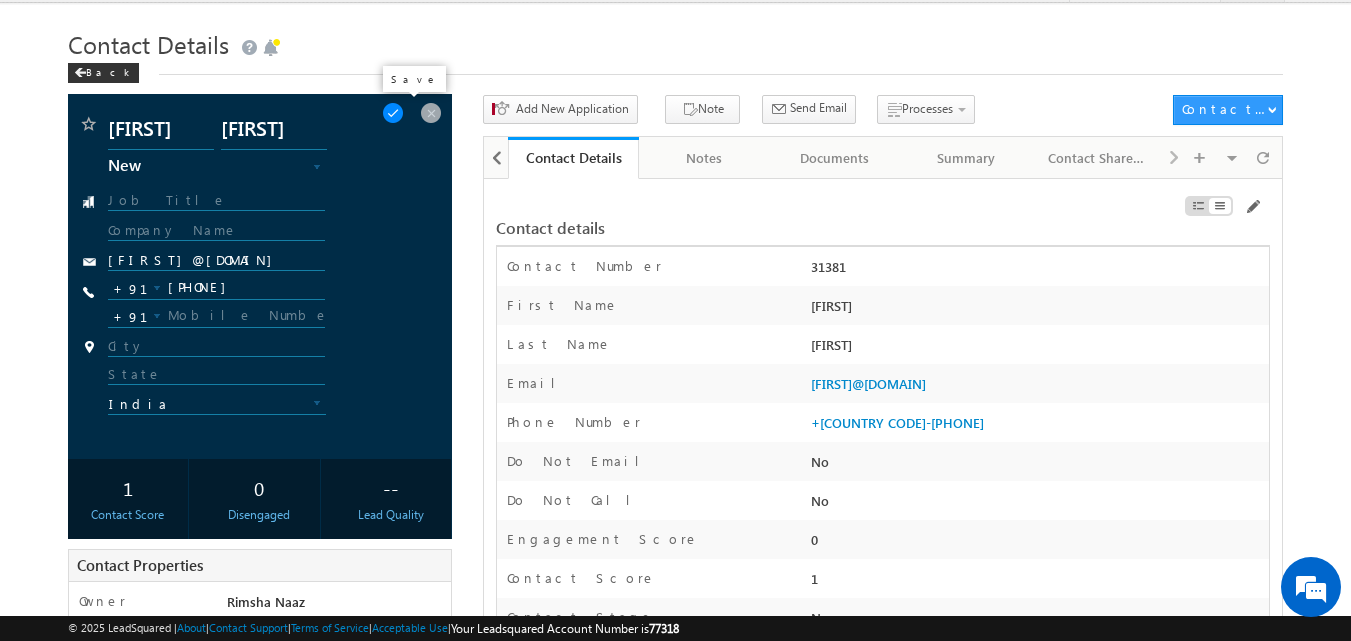 click at bounding box center (393, 113) 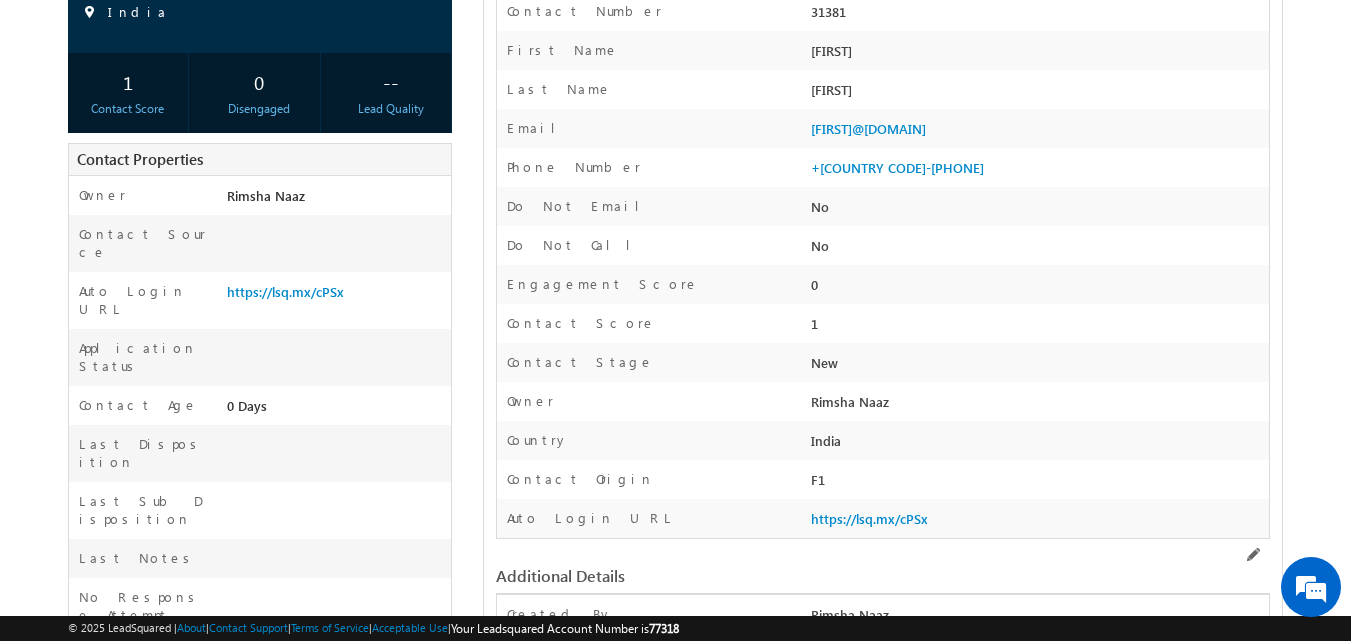 scroll, scrollTop: 0, scrollLeft: 0, axis: both 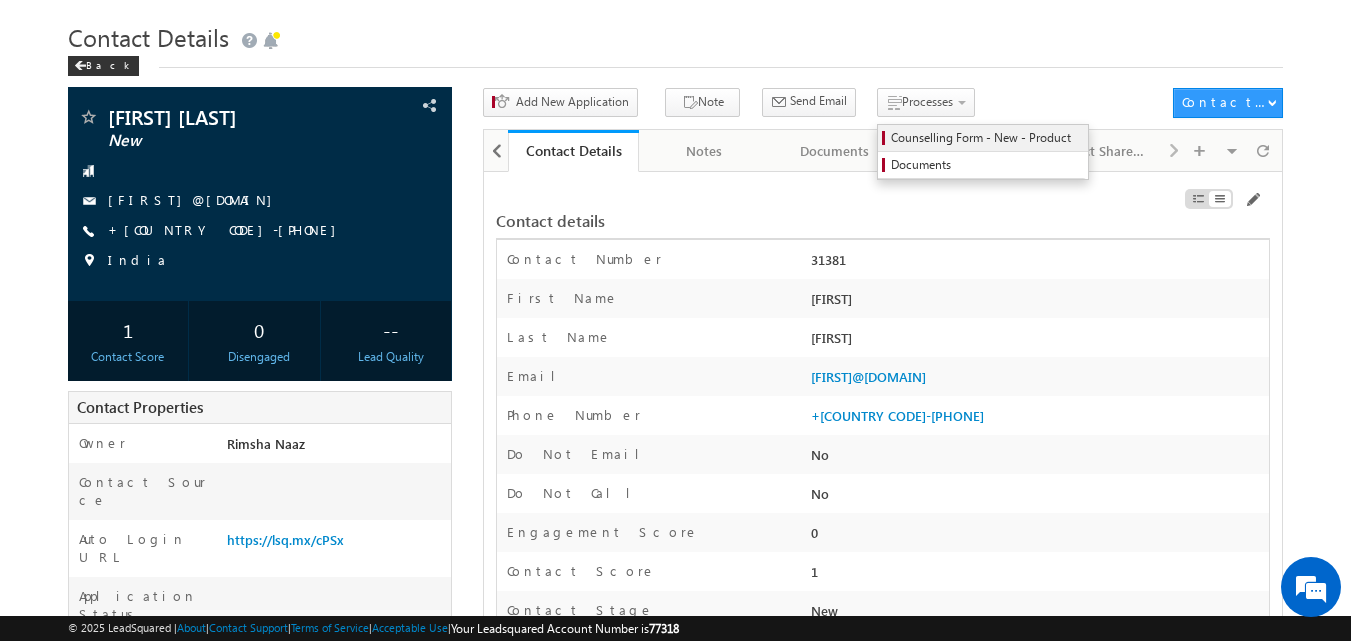 click on "Counselling Form - New - Product" at bounding box center [986, 138] 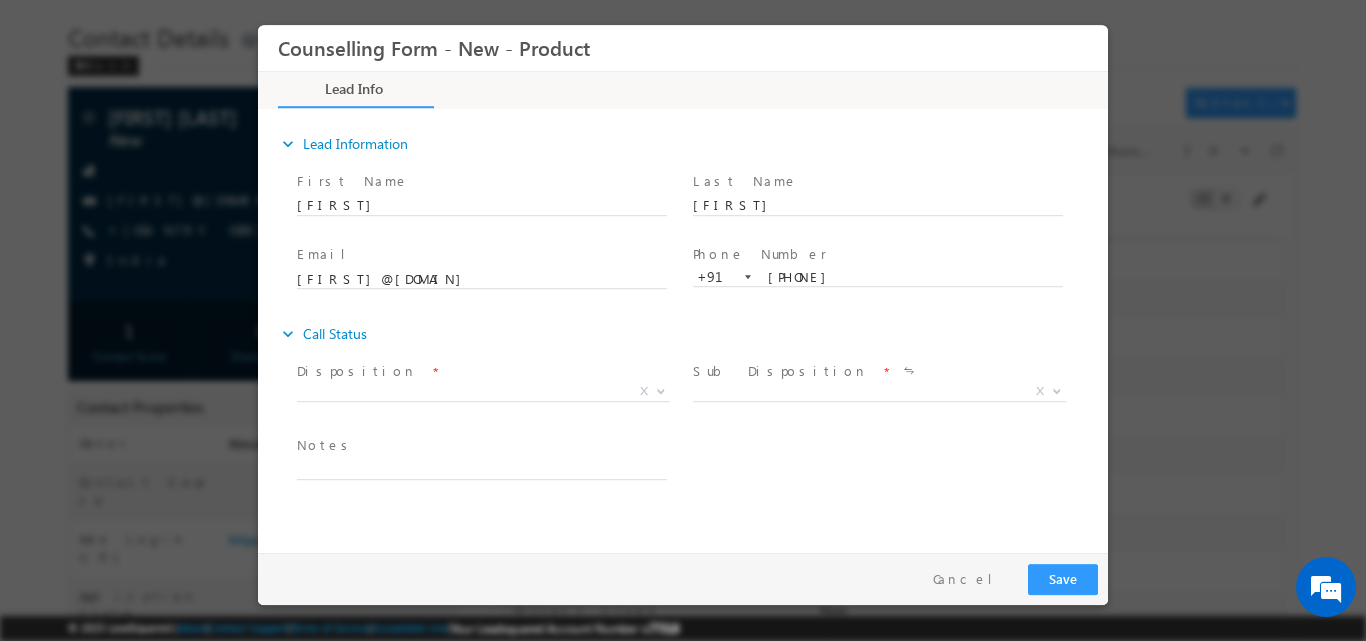 scroll, scrollTop: 0, scrollLeft: 0, axis: both 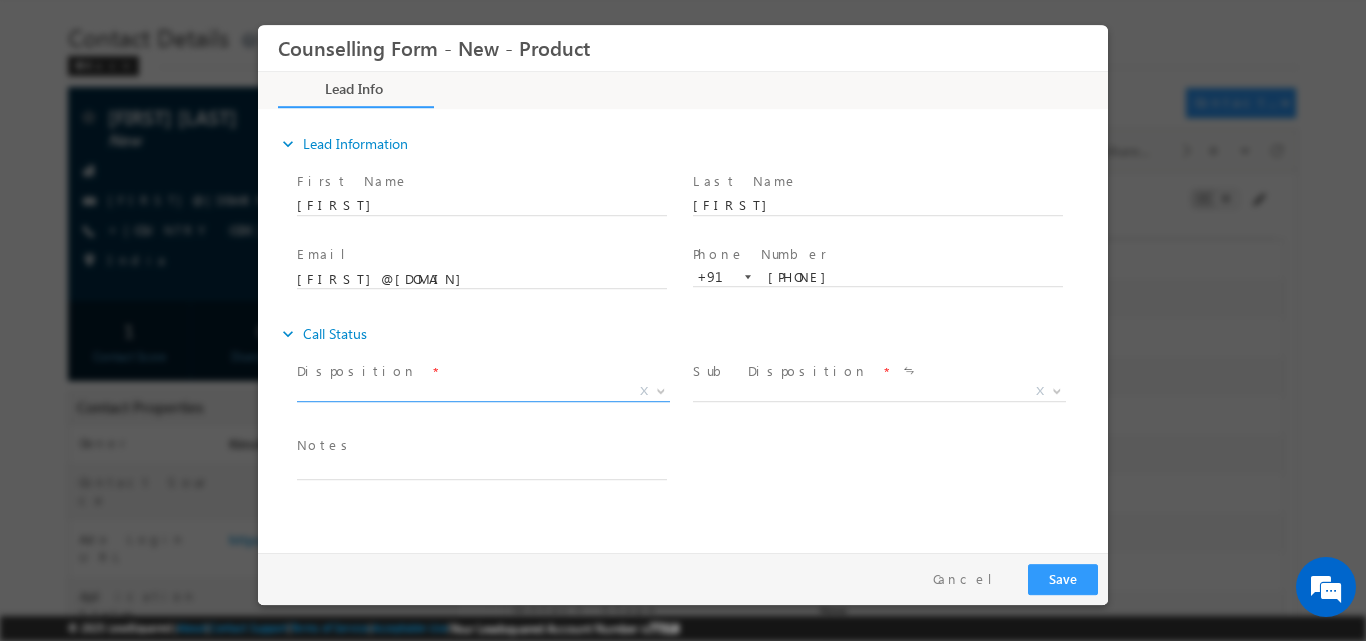click at bounding box center [661, 389] 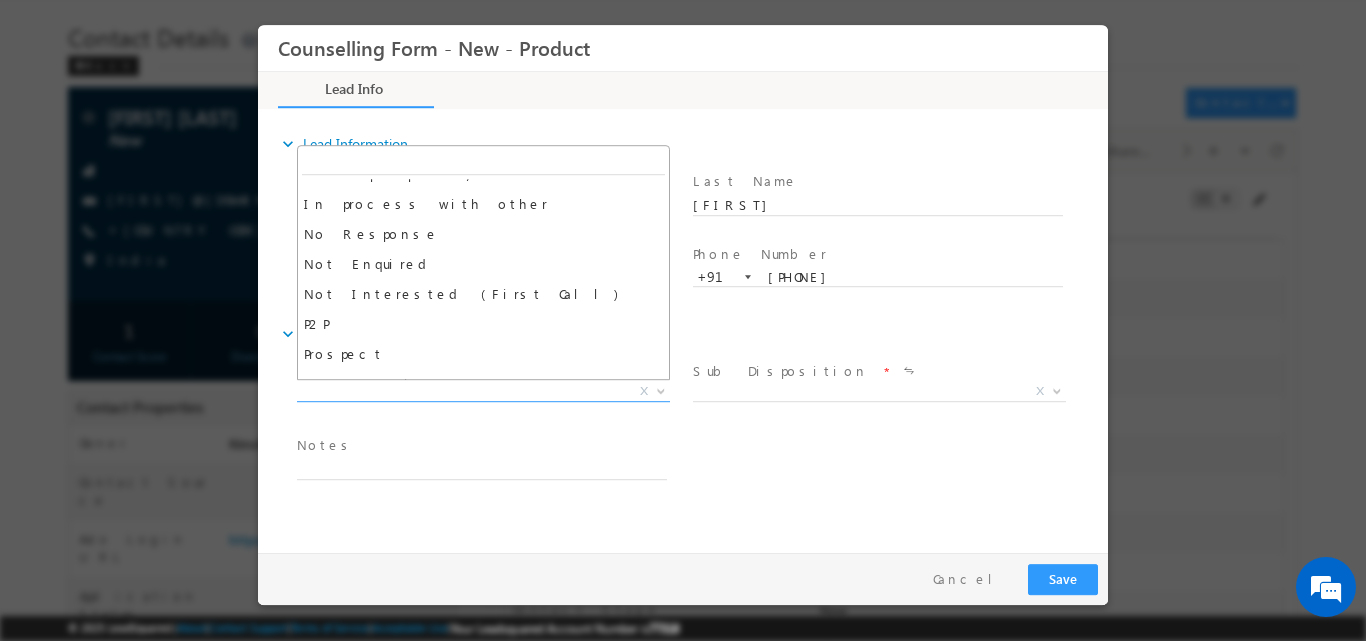 scroll, scrollTop: 130, scrollLeft: 0, axis: vertical 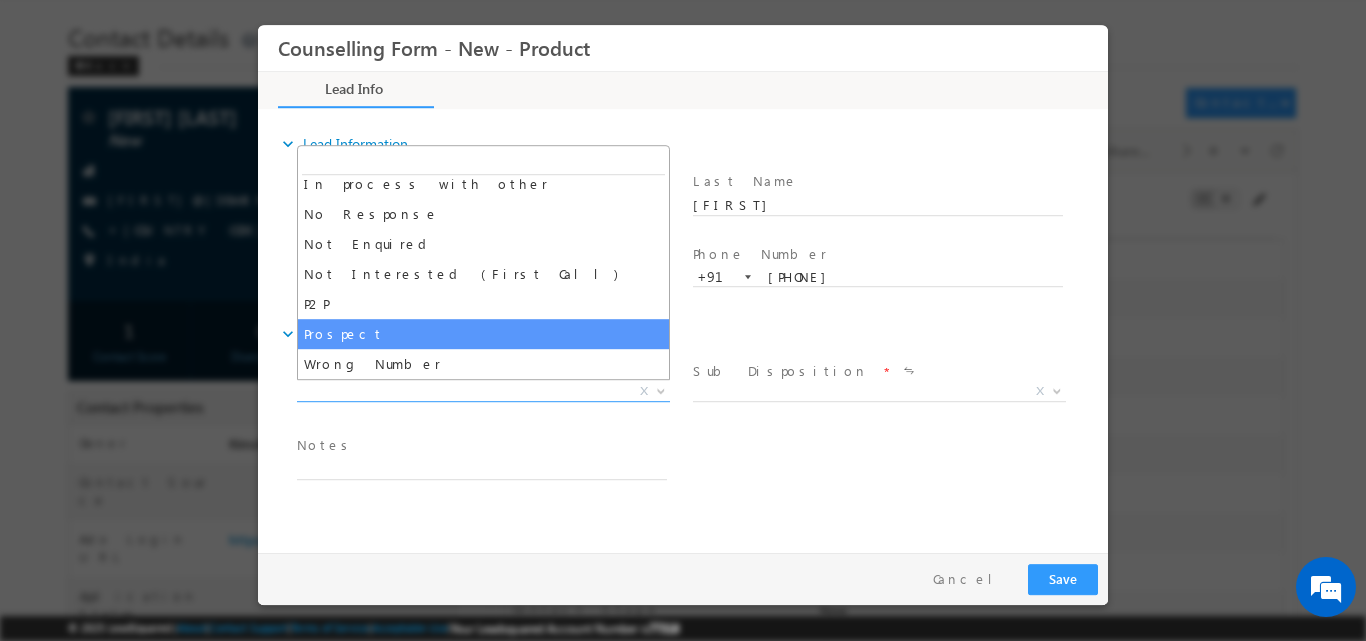select on "Prospect" 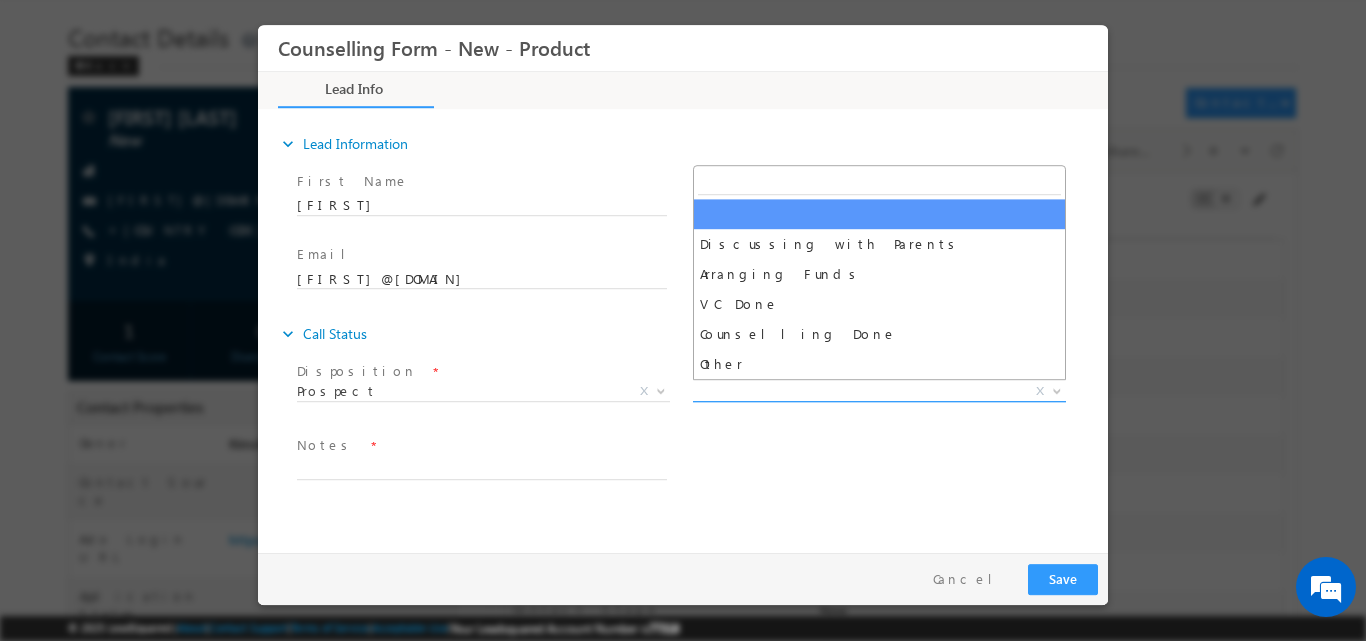 click at bounding box center (1057, 389) 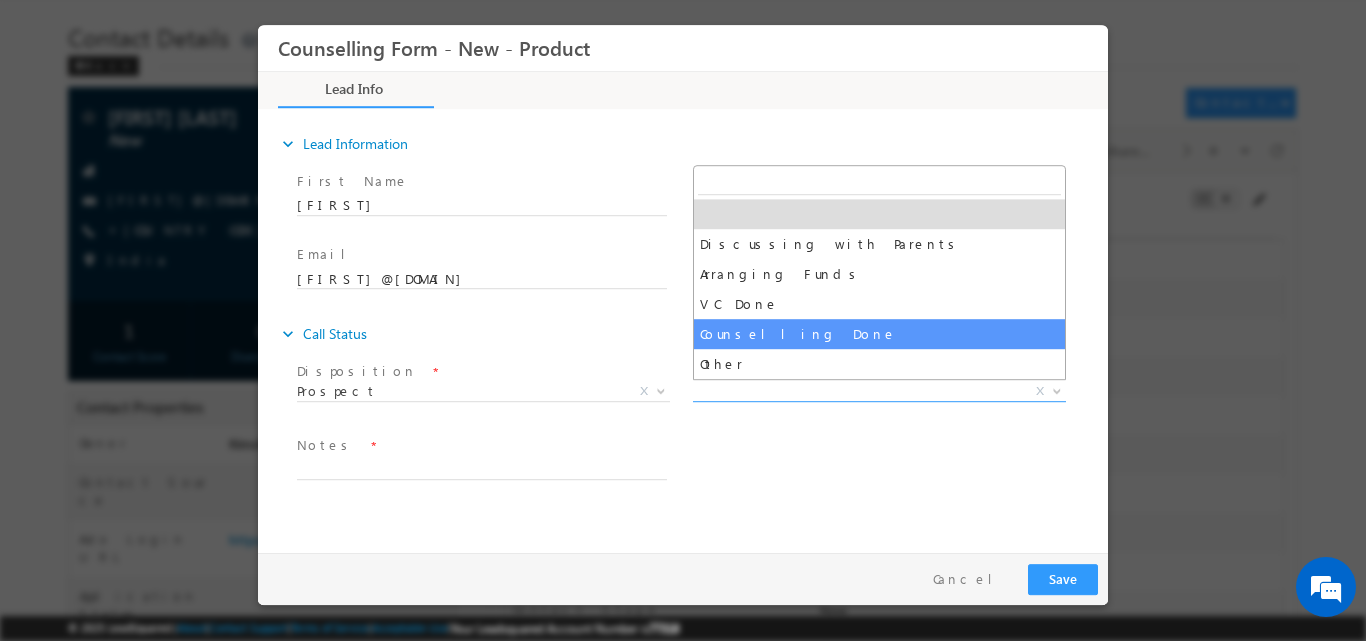 select on "Counselling Done" 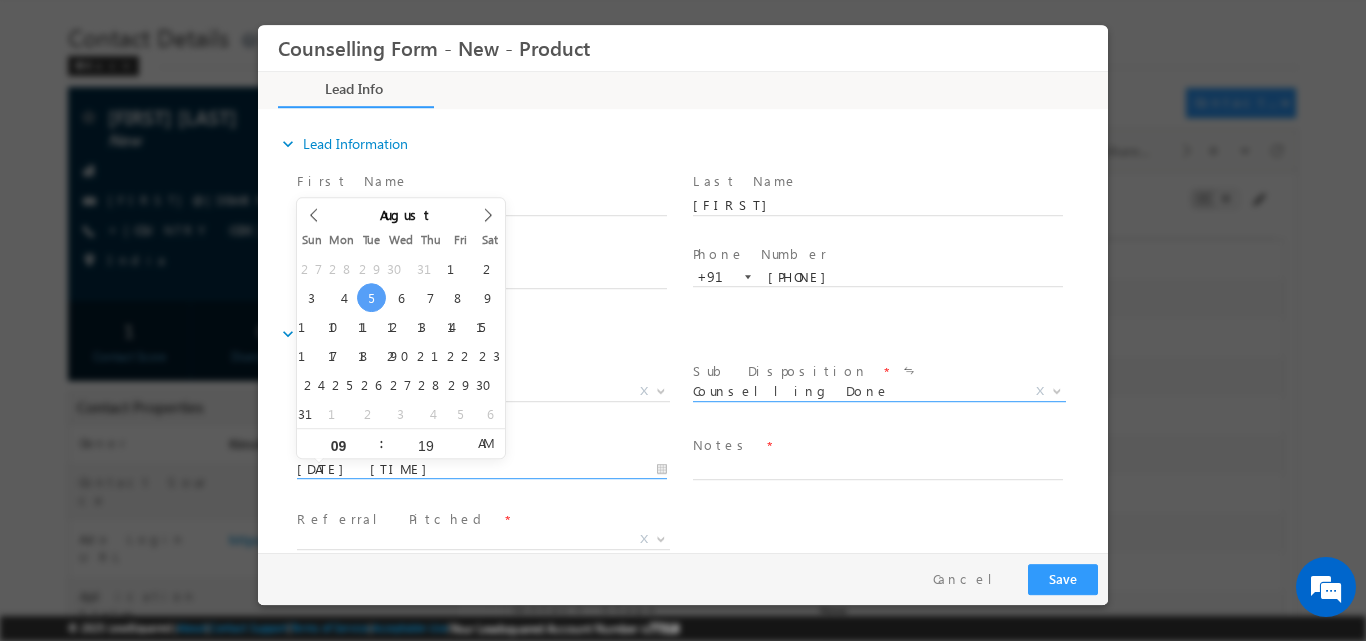 click on "05/08/2025 9:19 AM" at bounding box center (482, 469) 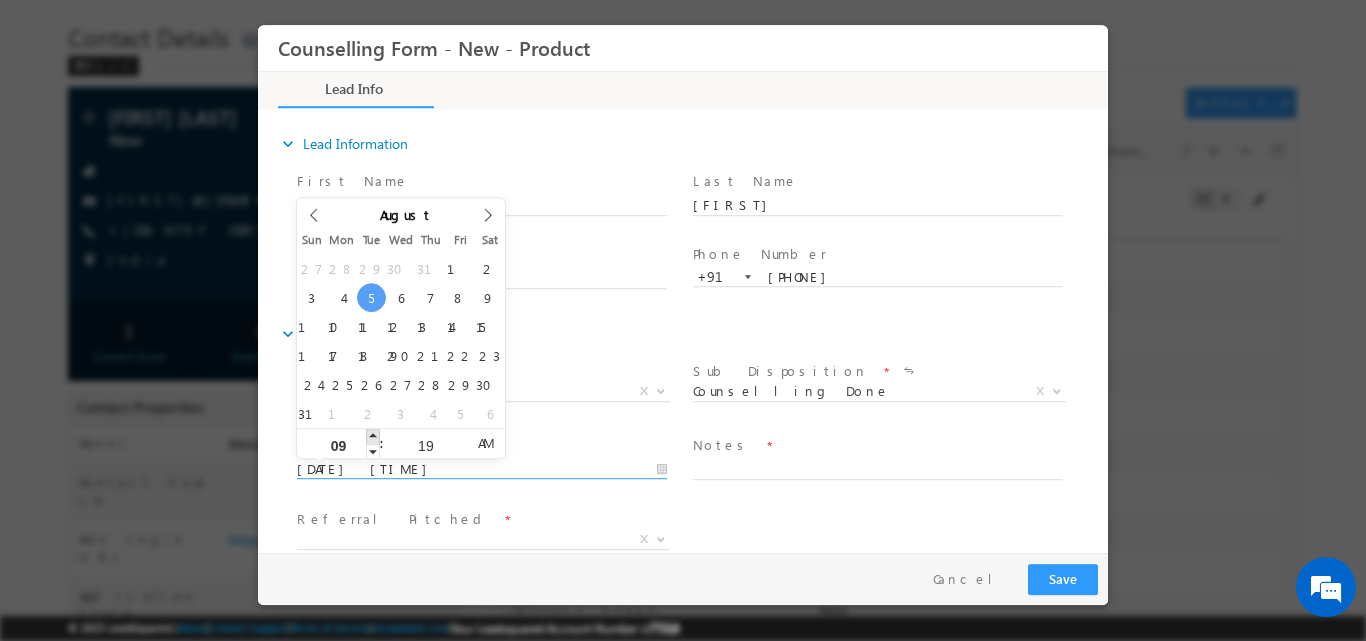type on "05/08/2025 10:19 AM" 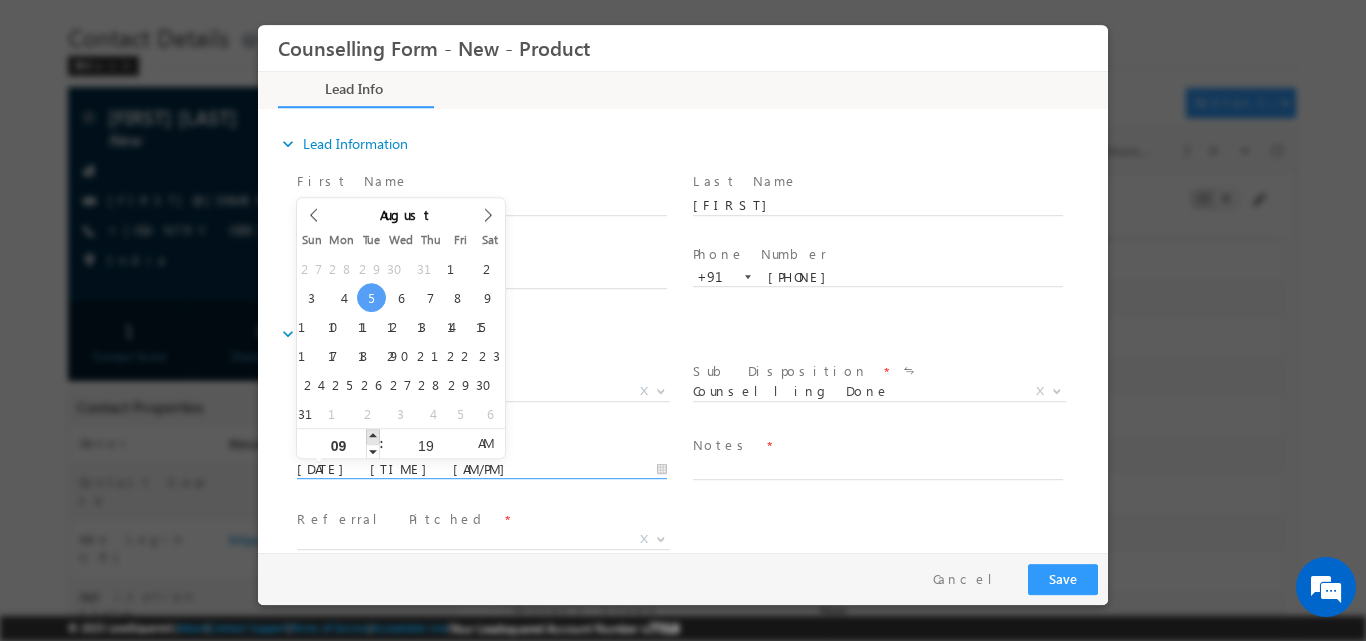 type on "10" 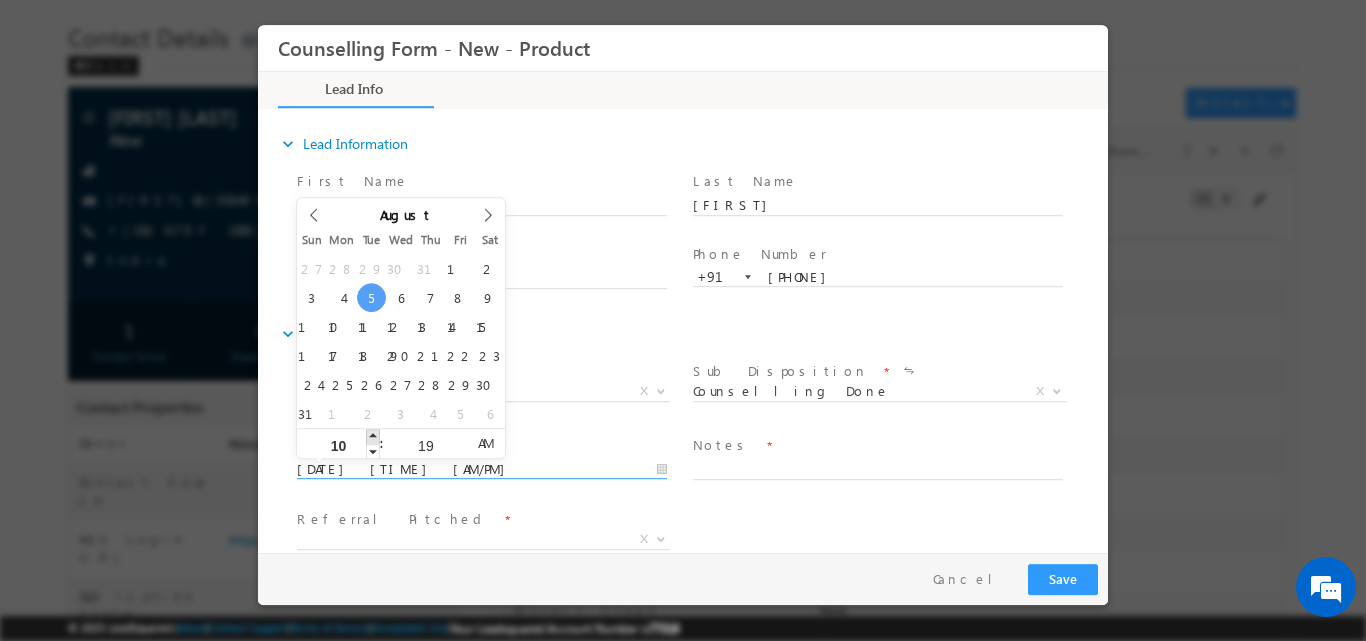 click at bounding box center [373, 435] 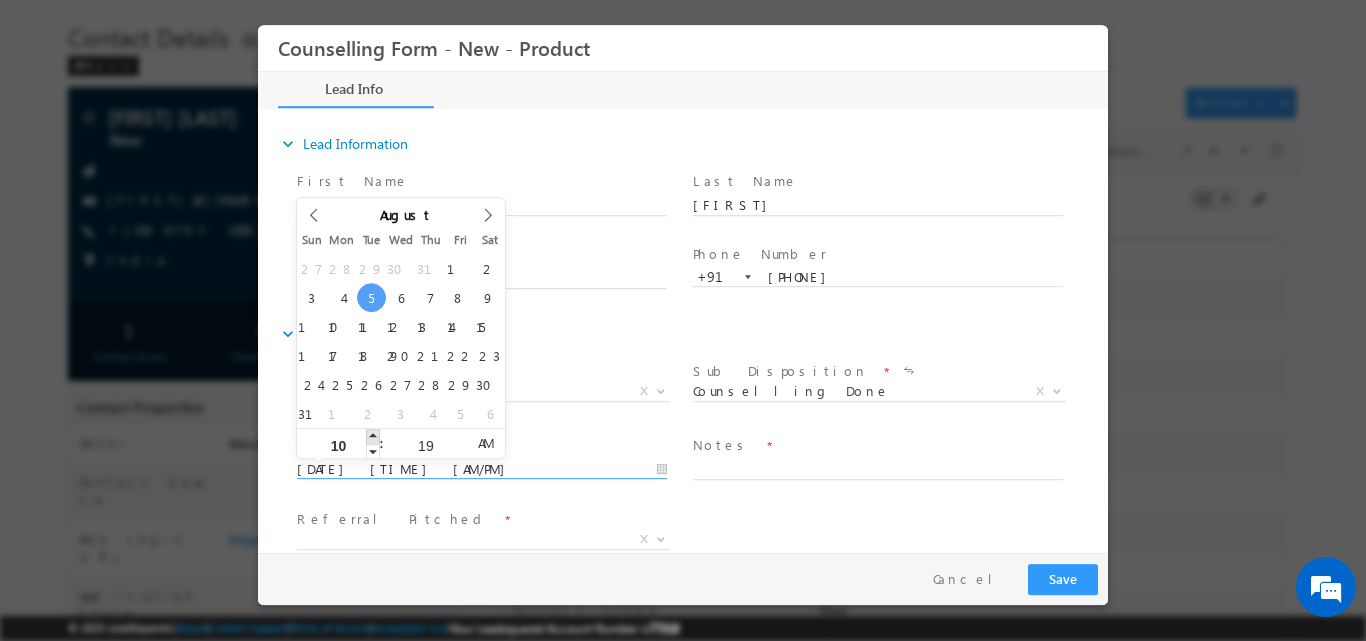 type on "05/08/2025 11:19 AM" 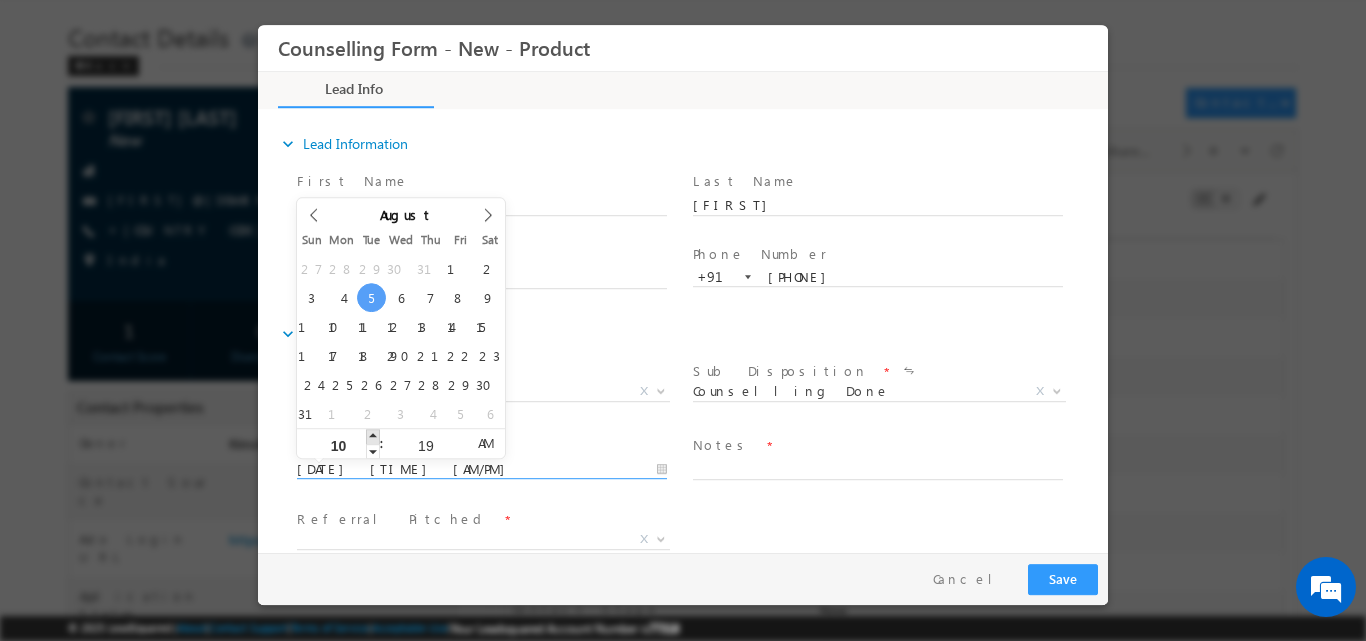 type on "11" 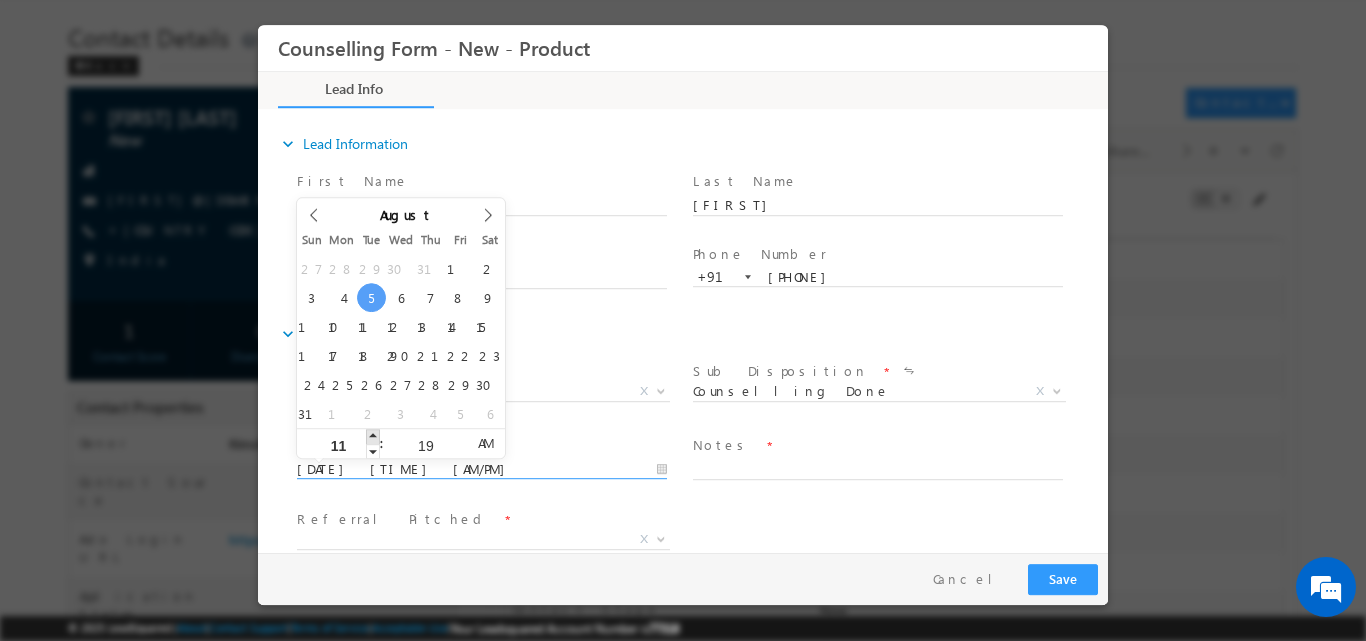 click at bounding box center (373, 435) 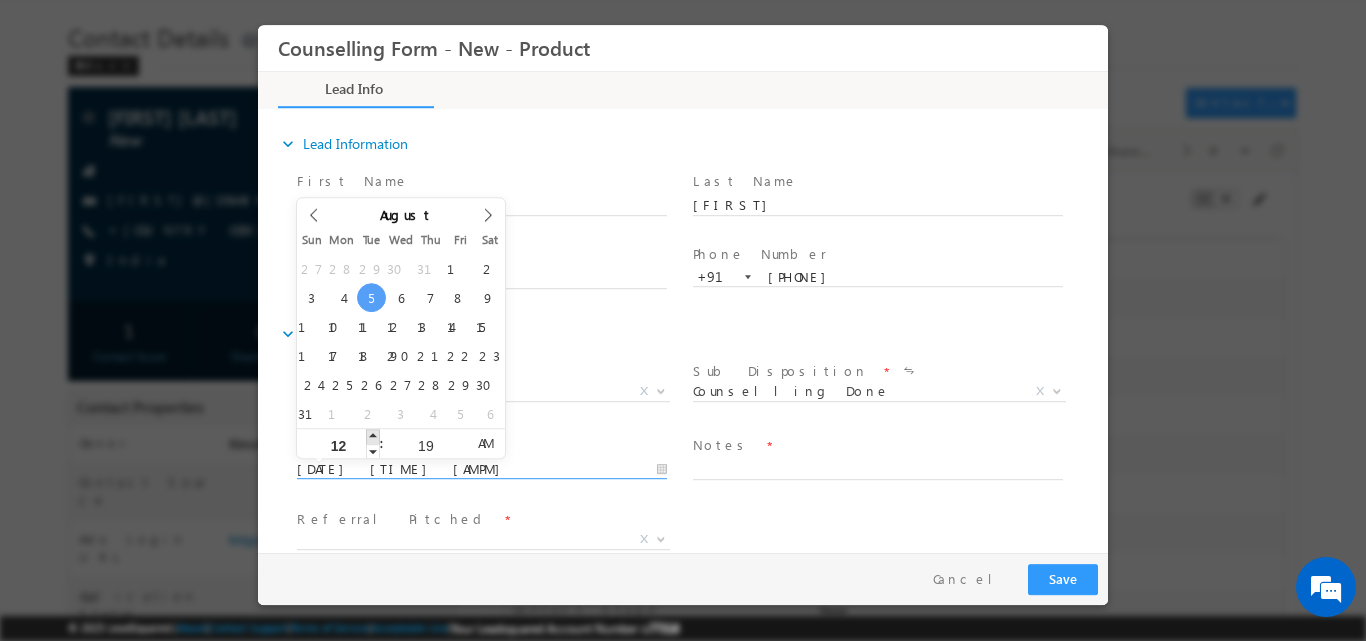 click at bounding box center (373, 435) 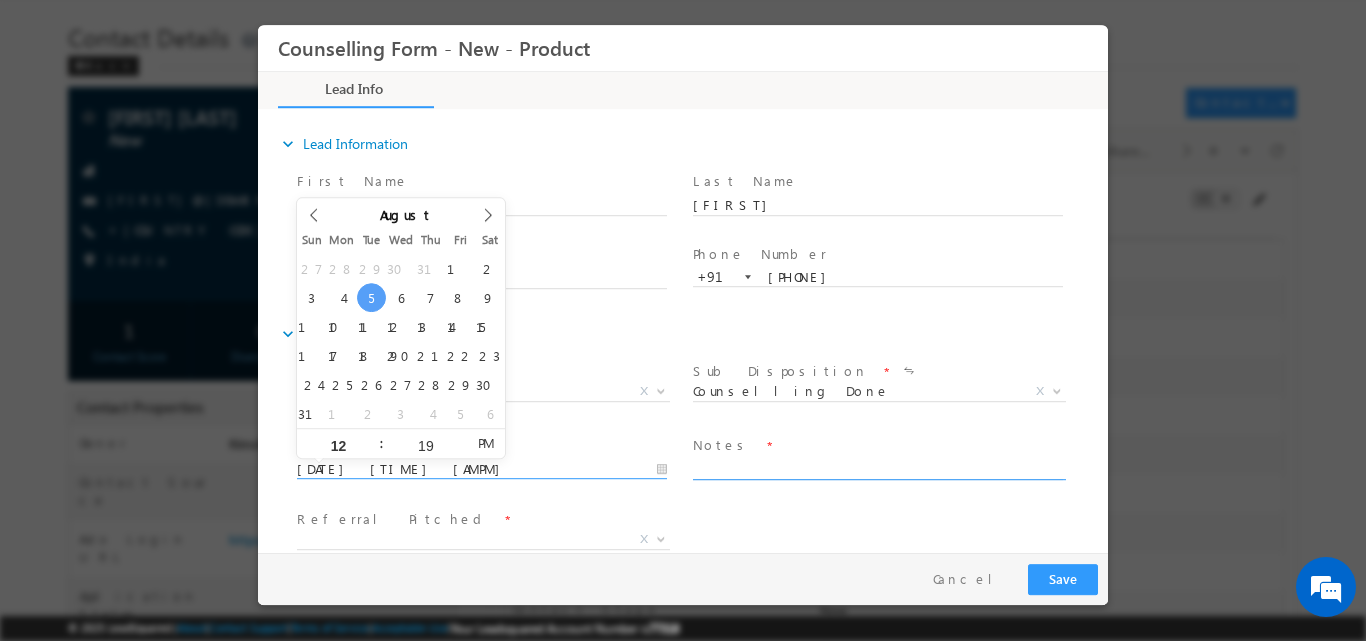 click at bounding box center (878, 467) 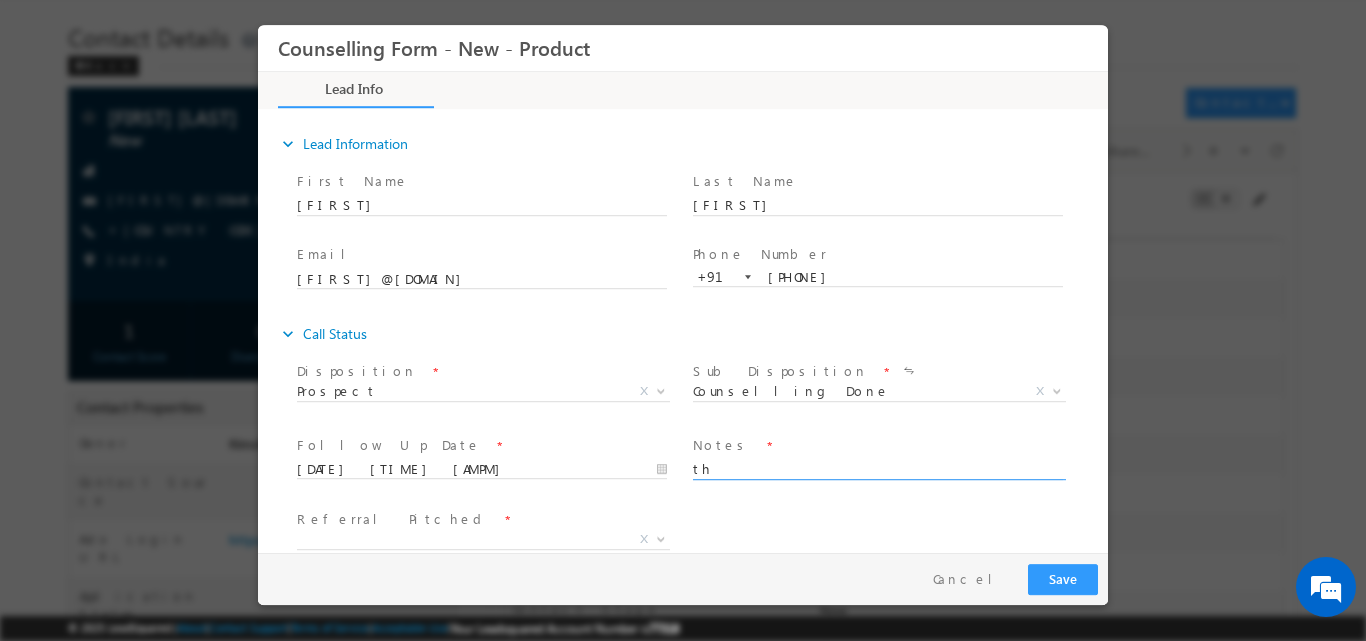 type on "t" 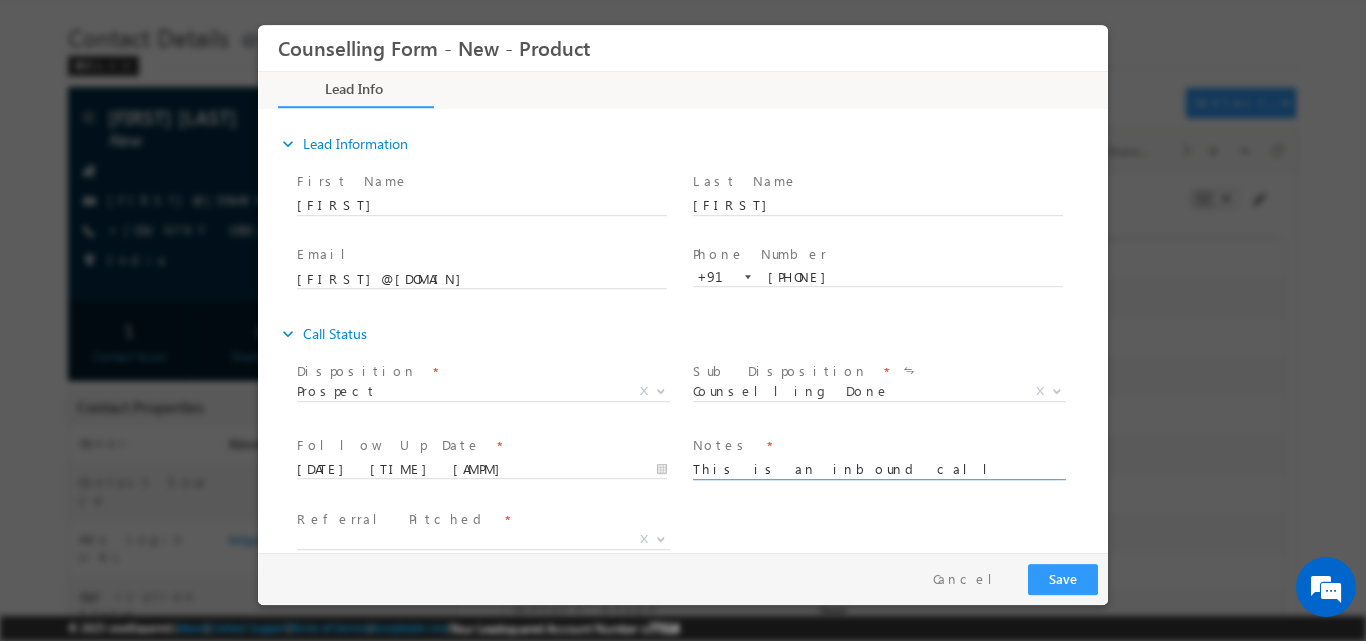 scroll, scrollTop: 4, scrollLeft: 0, axis: vertical 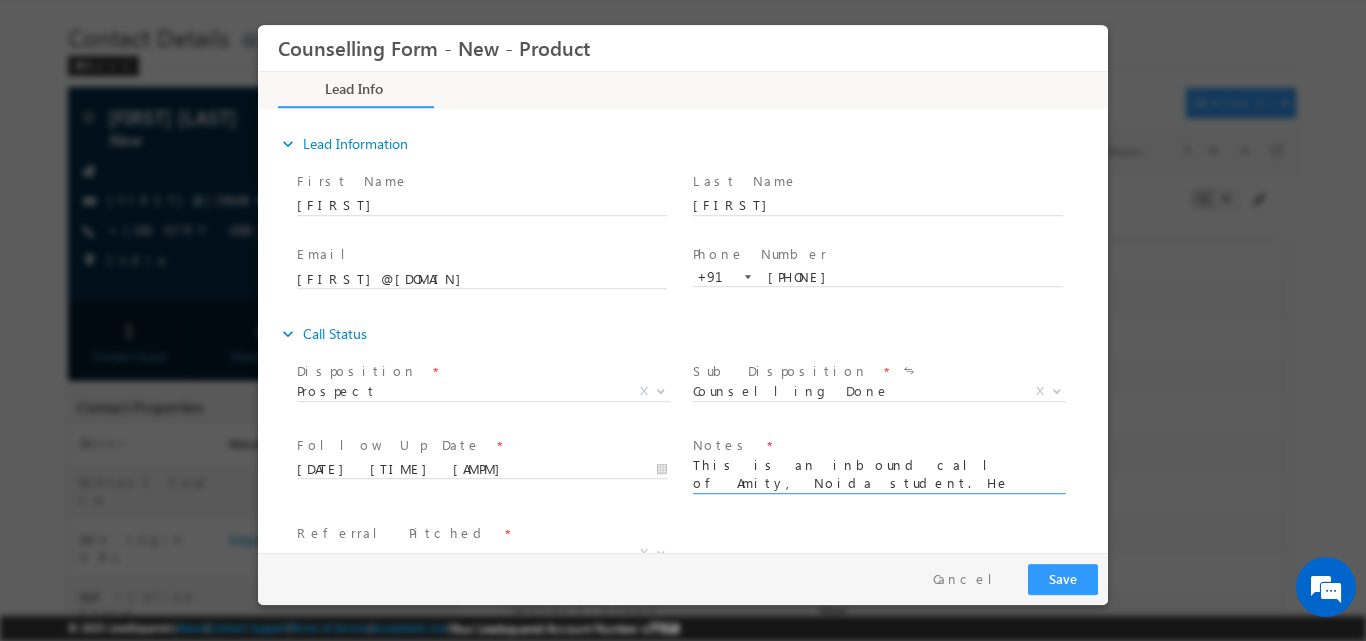 click on "This is an inbound call of Amity, Noida student. He is looking for MBA from US" at bounding box center [878, 474] 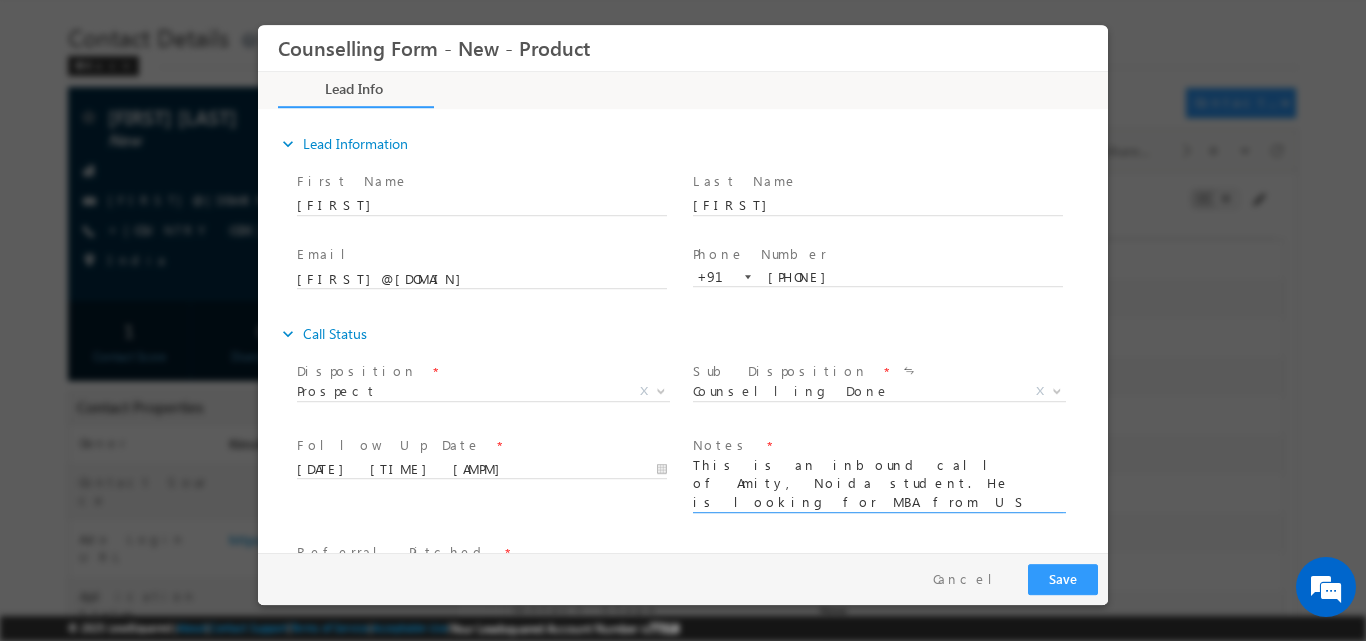 paste on "10th-70%-2019
12th-78%-2021
bachelors-BBA- international-7.5CGPA
no backlogs
work experience- 2 months
Not yet consulted
not given EPT
budget- not closed" 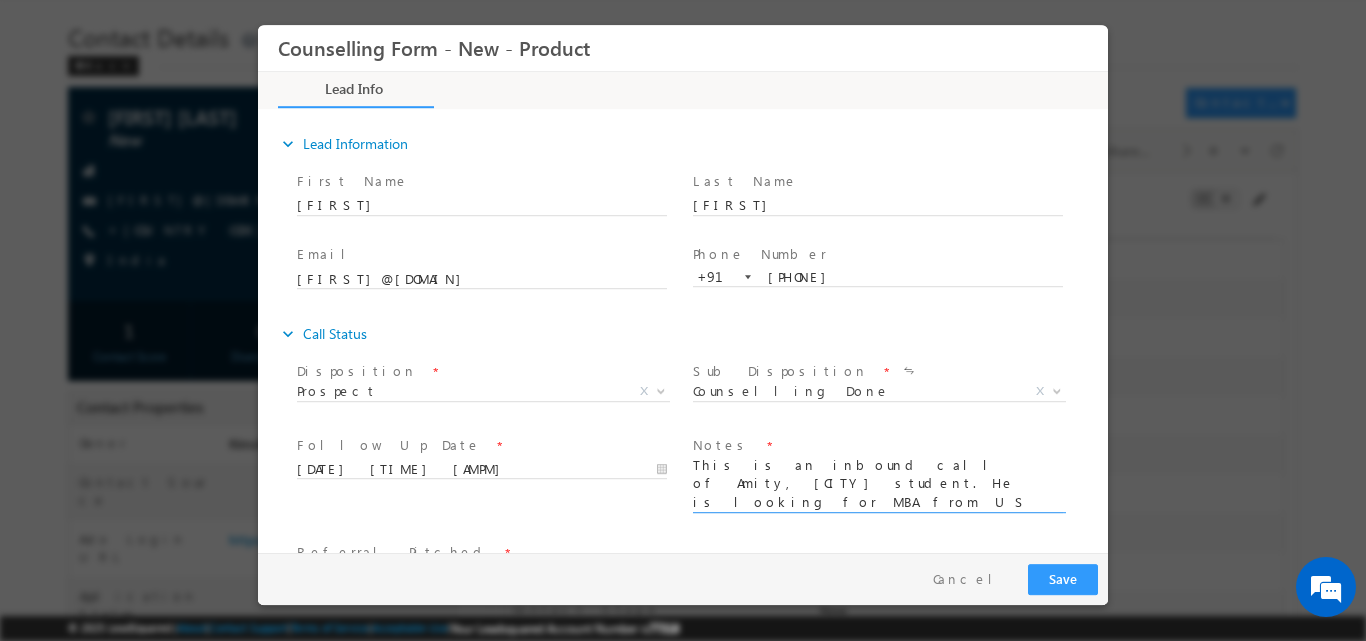 scroll, scrollTop: 90, scrollLeft: 0, axis: vertical 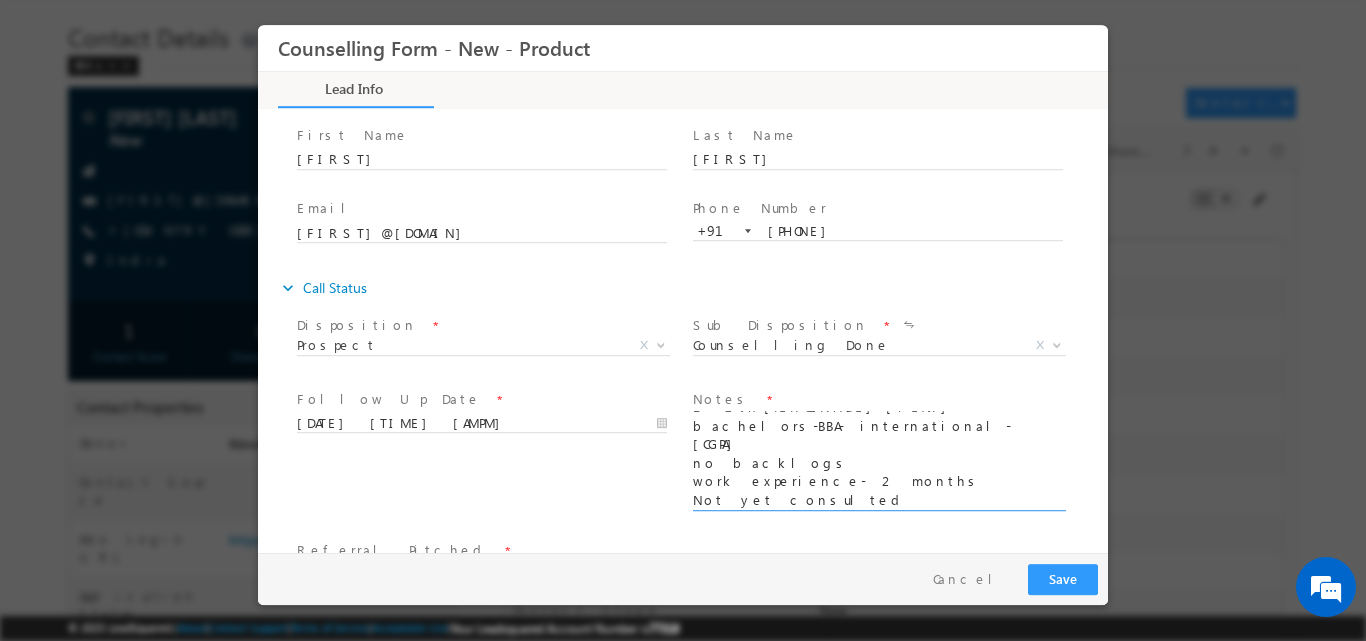 click on "This is an inbound call of Amity, Noida student. He is looking for MBA from US
10th-70%-2019
12th-78%-2021
bachelors-BBA- international-7.5CGPA
no backlogs
work experience- 2 months
Not yet consulted
not given EPT
budget- not closed" at bounding box center [878, 460] 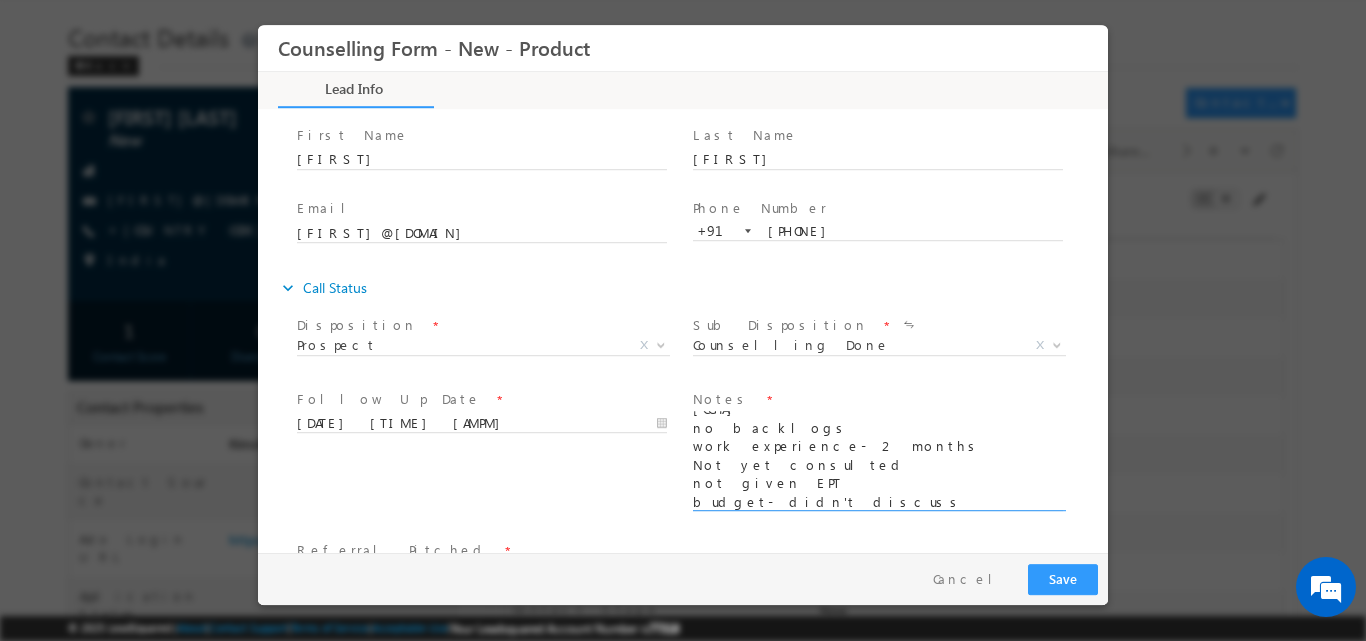scroll, scrollTop: 144, scrollLeft: 0, axis: vertical 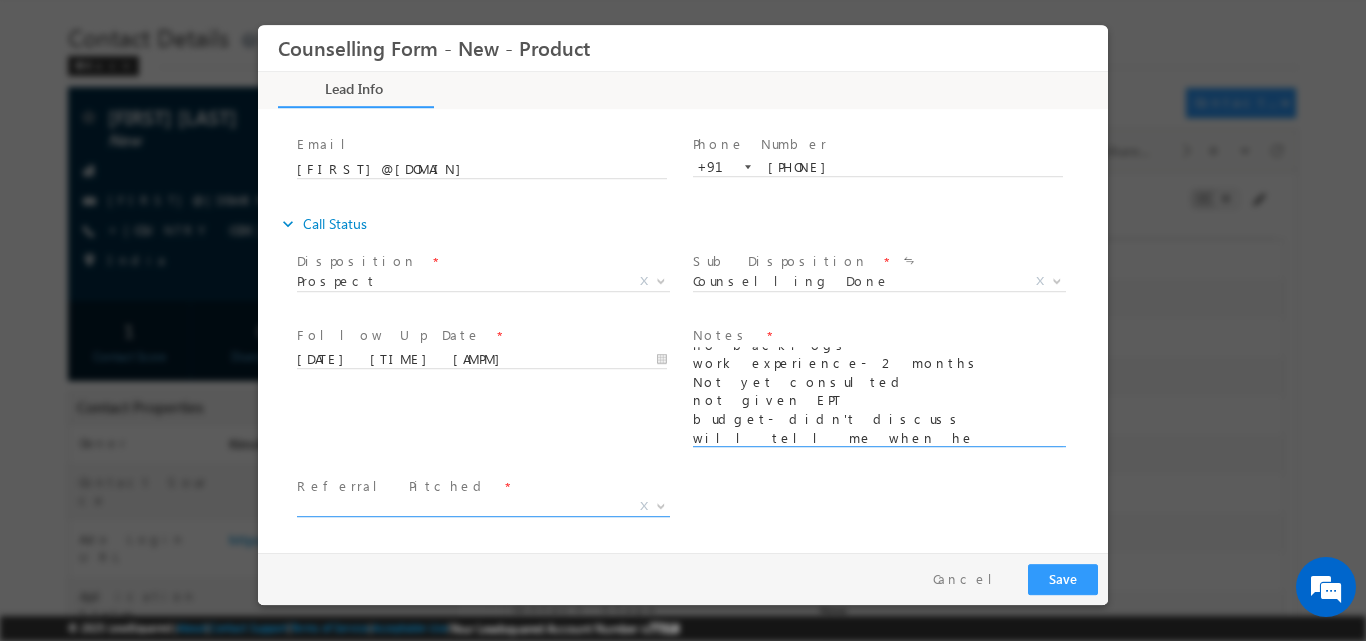 type on "This is an inbound call of Amity, Noida student. He is looking for MBA from US
10th-70%-2019
12th-78%-2021
bachelors-BBA- international-7.5CGPA
no backlogs
work experience- 2 months
Not yet consulted
not given EPT
budget- didn't discuss will tell me when he will come to the office.
He said he will discuss with his father then will come to the office for further discussion" 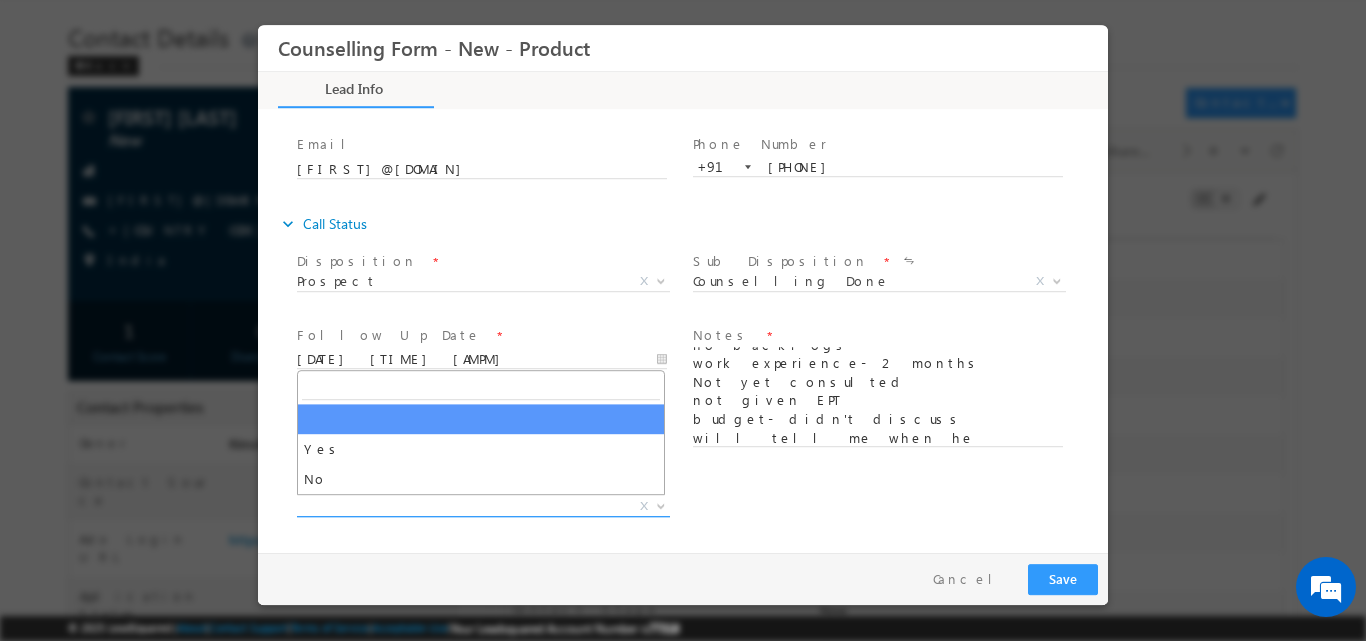 click at bounding box center (659, 505) 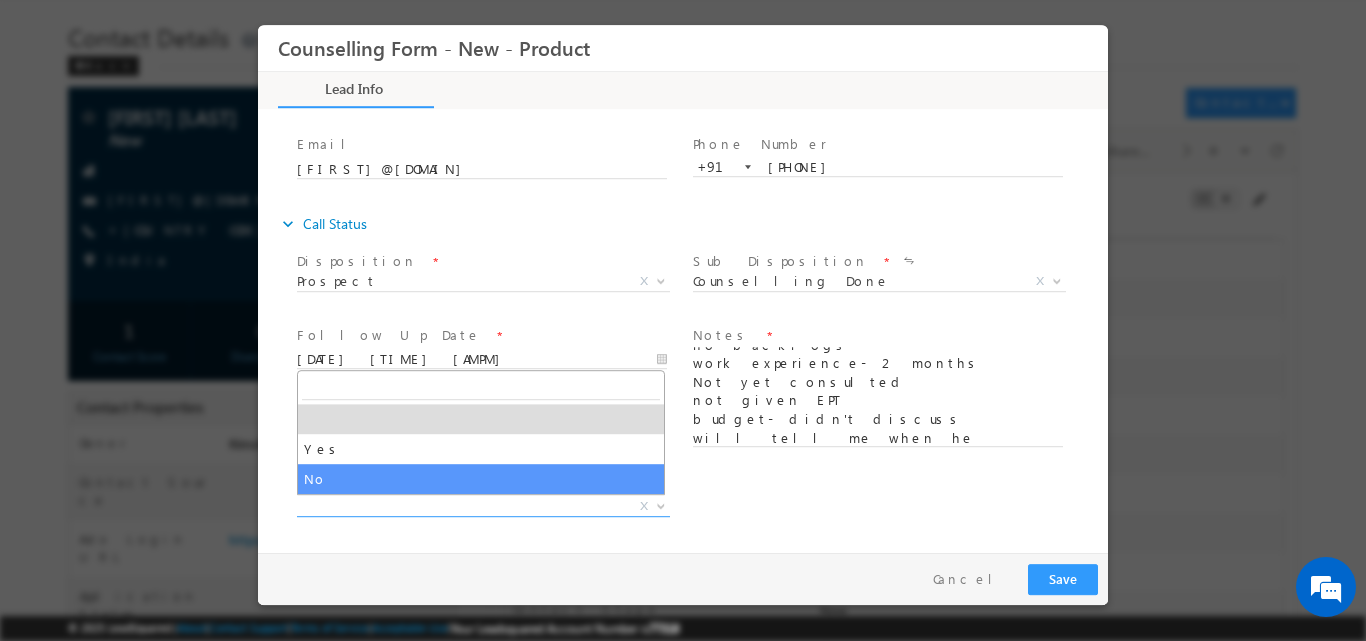 select on "No" 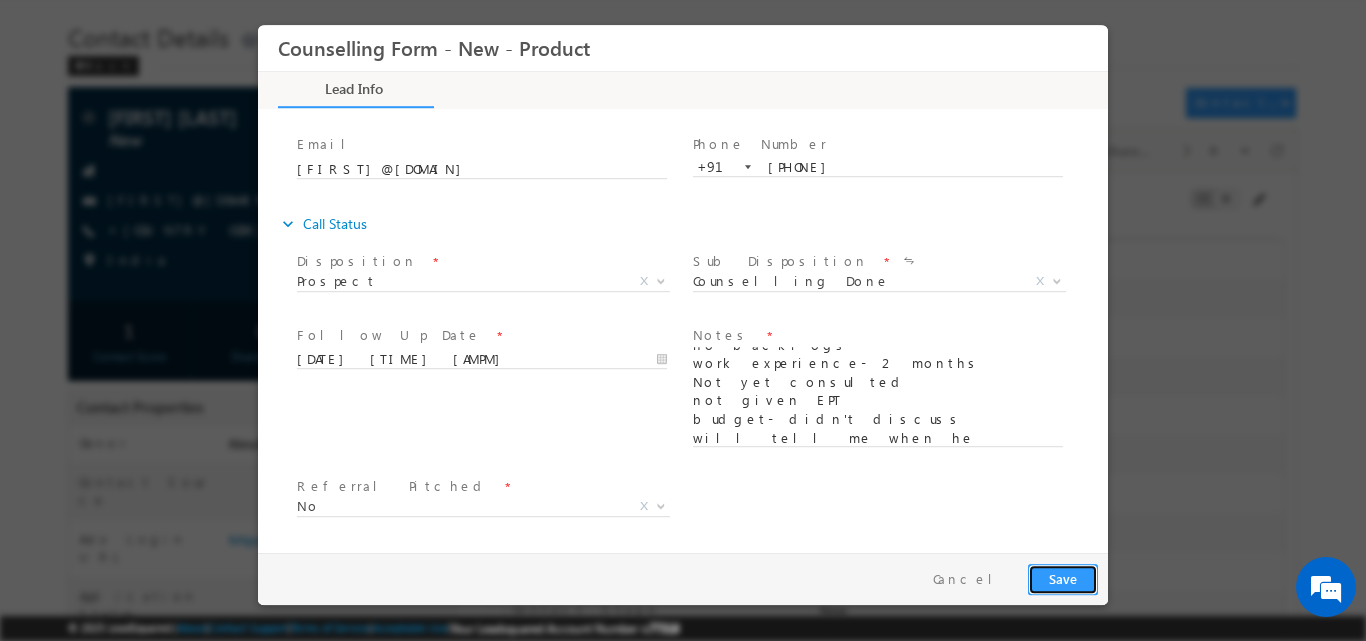 click on "Save" at bounding box center [1063, 578] 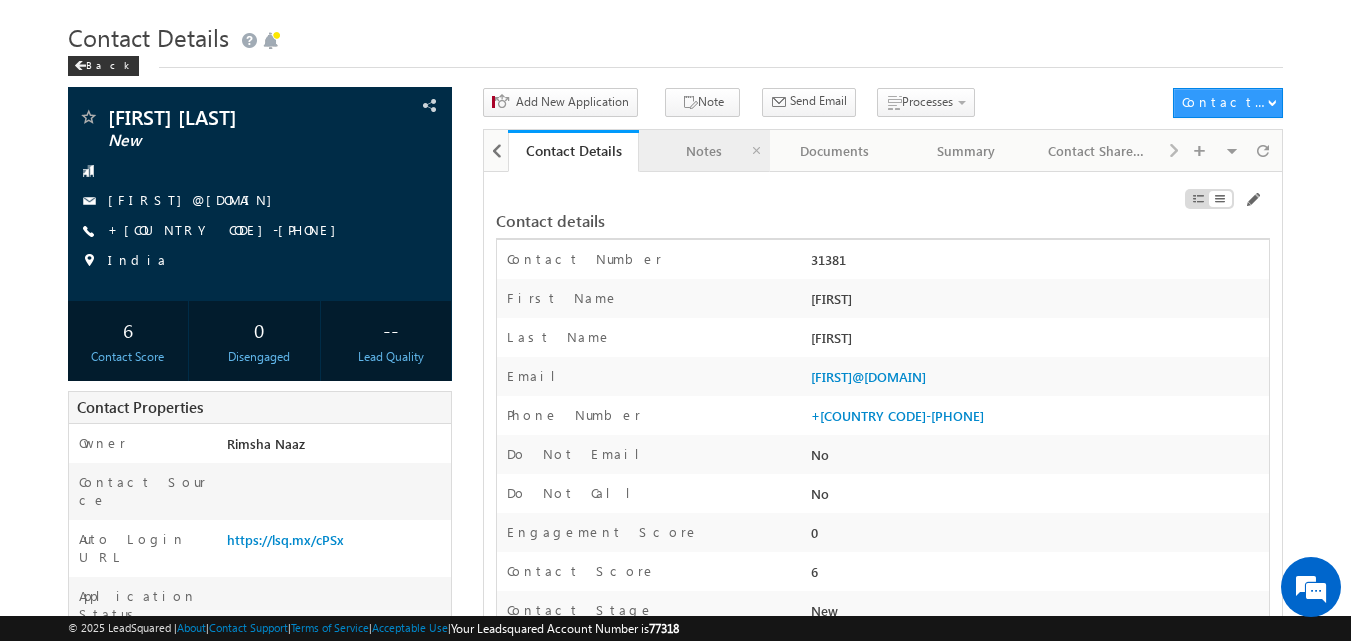 click on "Notes" at bounding box center [703, 151] 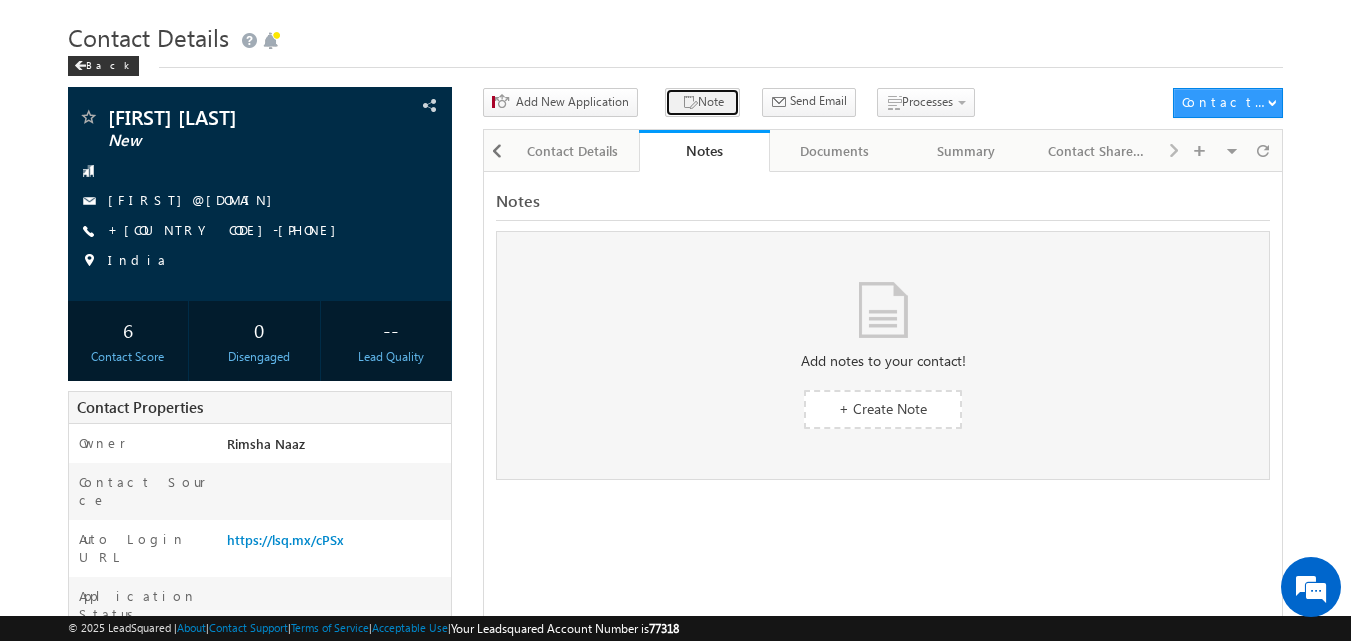 click on "Note" at bounding box center [702, 102] 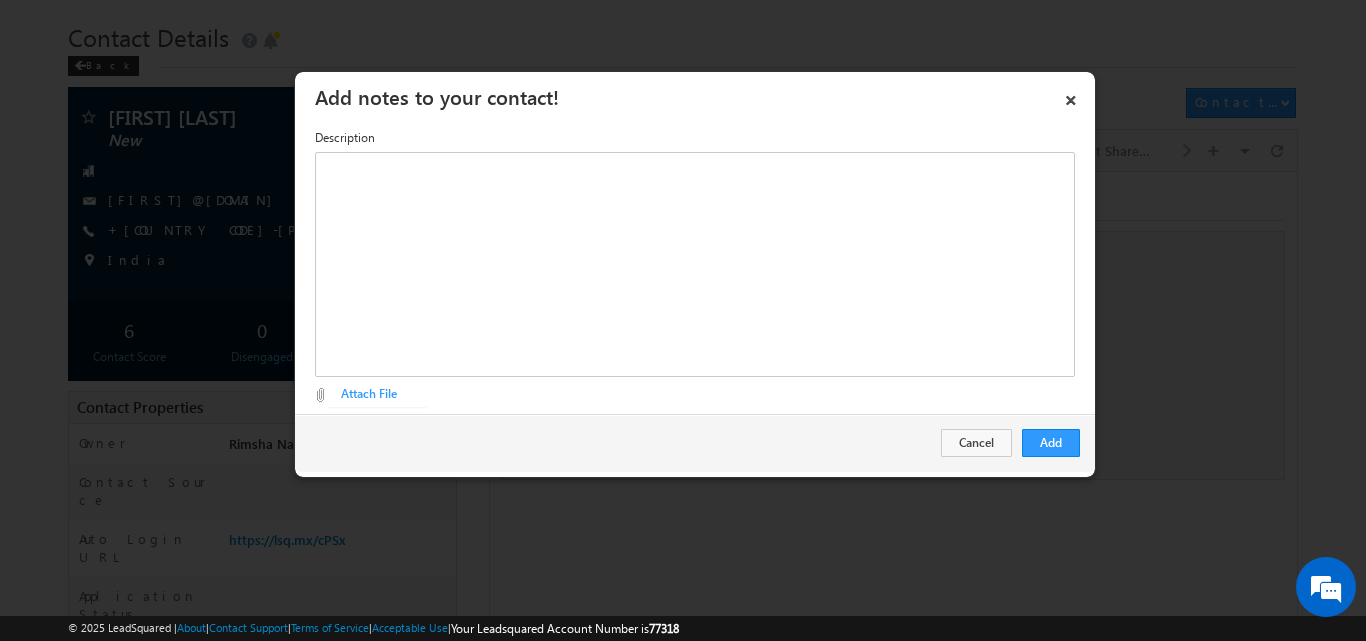 click at bounding box center (383, 405) 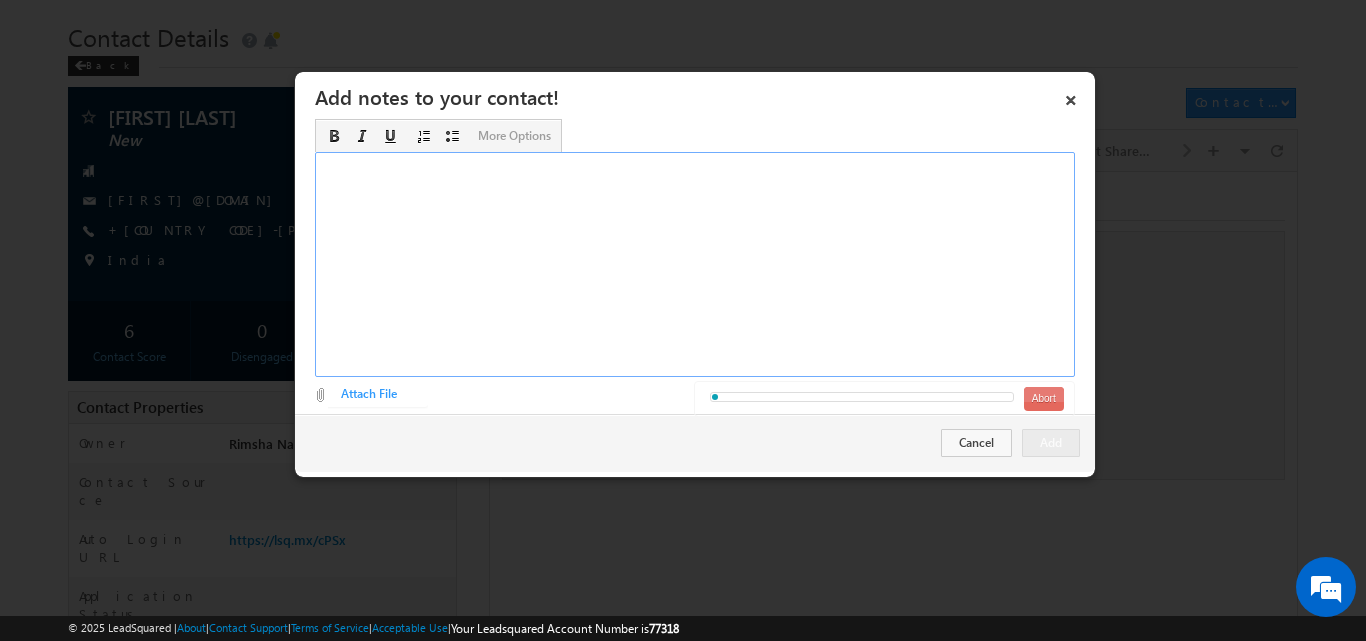 click at bounding box center (695, 264) 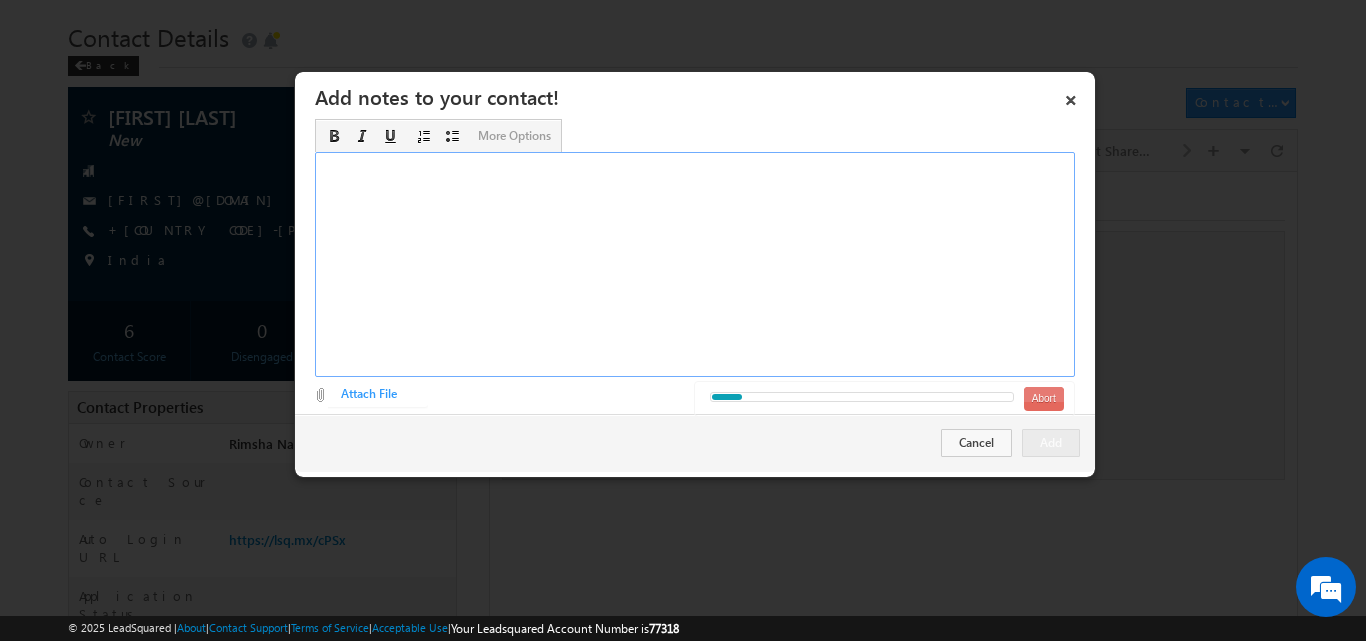 type 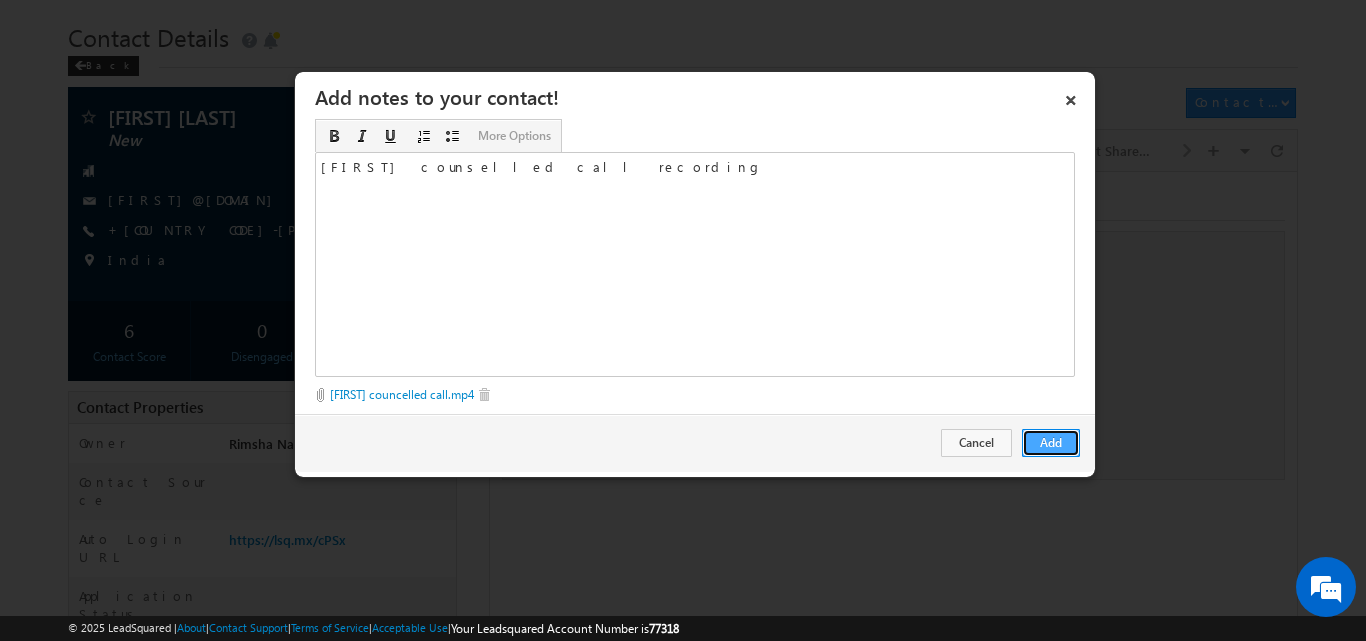 click on "Add" at bounding box center (1051, 443) 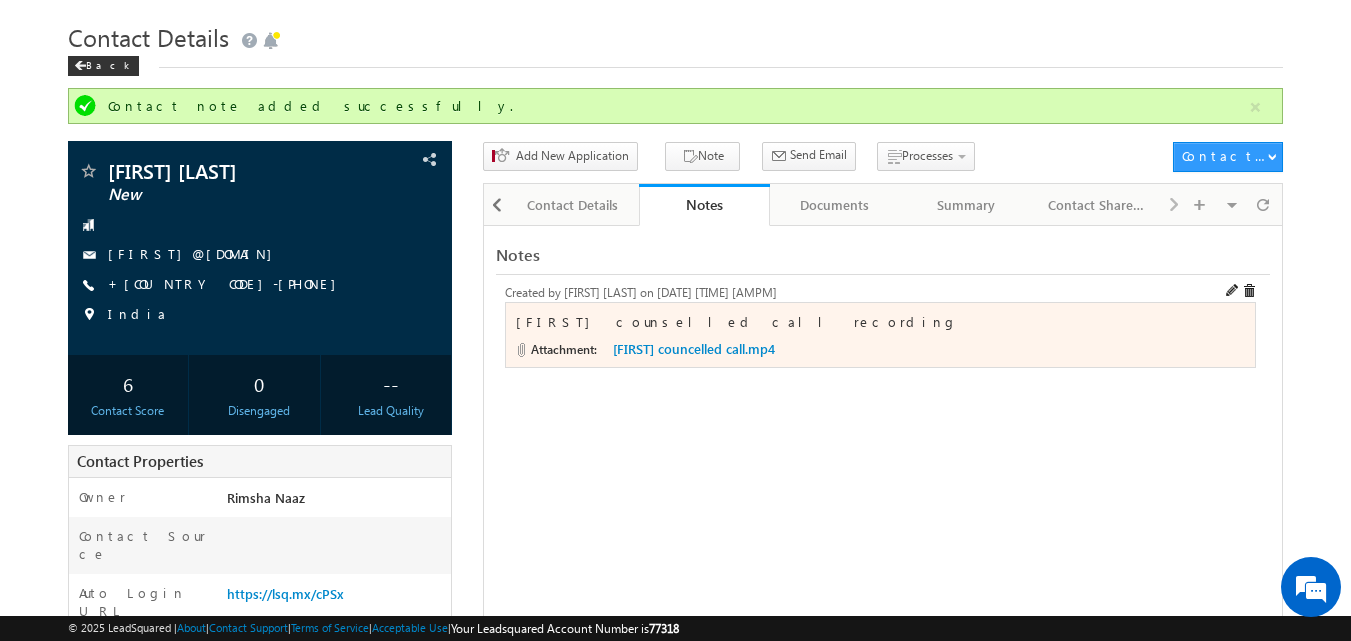 click on "Jaspreet counselled call recording" at bounding box center (737, 321) 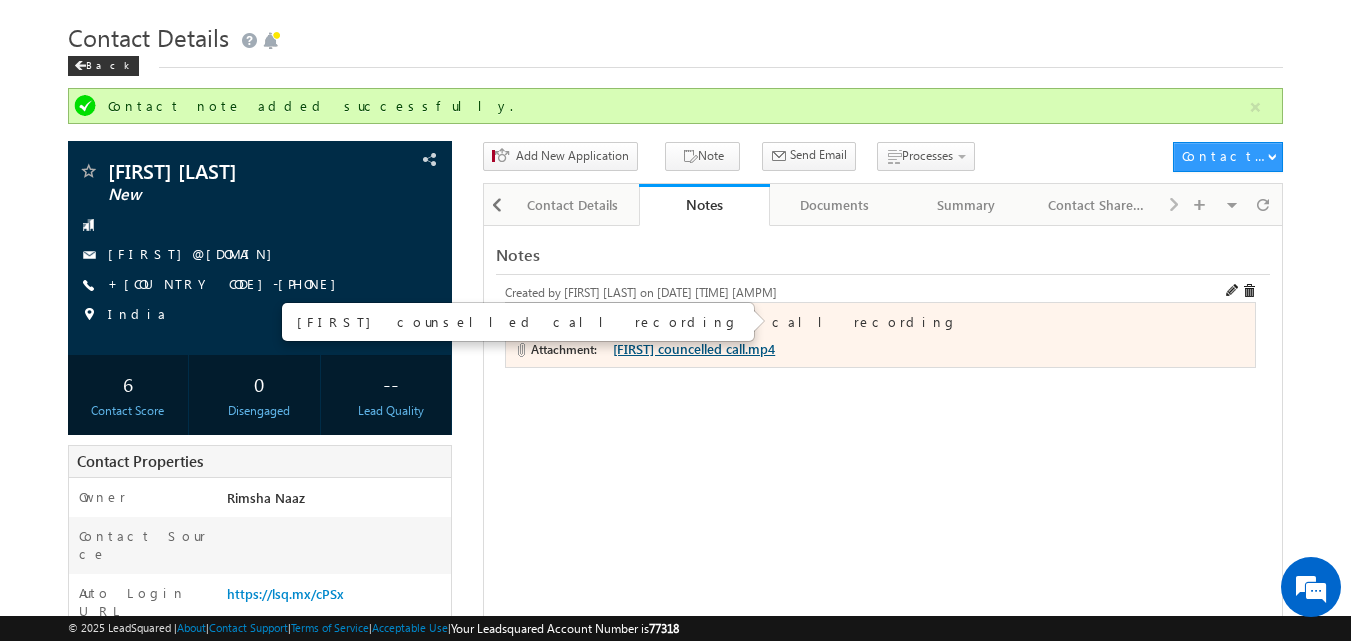 click on "Jaspreet councelled call.mp4" at bounding box center [694, 348] 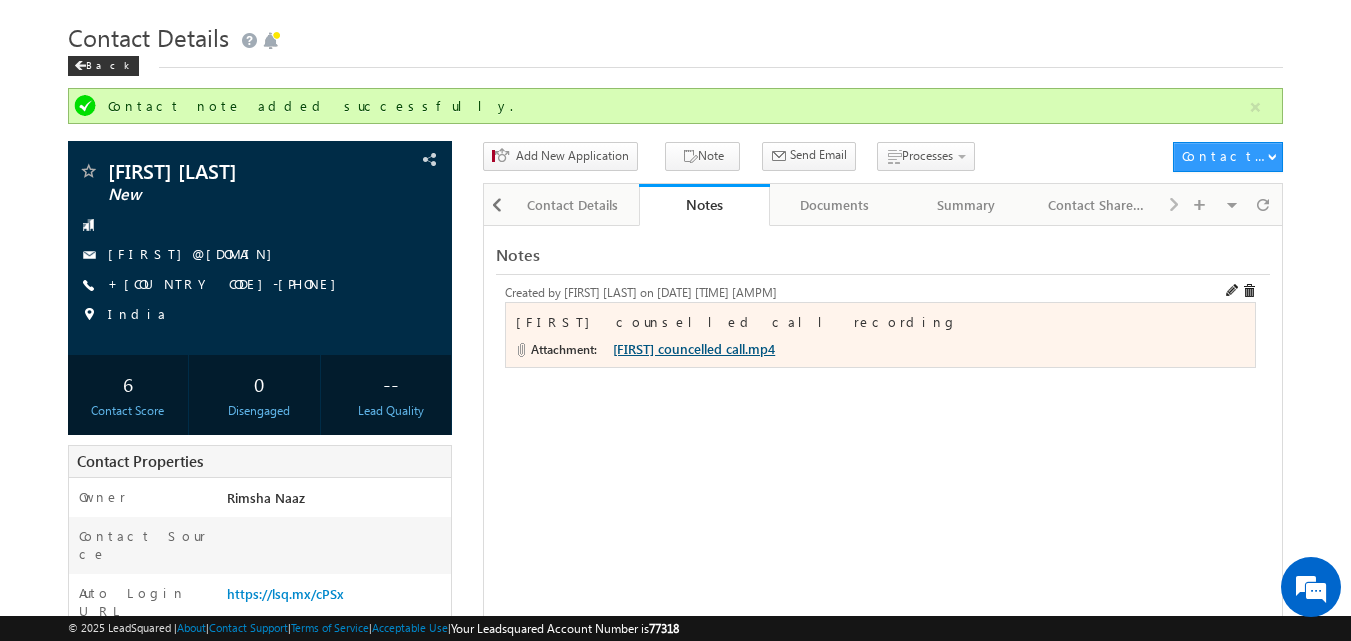 scroll, scrollTop: 0, scrollLeft: 0, axis: both 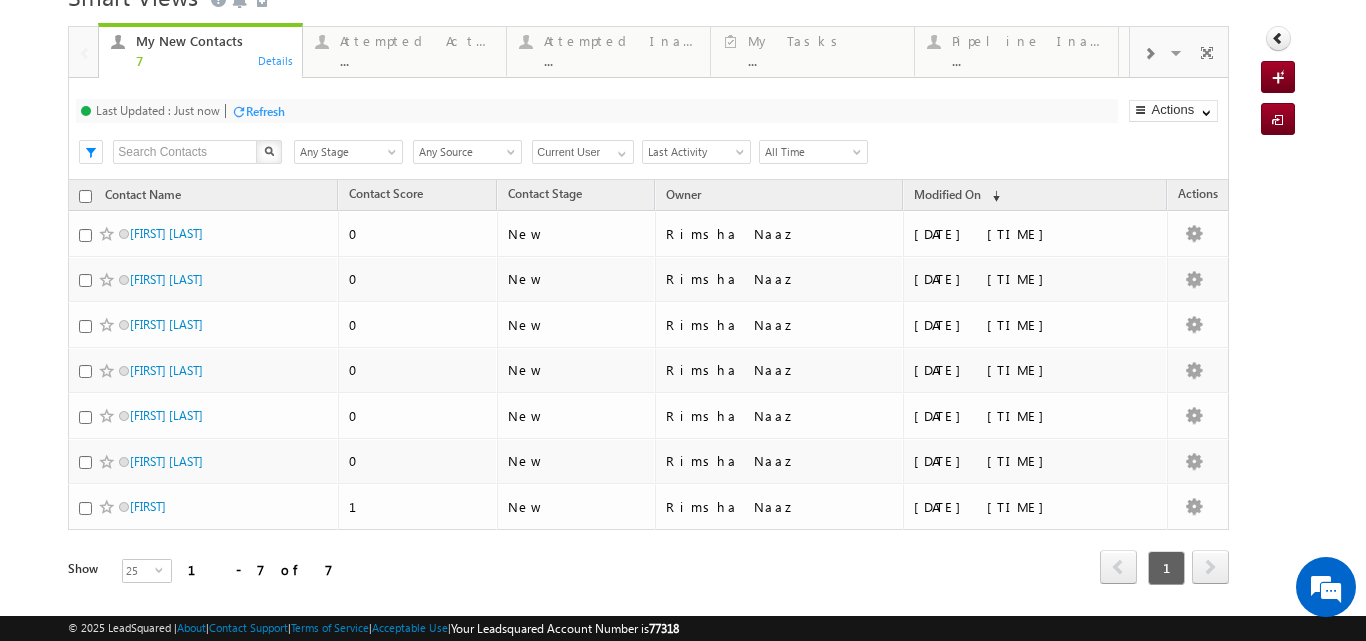 click on "Refresh" at bounding box center [265, 111] 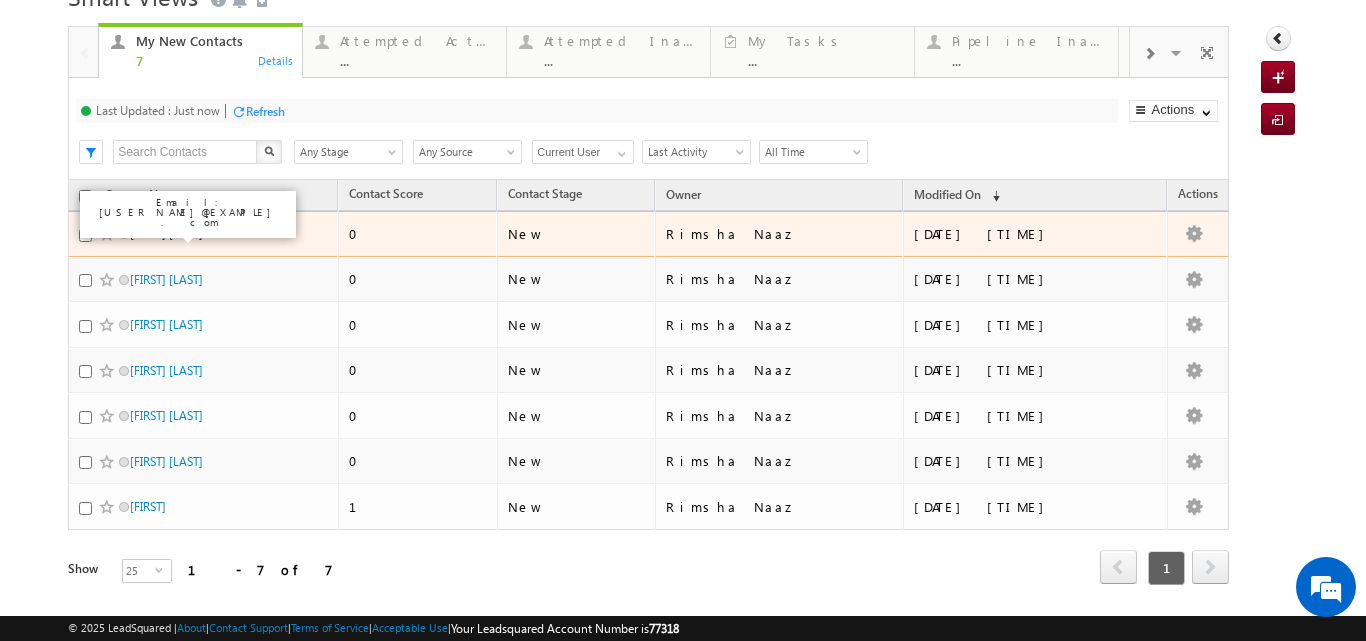 click on "Fazeel Lodhi" at bounding box center (166, 233) 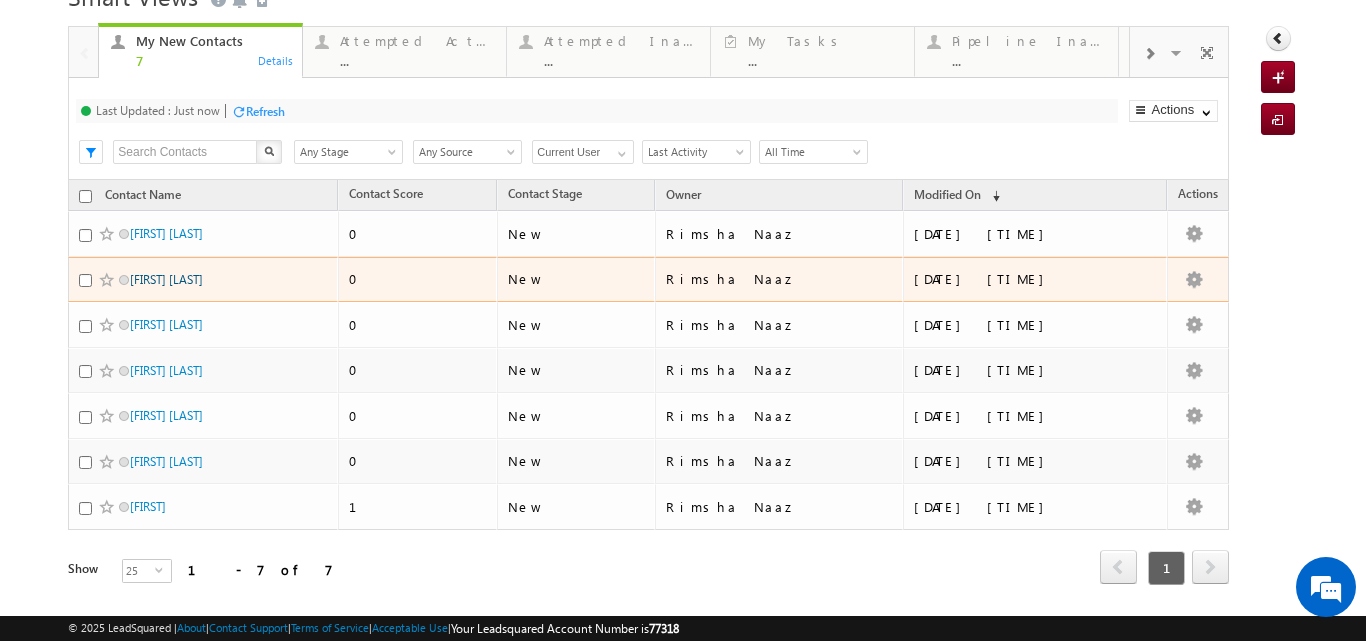 click on "Sameer Meer" at bounding box center (166, 279) 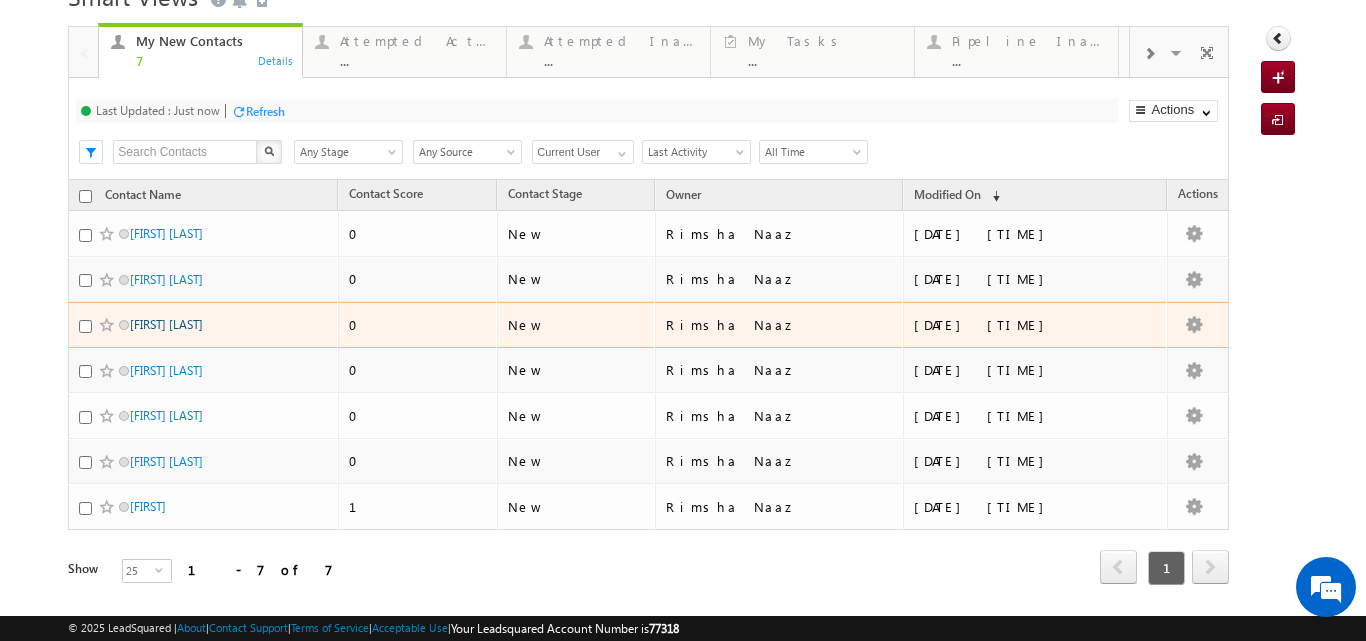 click on "beeru Rawat" at bounding box center (166, 324) 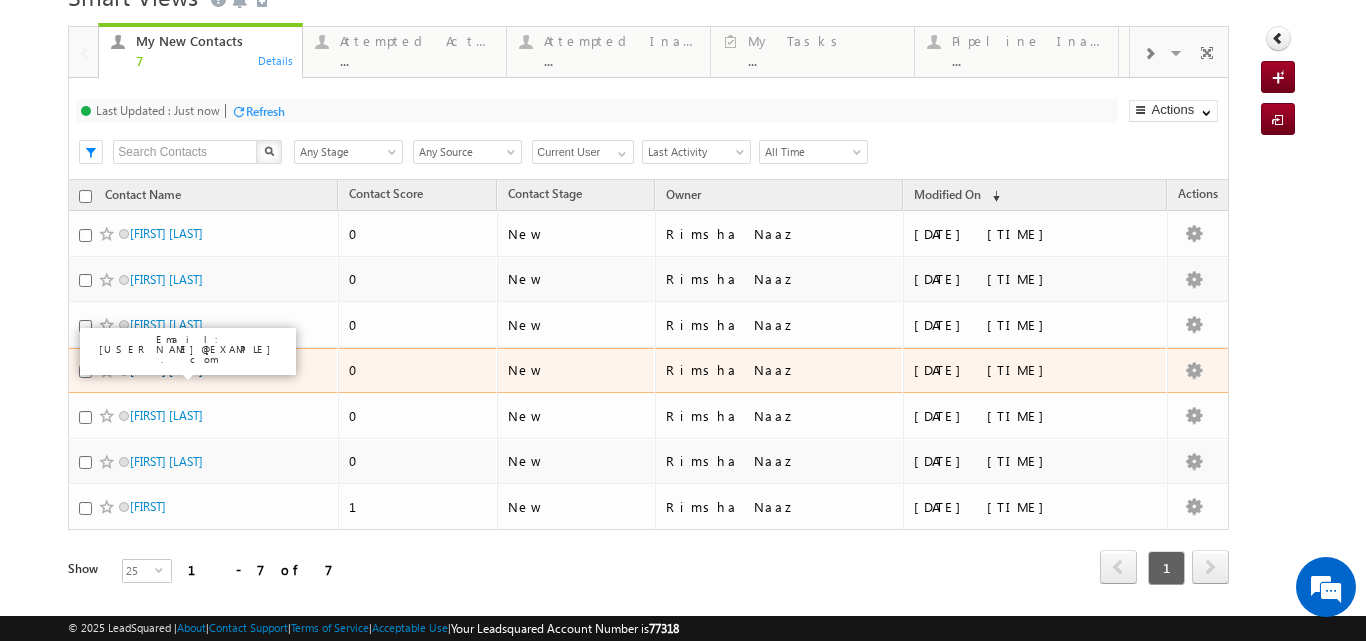 click on "Ankit Raj" at bounding box center (166, 370) 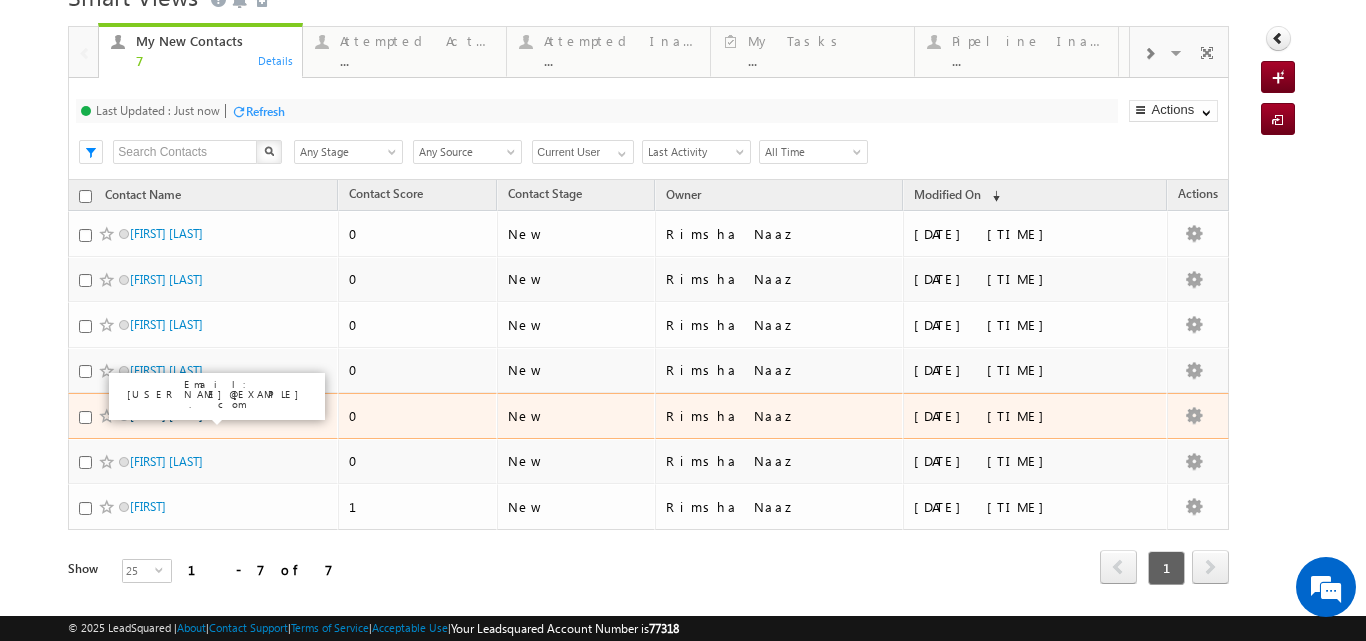 click on "Ajeet kumar netam" at bounding box center (166, 415) 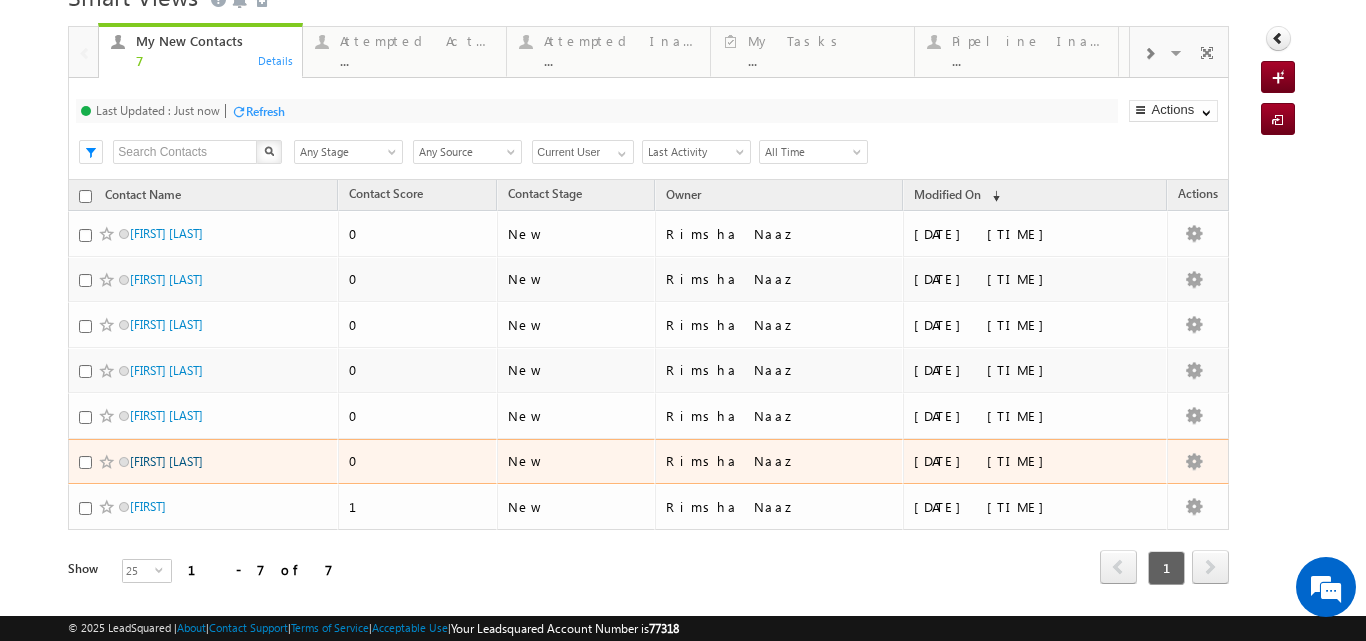 click on "Randhir Kumar Yadav" at bounding box center (166, 461) 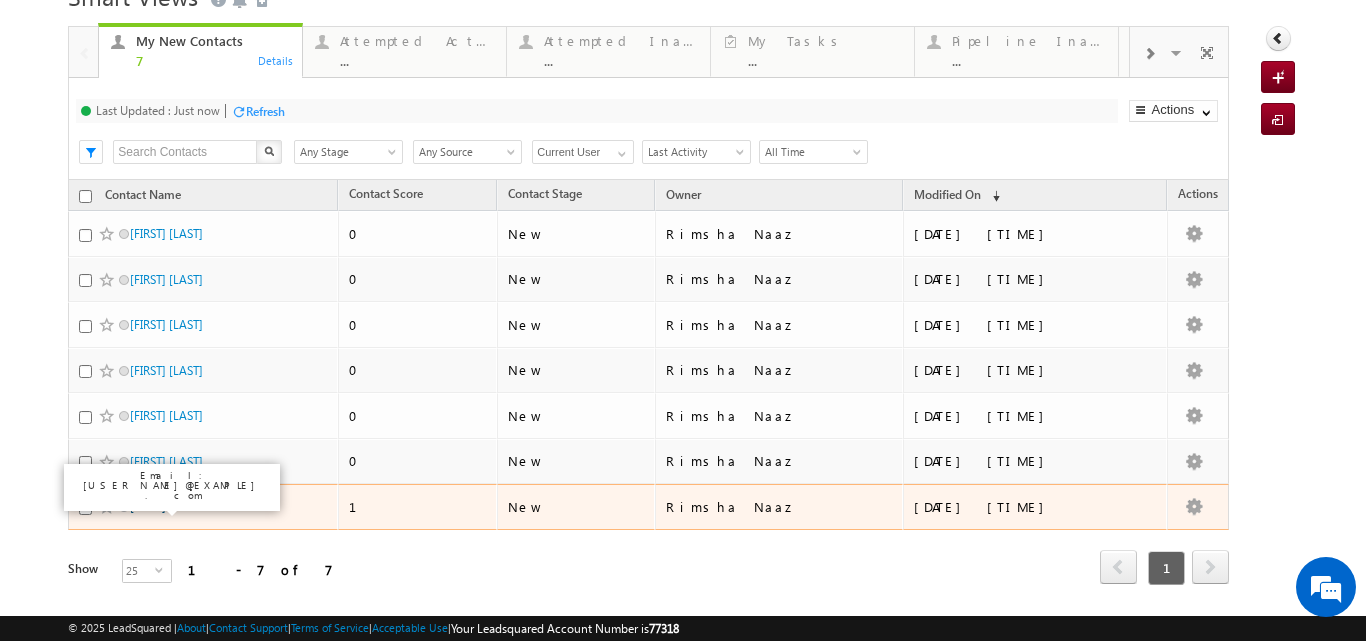 click on "Sumeet" at bounding box center (148, 506) 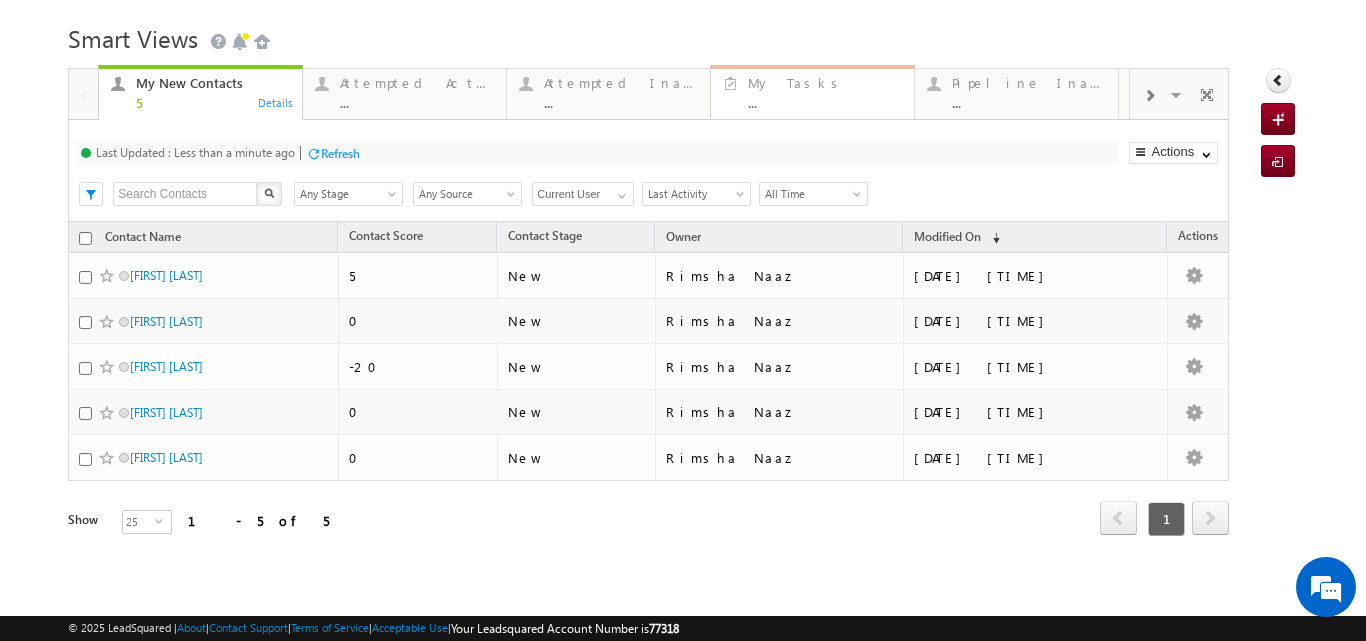 scroll, scrollTop: 0, scrollLeft: 0, axis: both 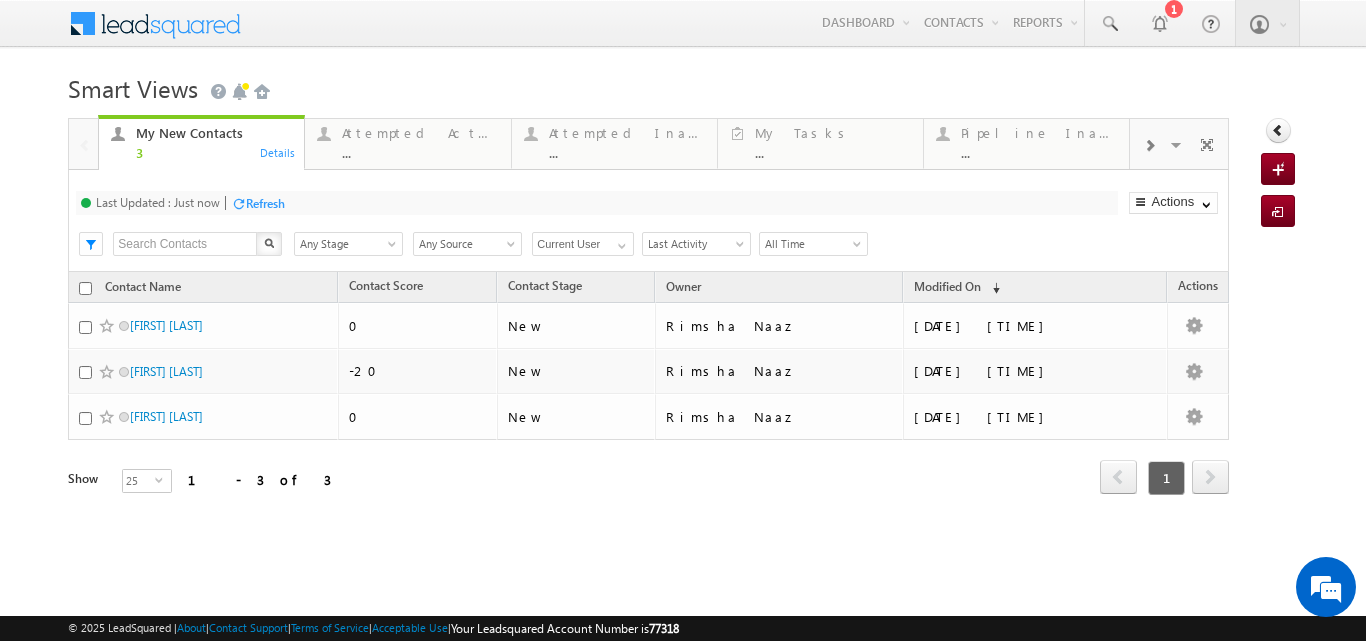 click on "Refresh" at bounding box center [265, 203] 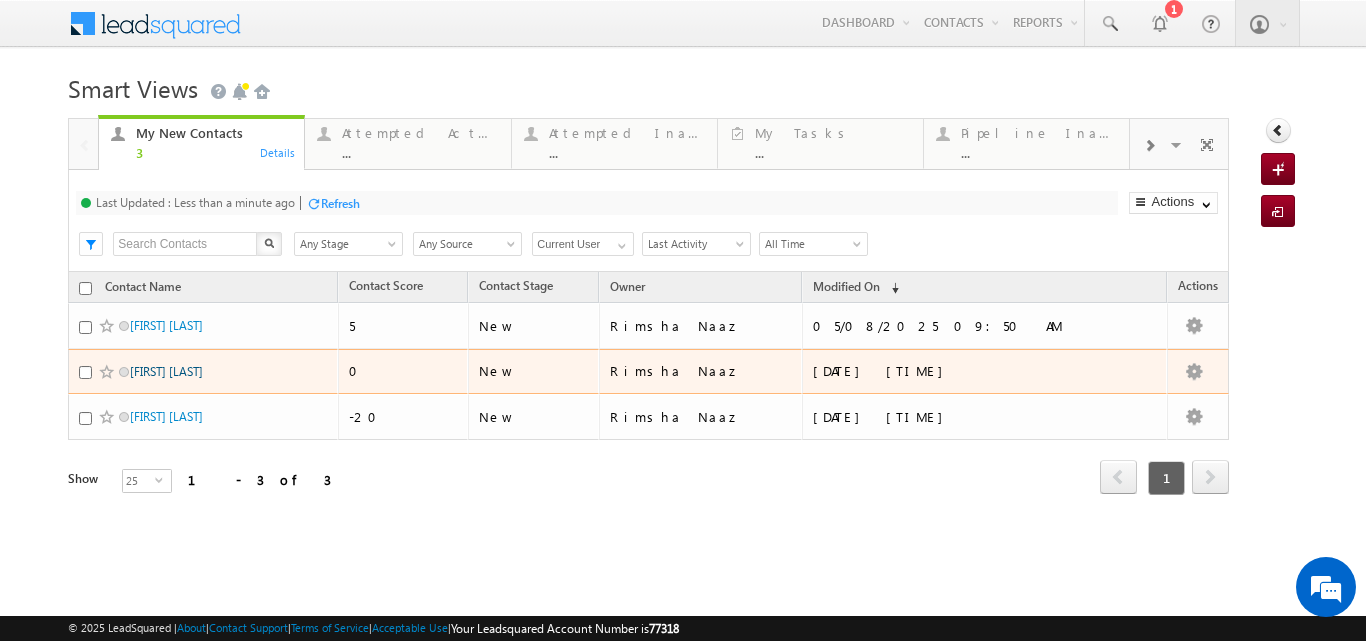 click on "Sonu Ali" at bounding box center (166, 371) 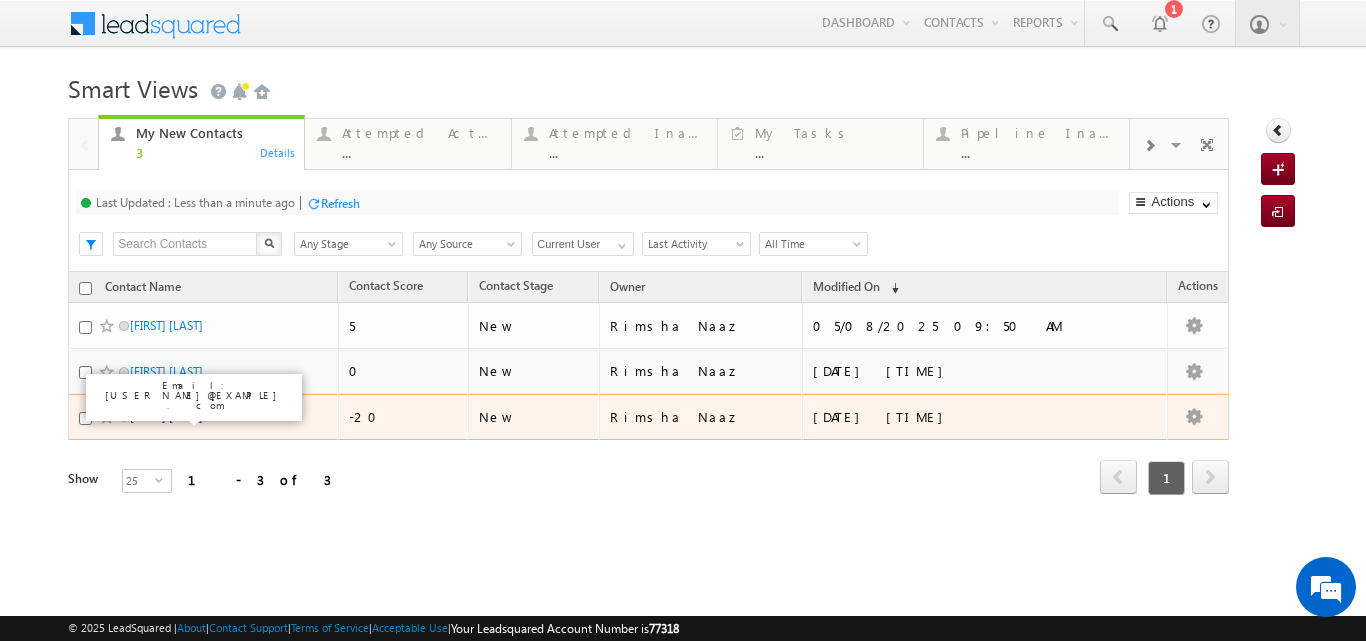click on "Dnyaneshwar Bhawar" at bounding box center (166, 416) 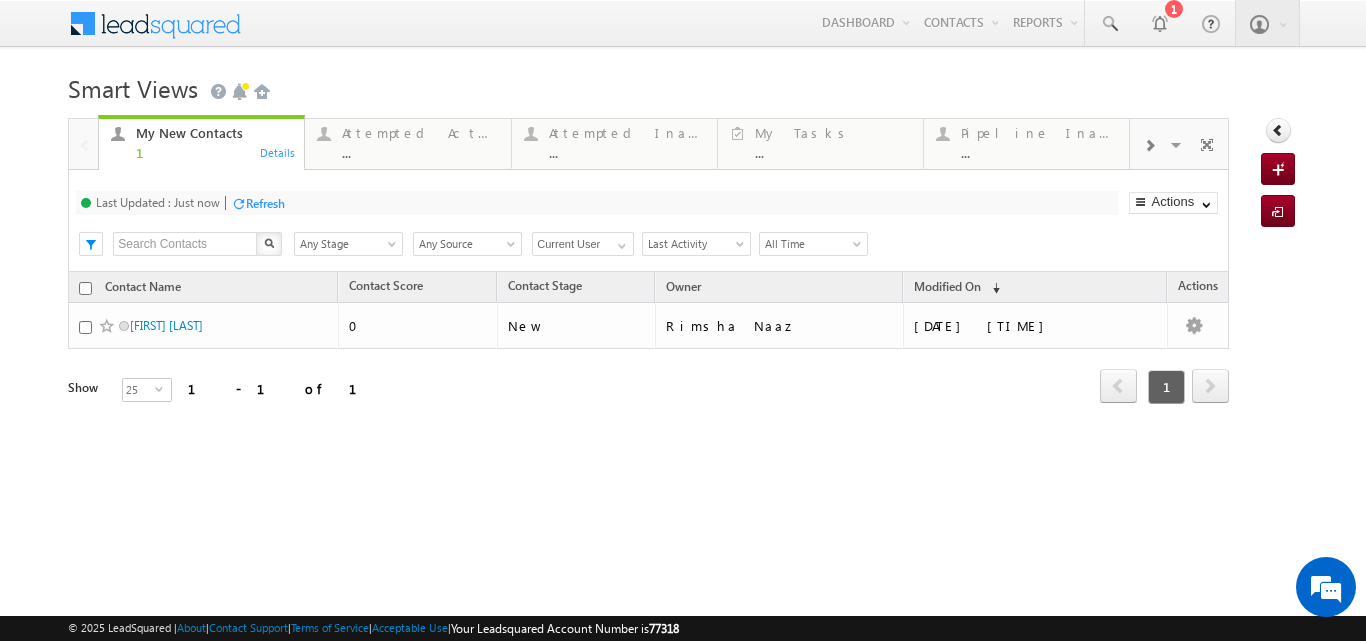 click on "Refresh" at bounding box center (265, 203) 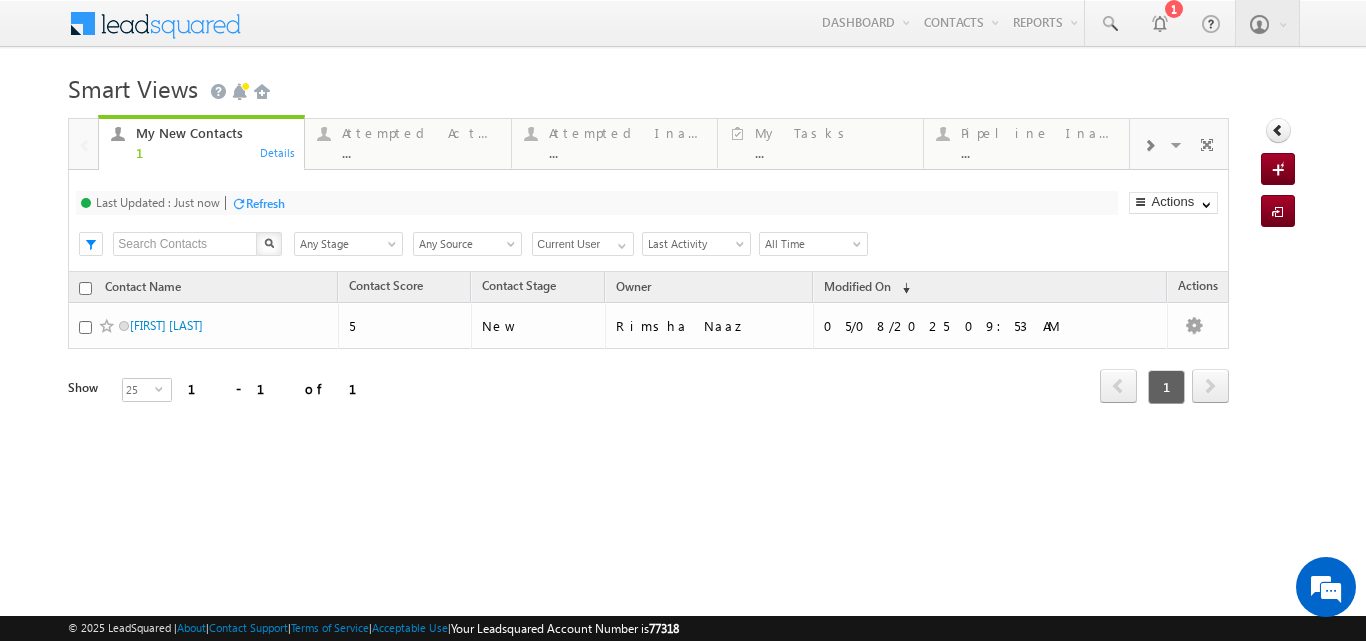 click on "Refresh" at bounding box center (265, 203) 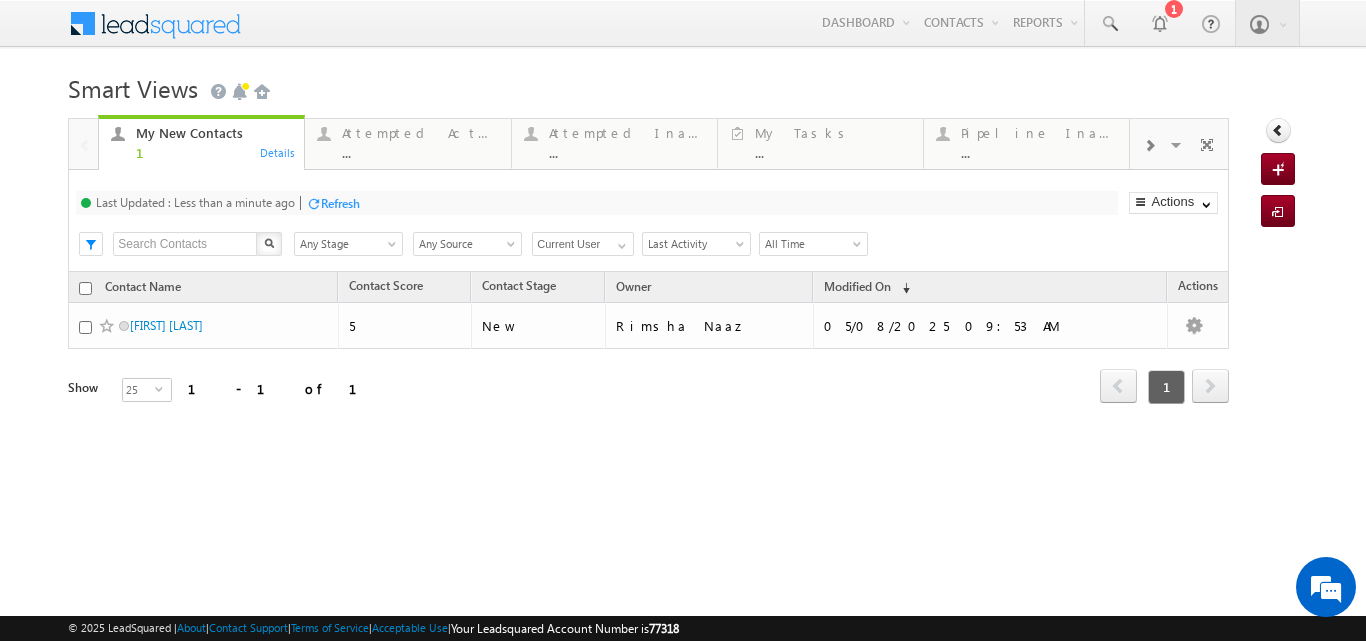 click on "Refresh" at bounding box center [340, 203] 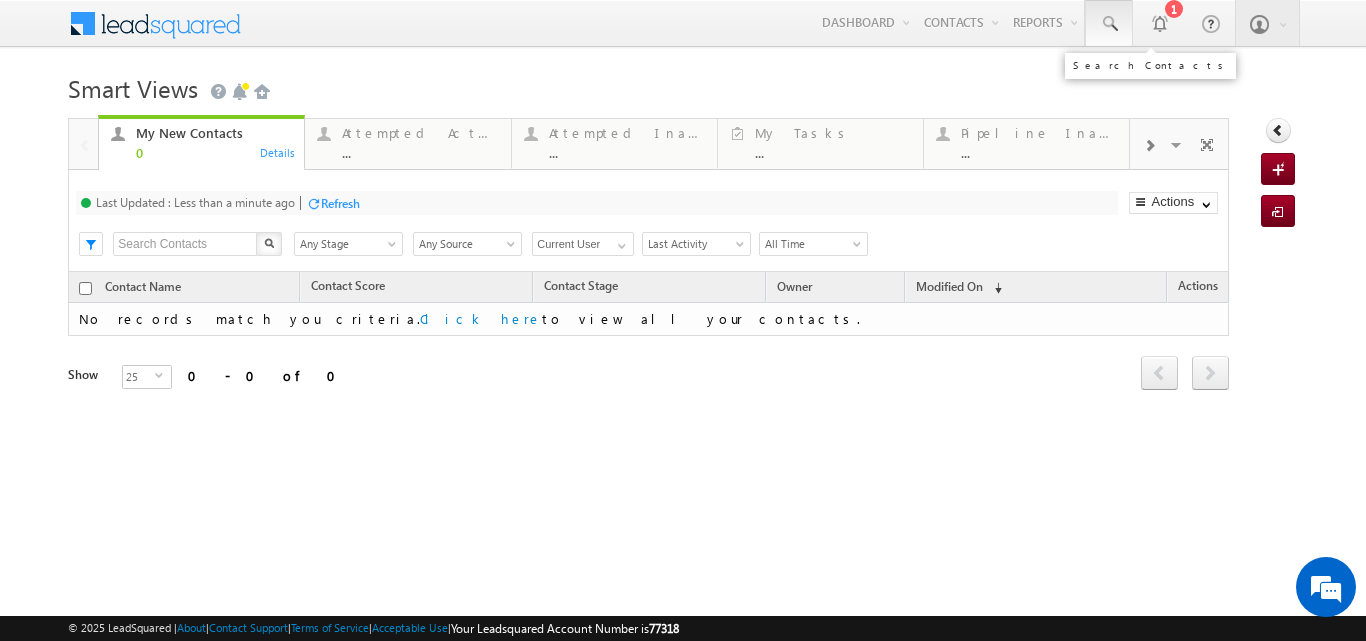 click at bounding box center [1109, 23] 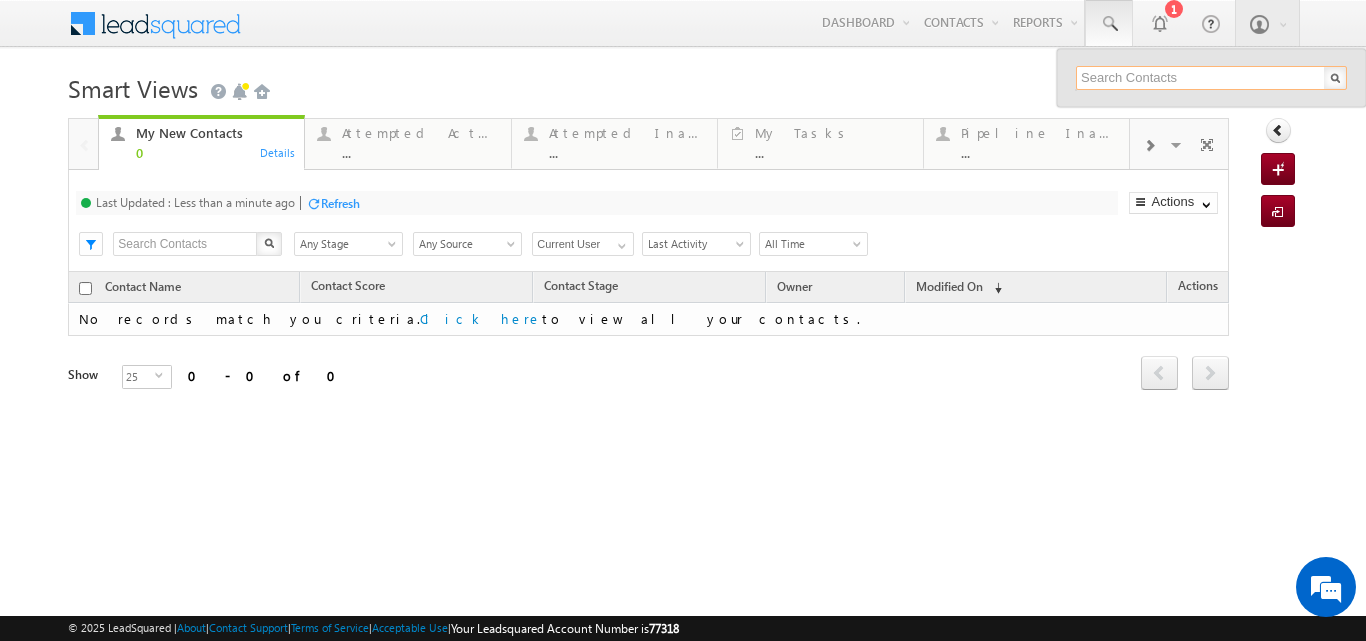 click at bounding box center (1211, 78) 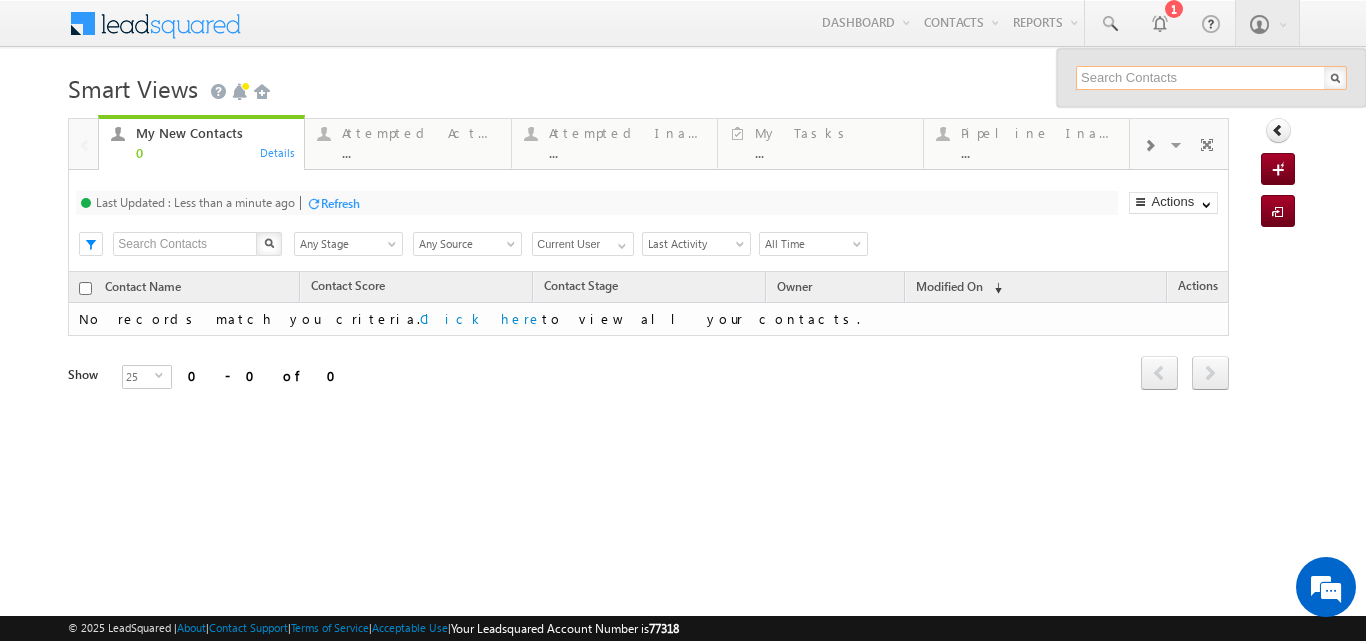 type on "K" 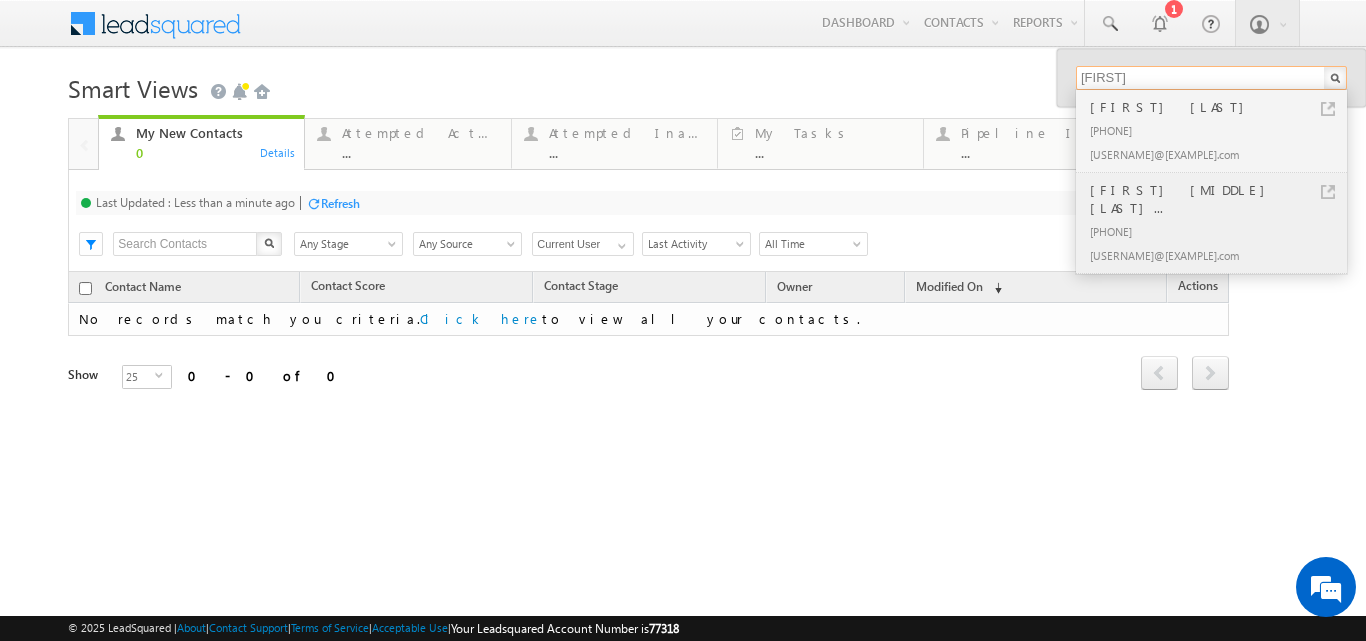 type on "Harshal" 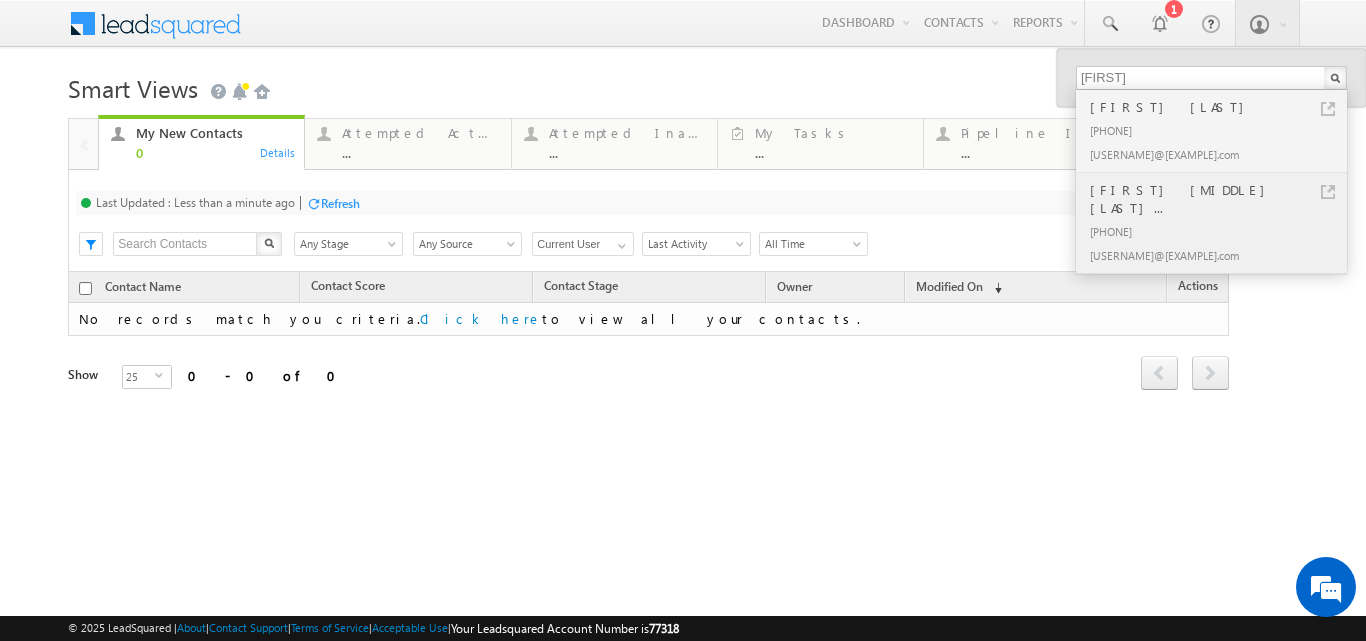 click on "Harshal nilesh Sonawane Har..." at bounding box center (1220, 199) 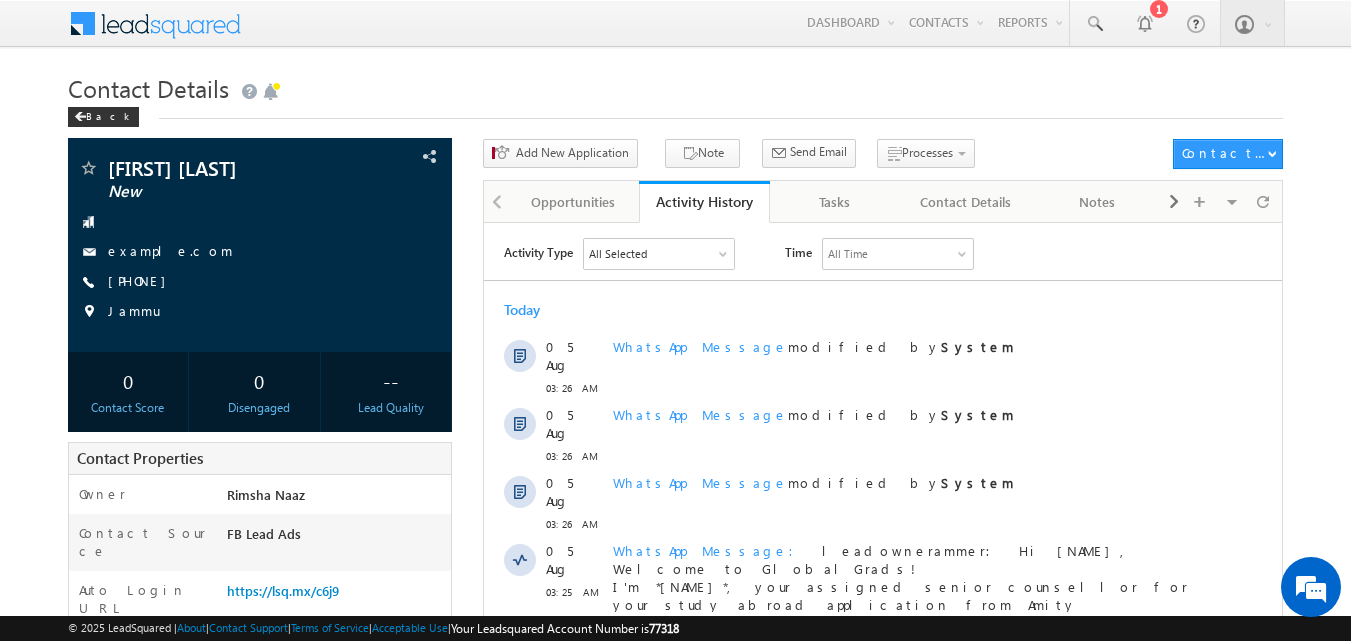 scroll, scrollTop: 0, scrollLeft: 0, axis: both 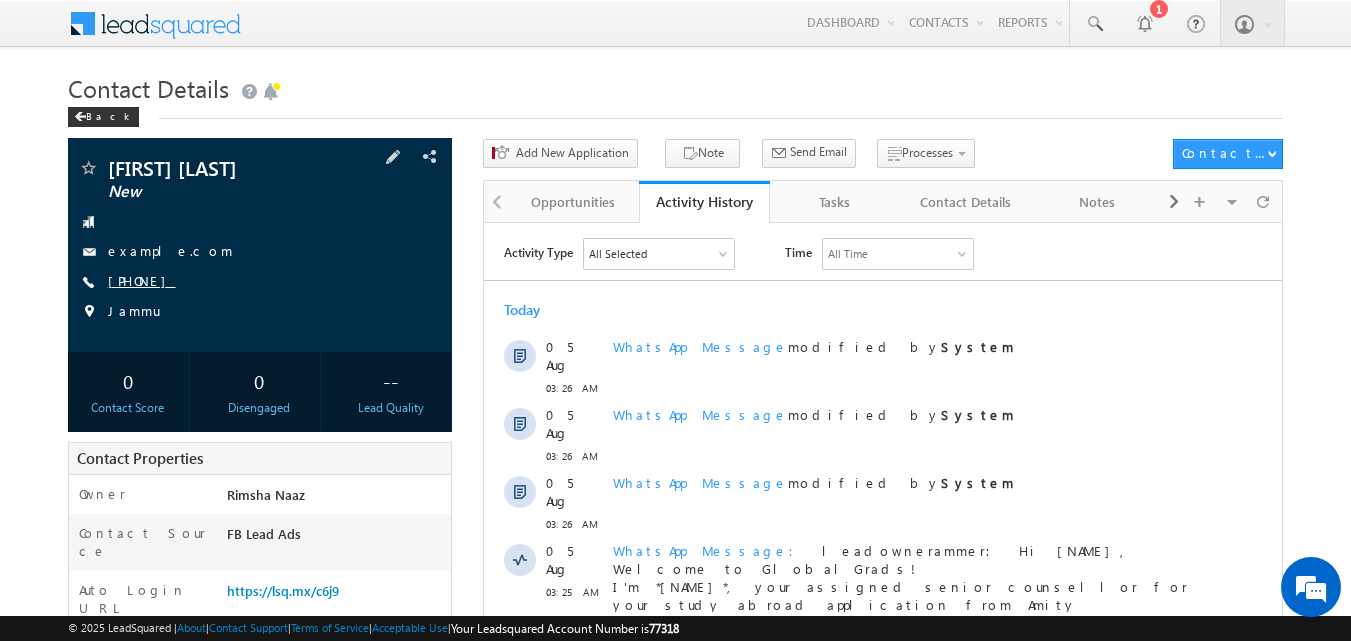 click on "[PHONE]" at bounding box center (142, 280) 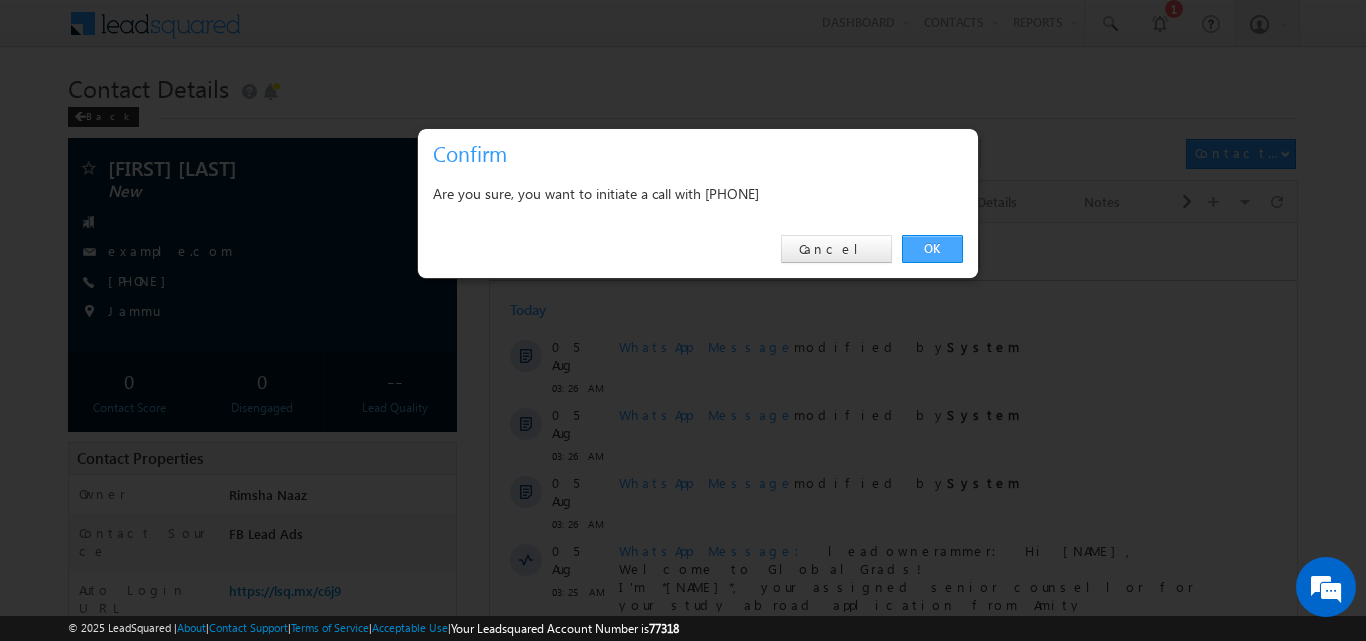 click on "OK" at bounding box center [932, 249] 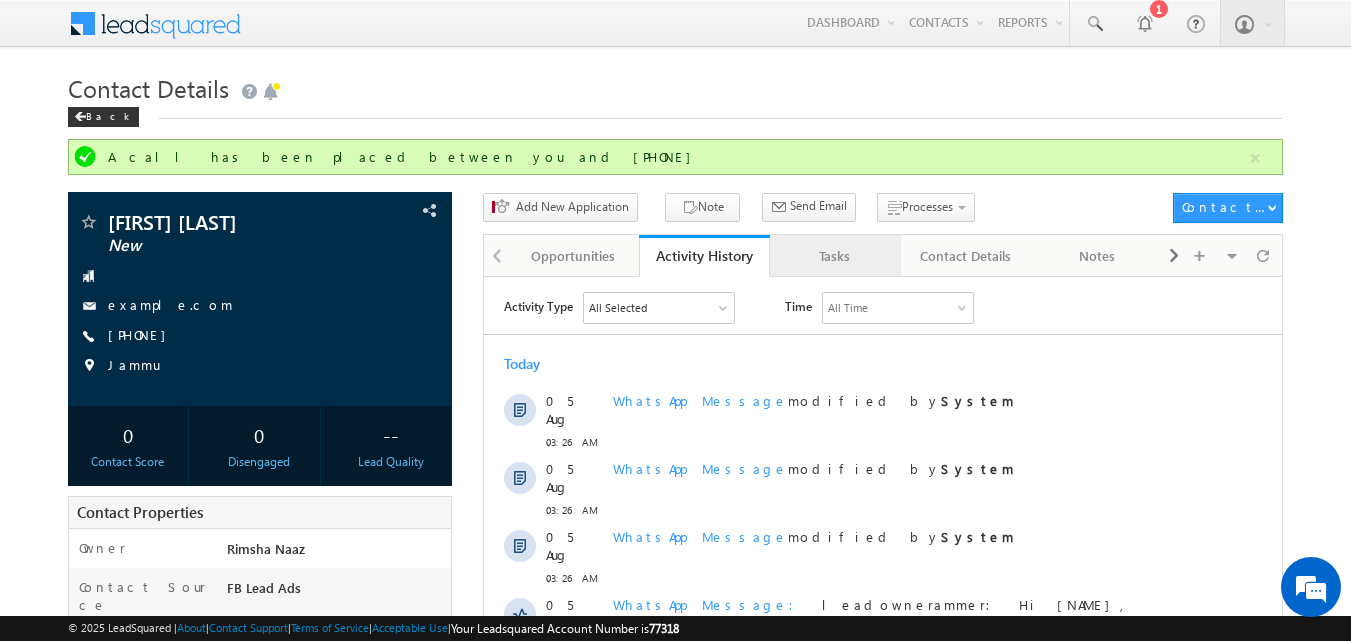 click on "Tasks" at bounding box center [834, 256] 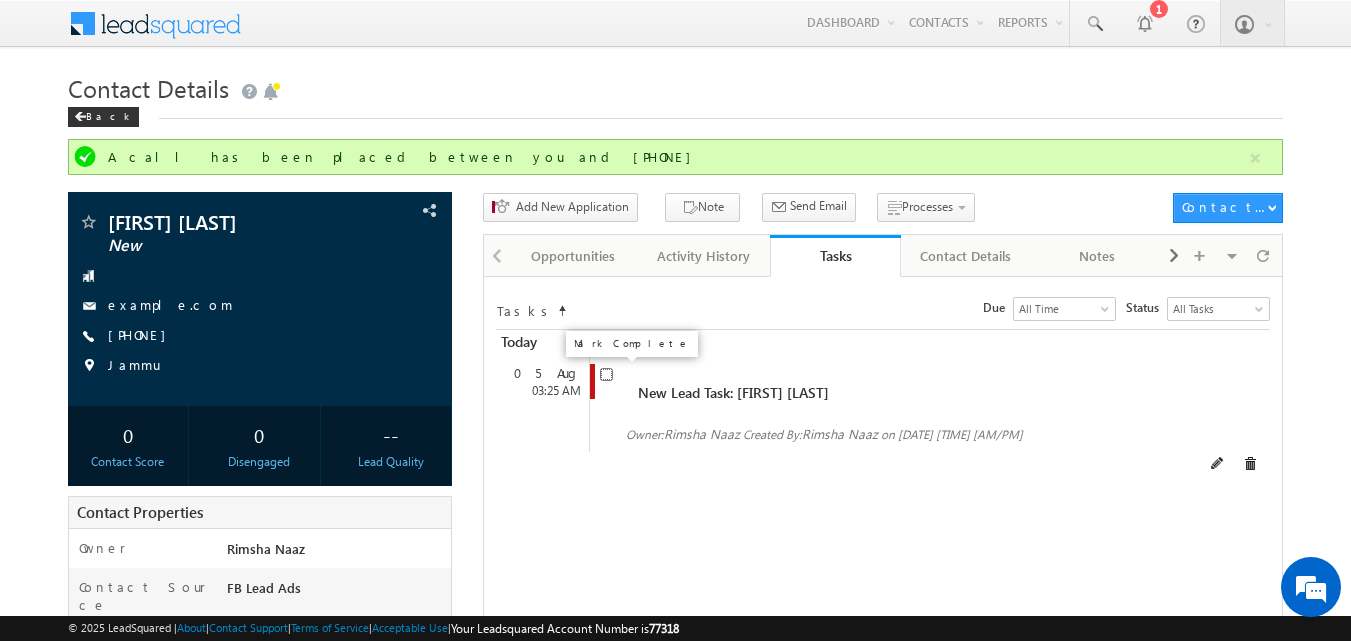 click at bounding box center (606, 374) 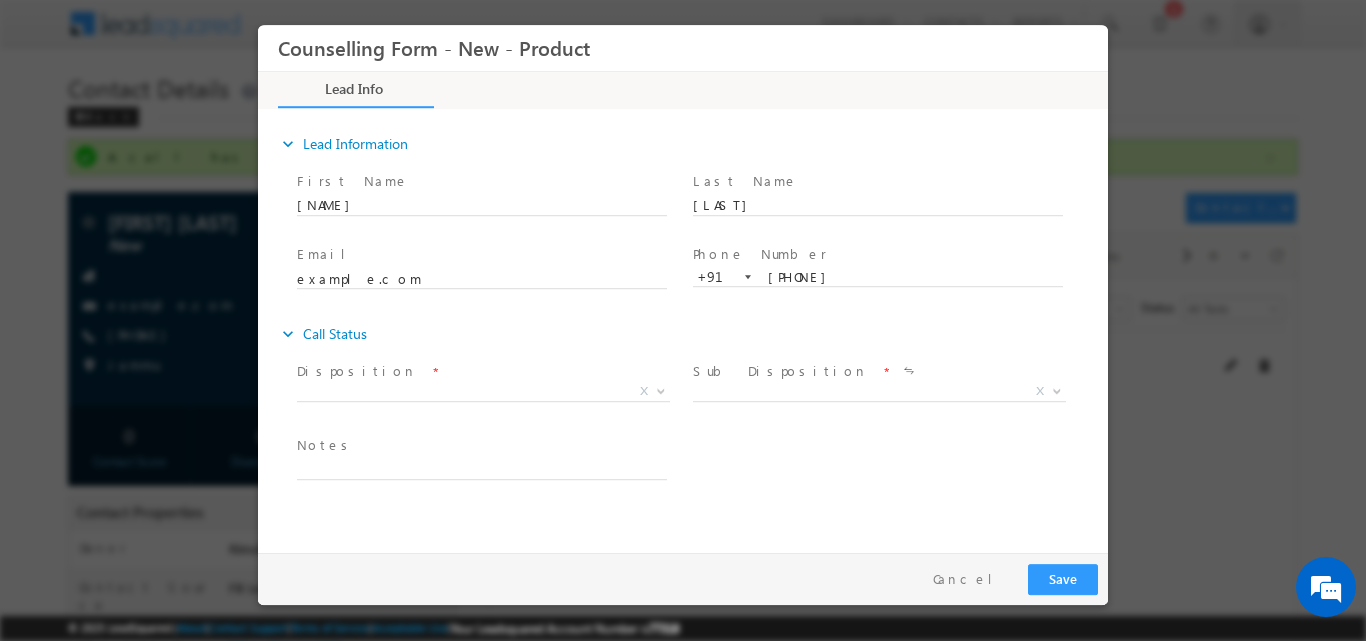 scroll, scrollTop: 0, scrollLeft: 0, axis: both 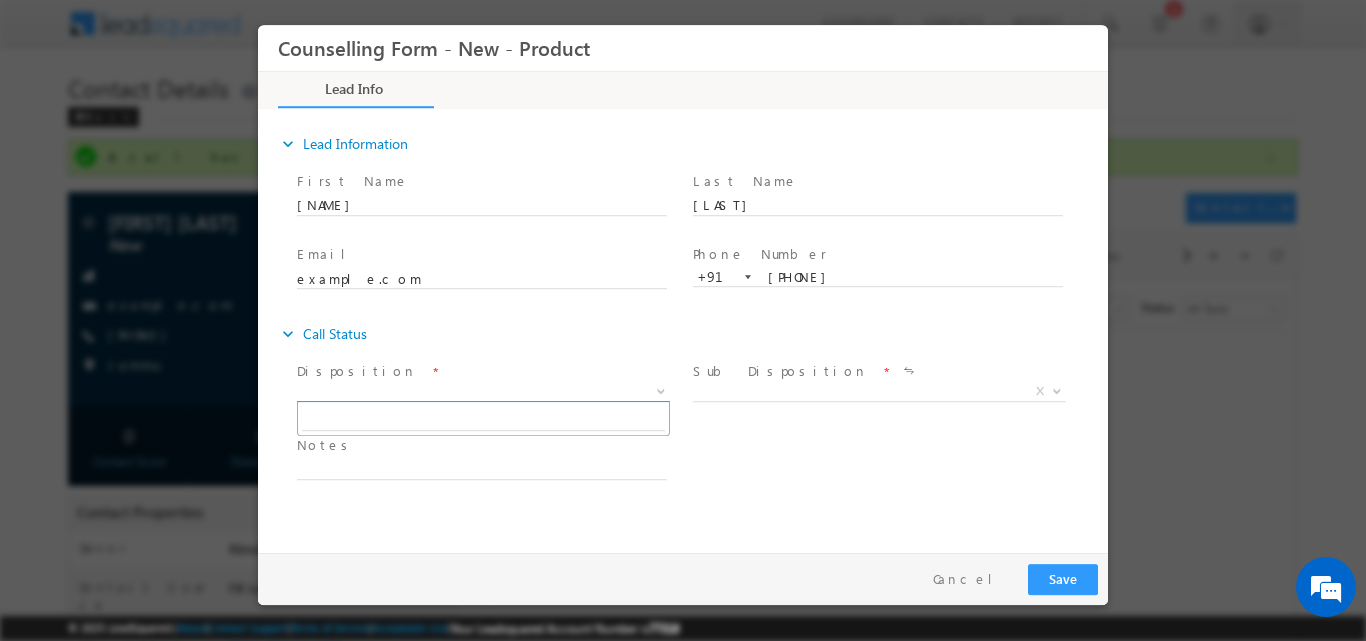 click at bounding box center [661, 389] 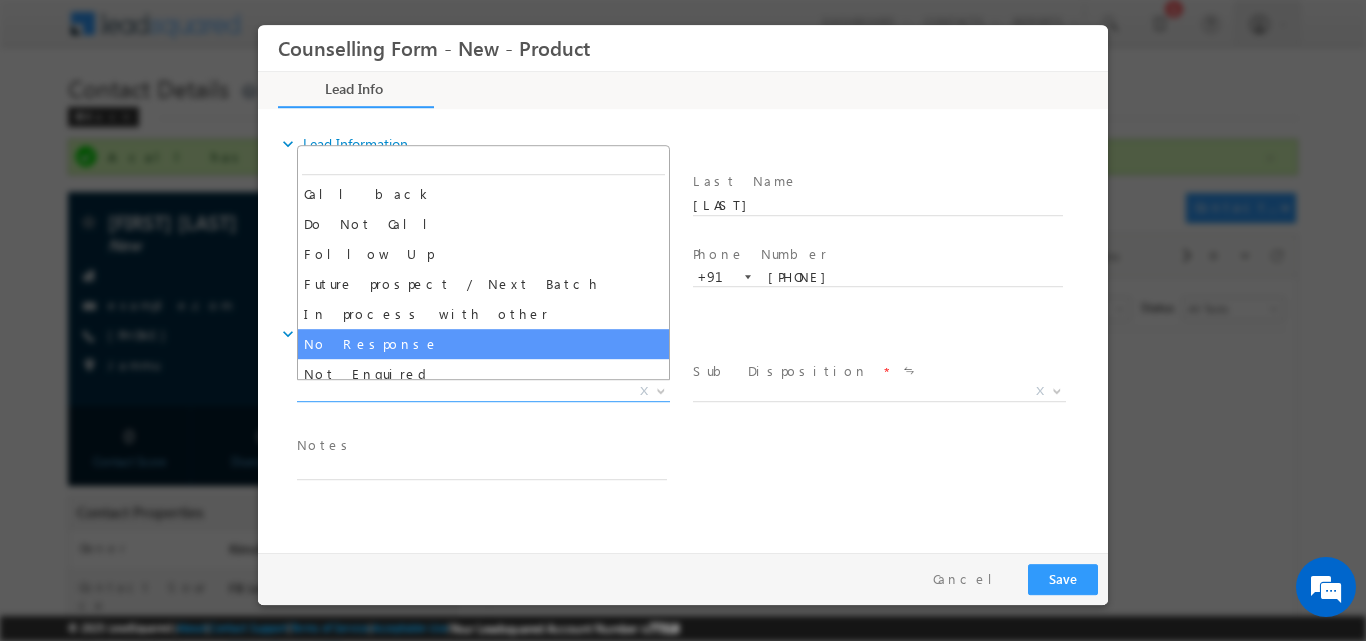 select on "No Response" 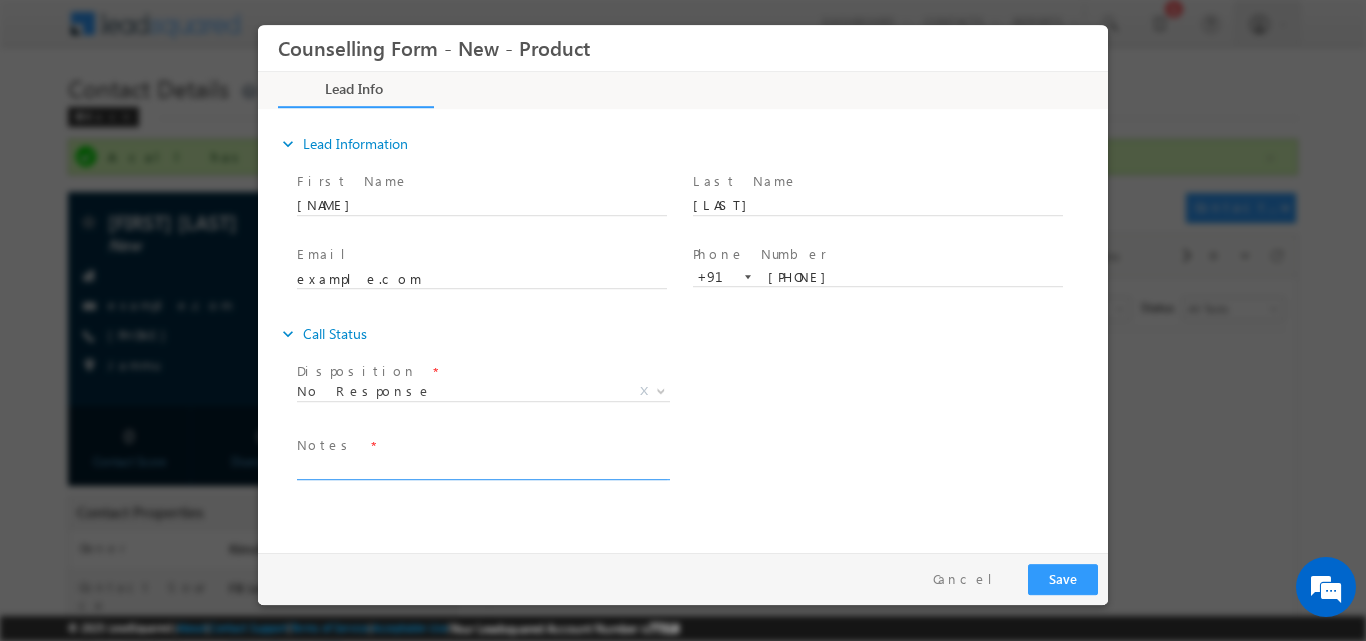 click at bounding box center (482, 467) 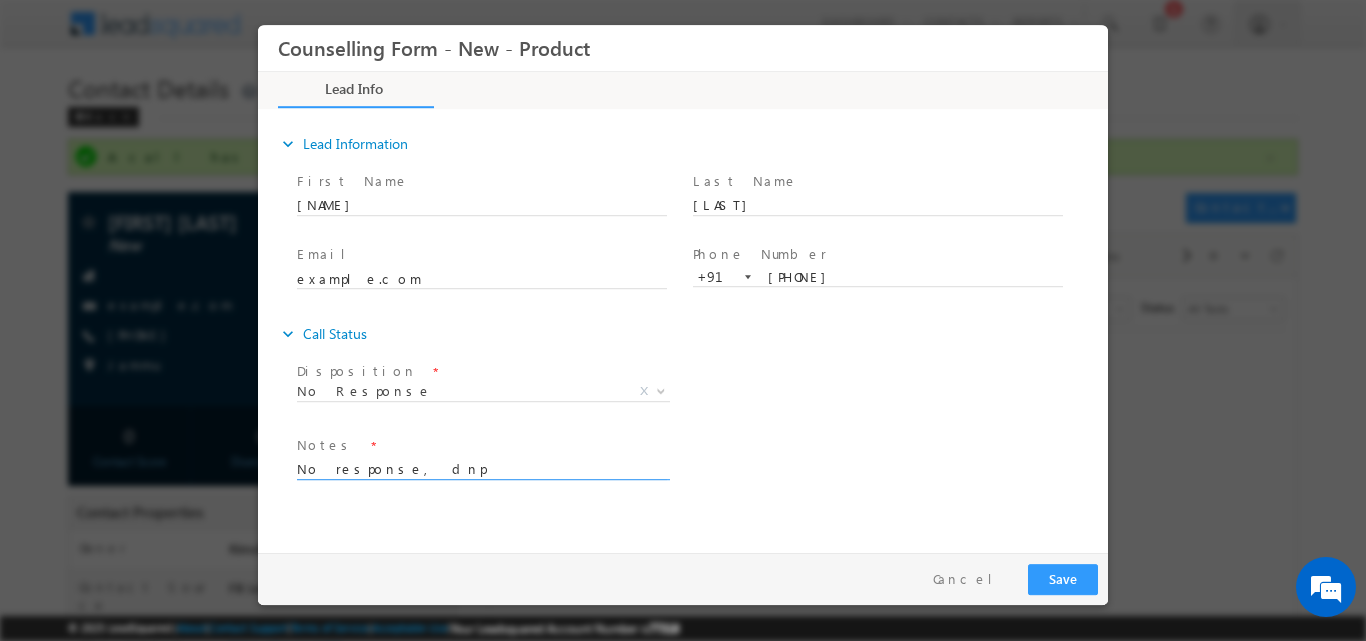 click on "No response, dnp" at bounding box center [482, 467] 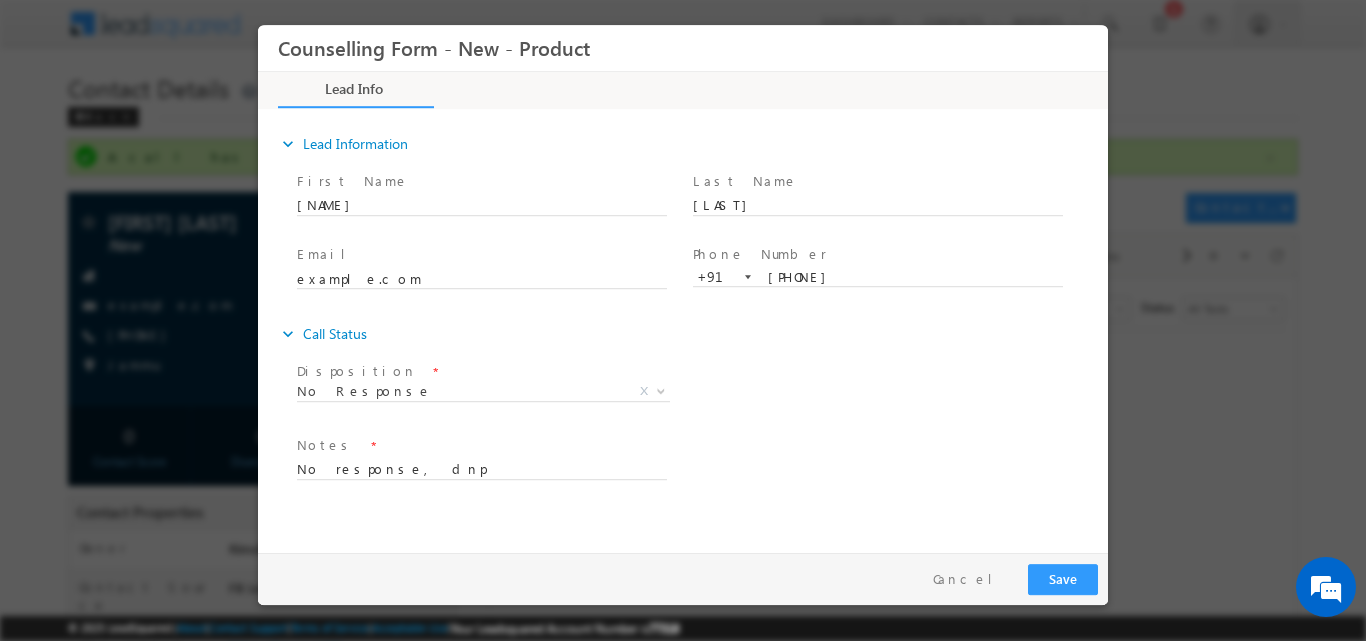 click on "expand_more Lead Information
First Name" at bounding box center (688, 327) 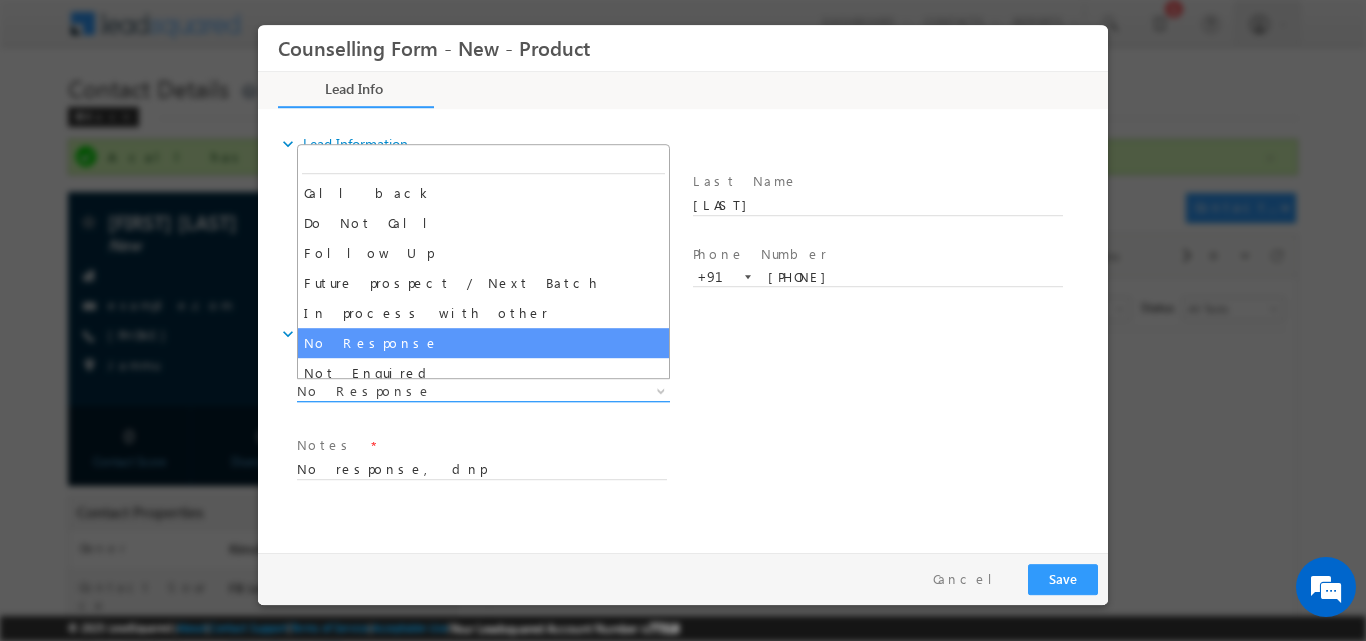 click at bounding box center [659, 390] 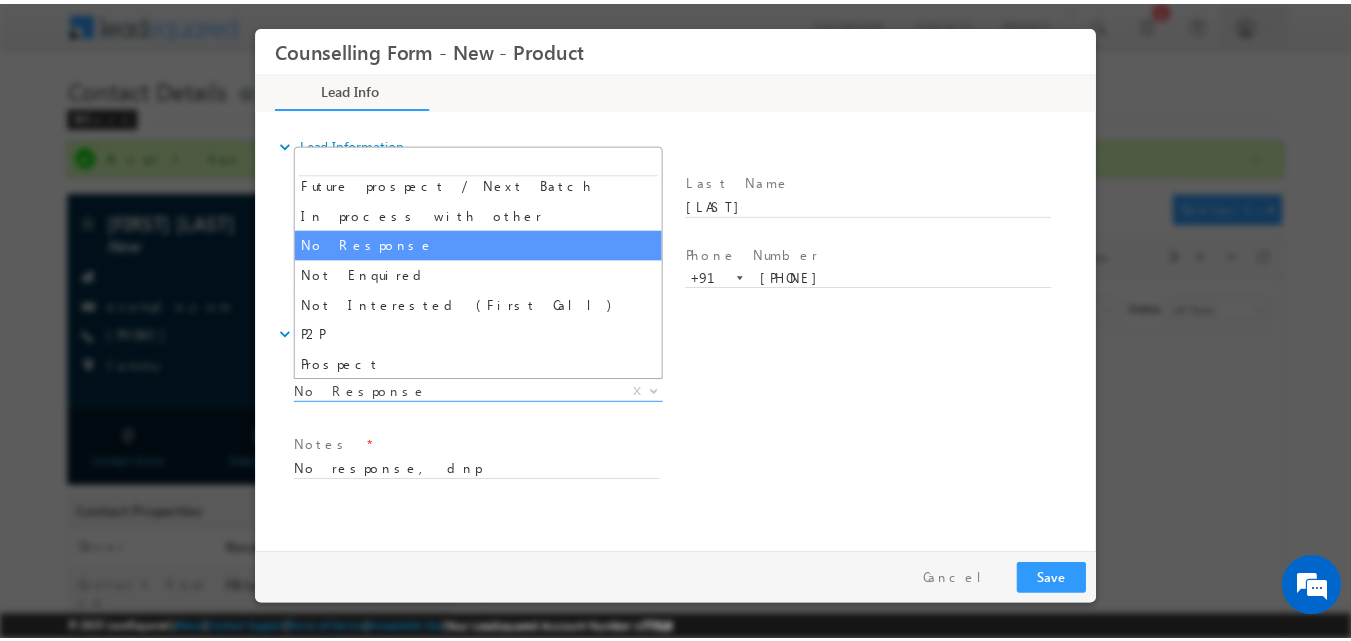 scroll, scrollTop: 103, scrollLeft: 0, axis: vertical 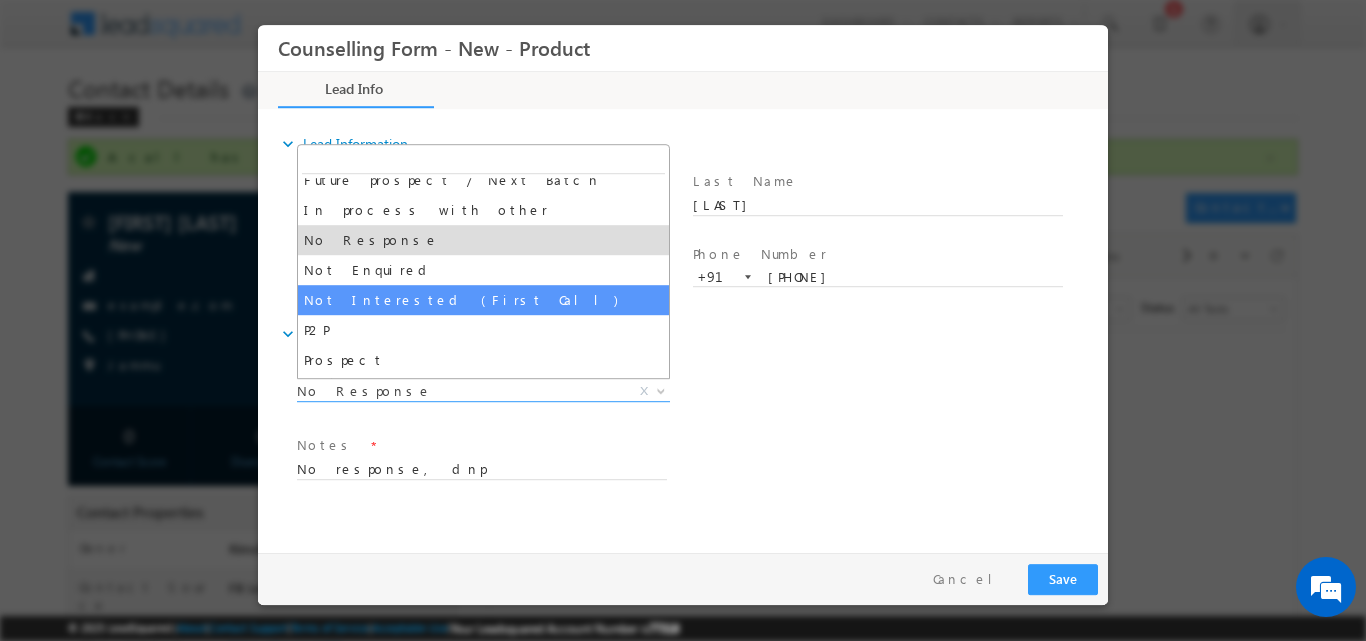 select on "Not Interested (First Call)" 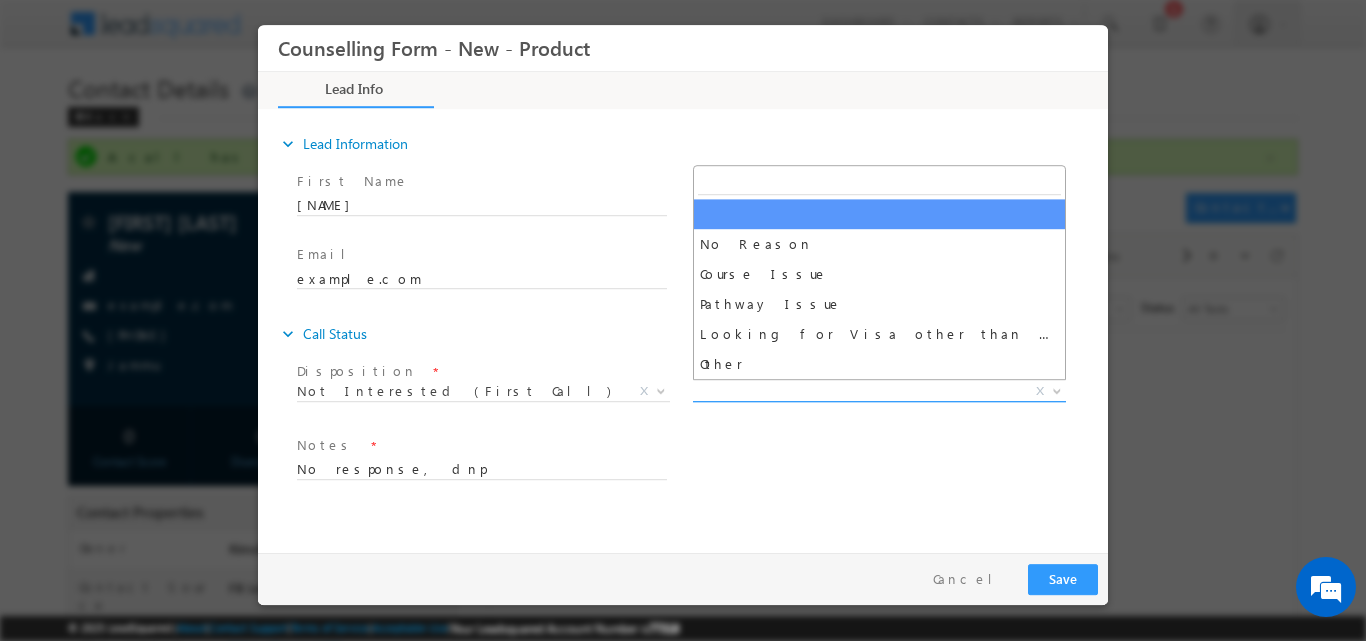 click at bounding box center (1057, 389) 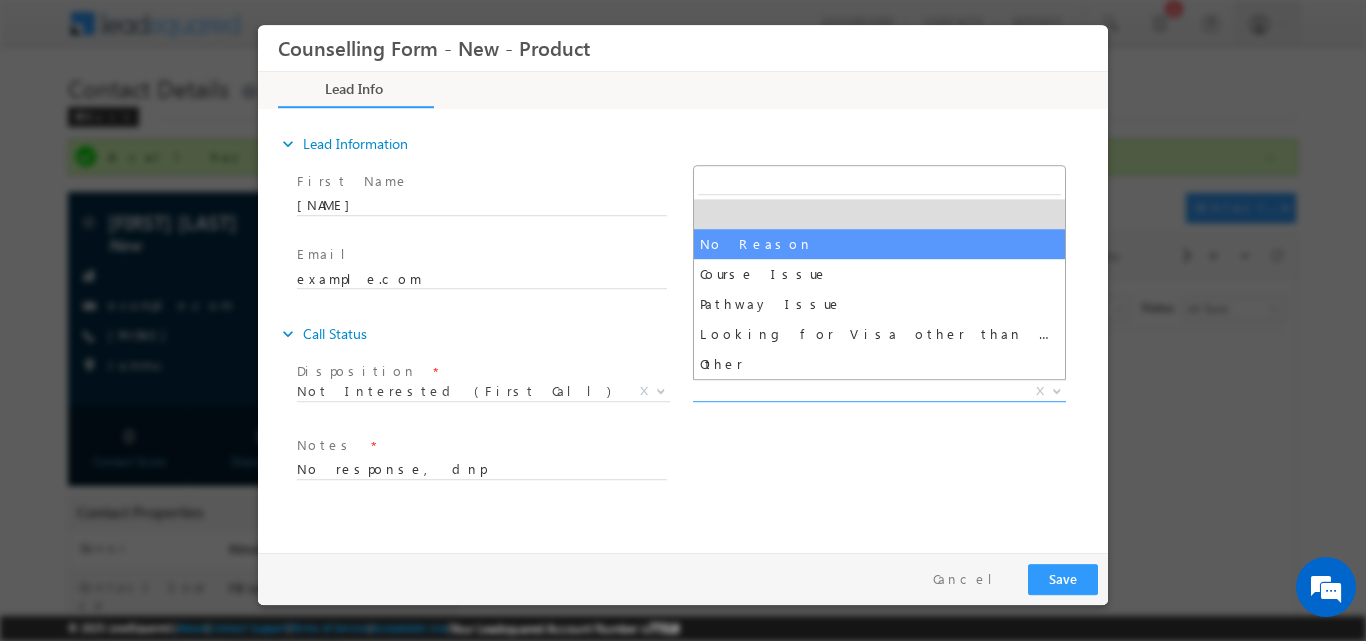 select on "No Reason" 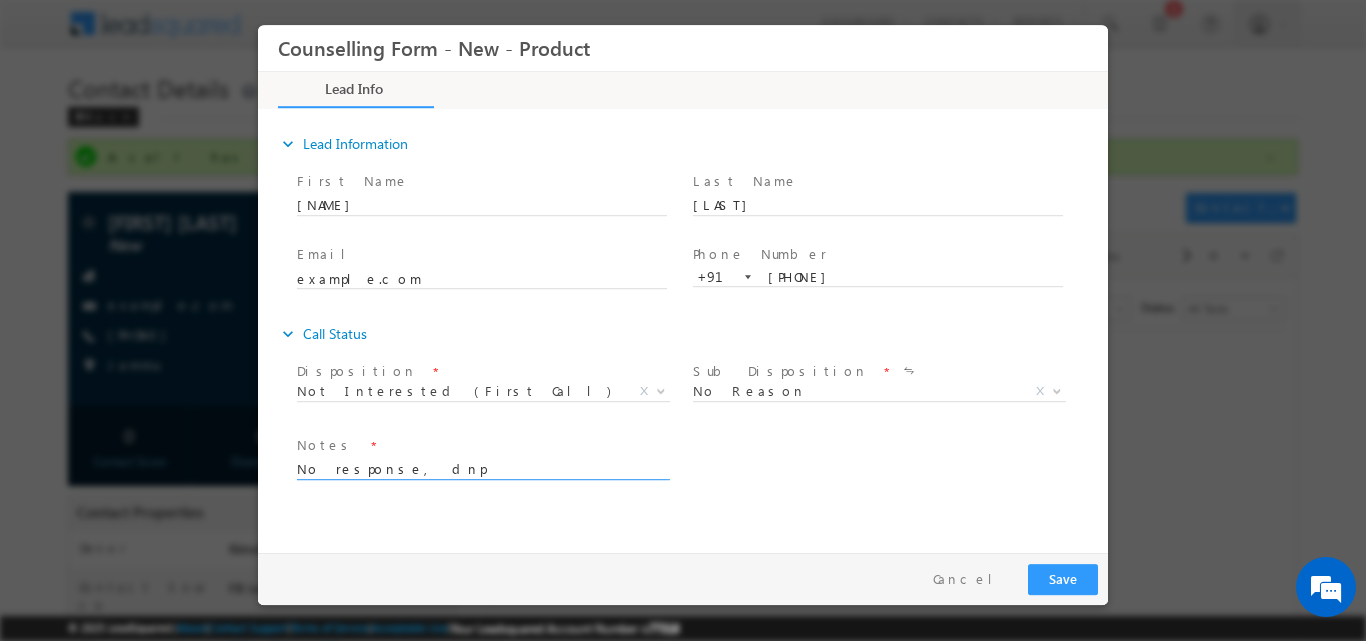 drag, startPoint x: 530, startPoint y: 469, endPoint x: 423, endPoint y: 524, distance: 120.30794 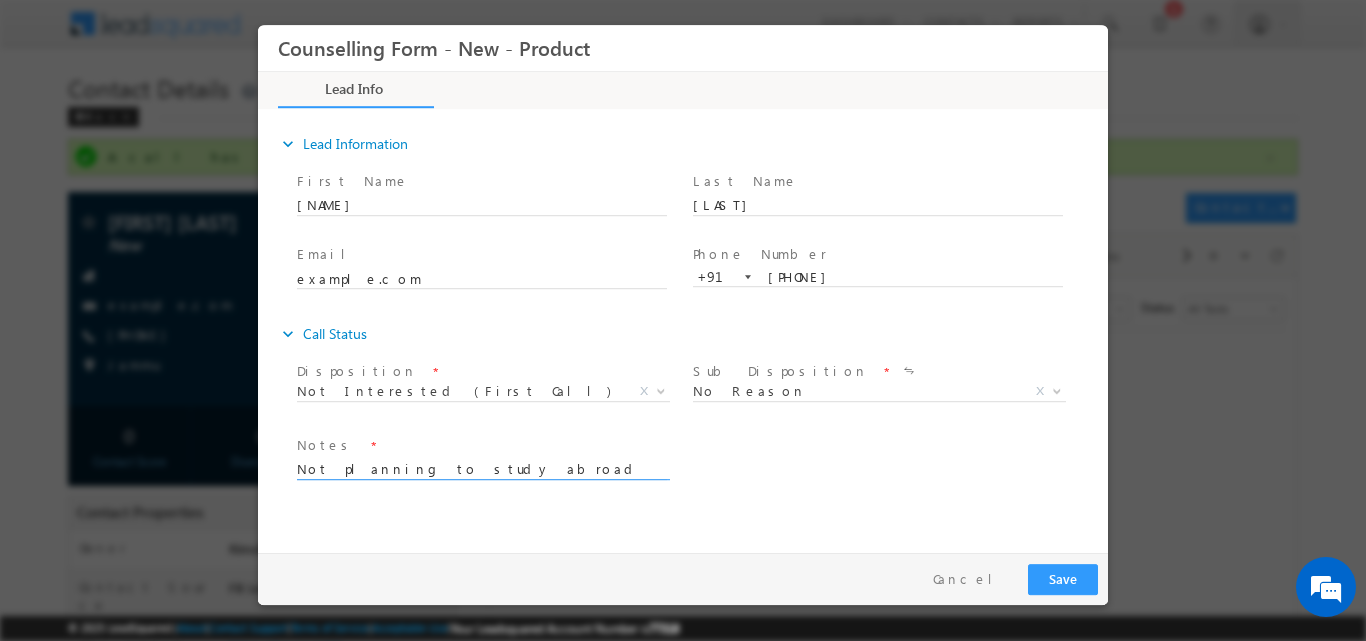 type on "Not planning to study abroad" 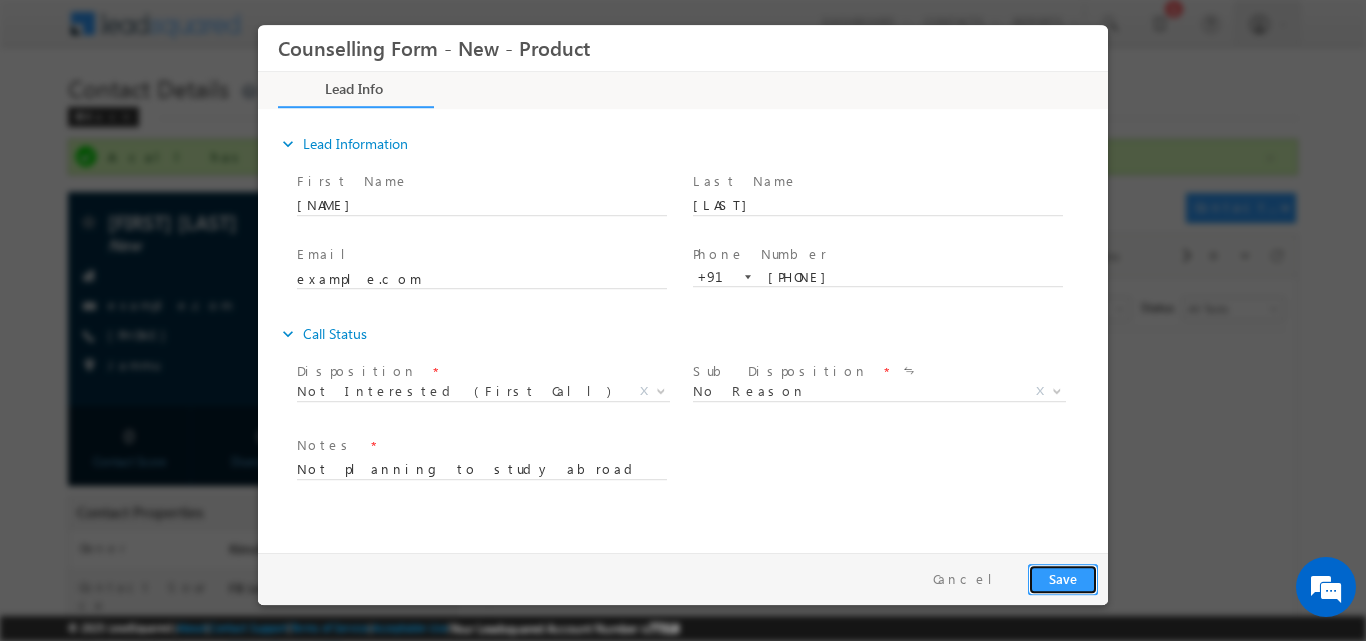 click on "Save" at bounding box center (1063, 578) 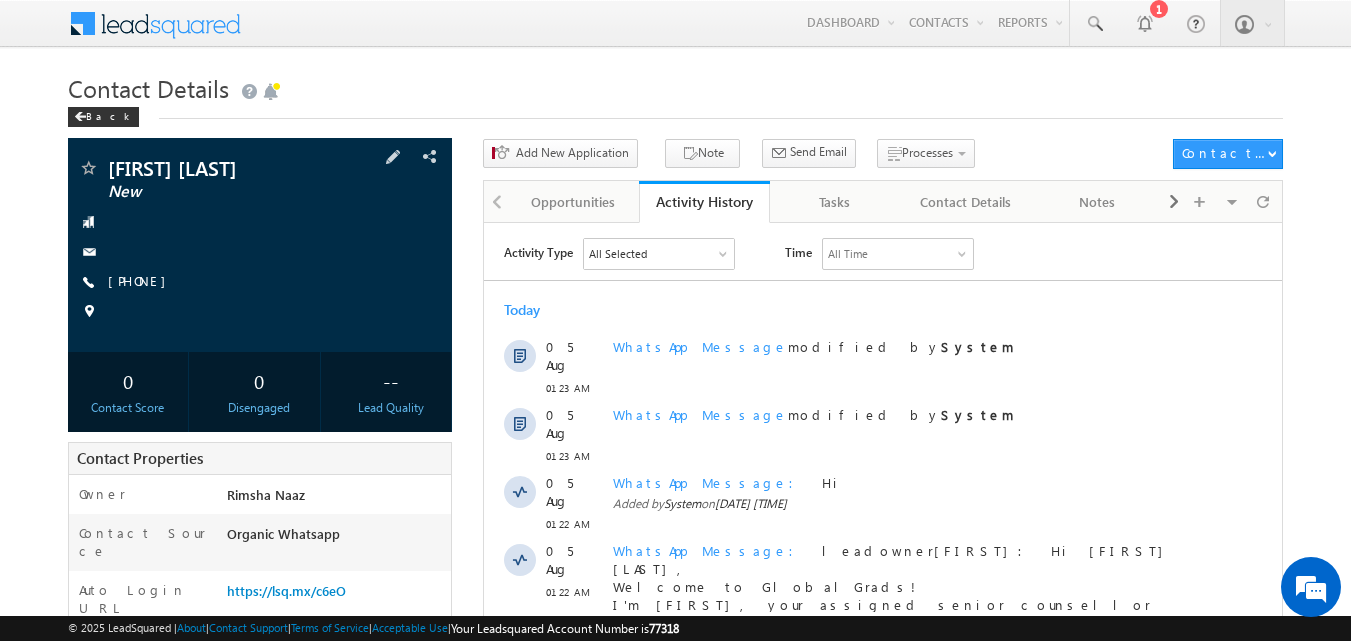 scroll, scrollTop: 0, scrollLeft: 0, axis: both 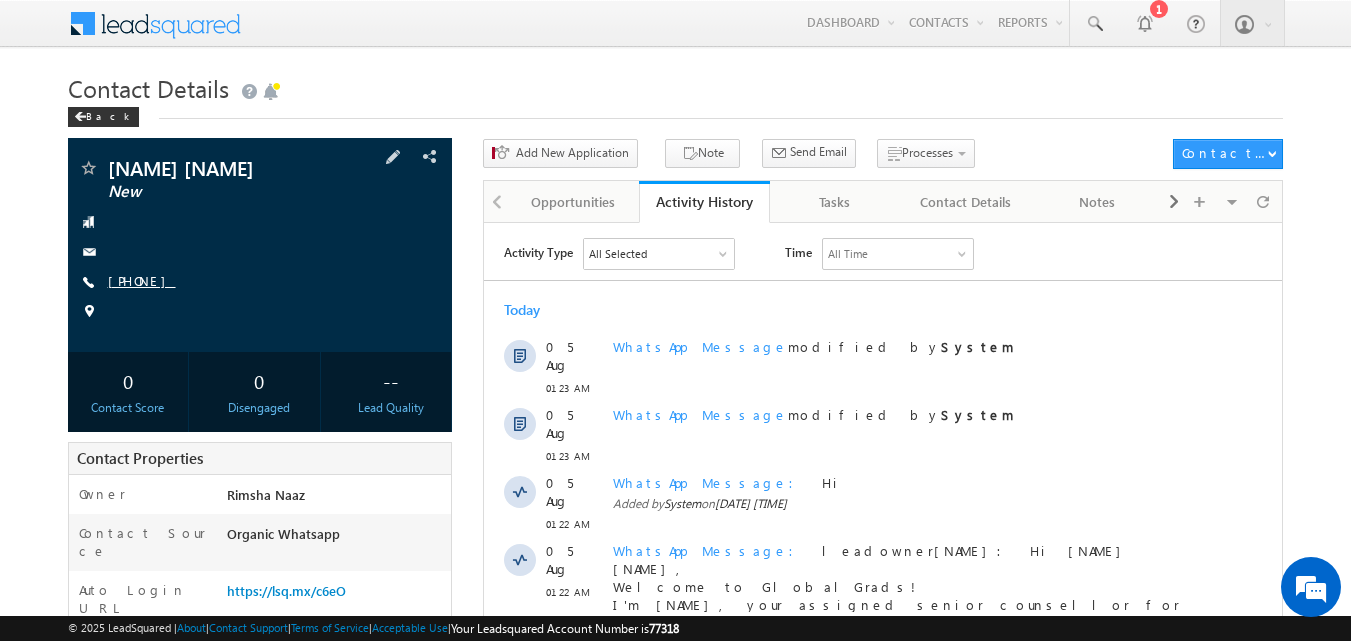 click on "[PHONE]" at bounding box center (142, 280) 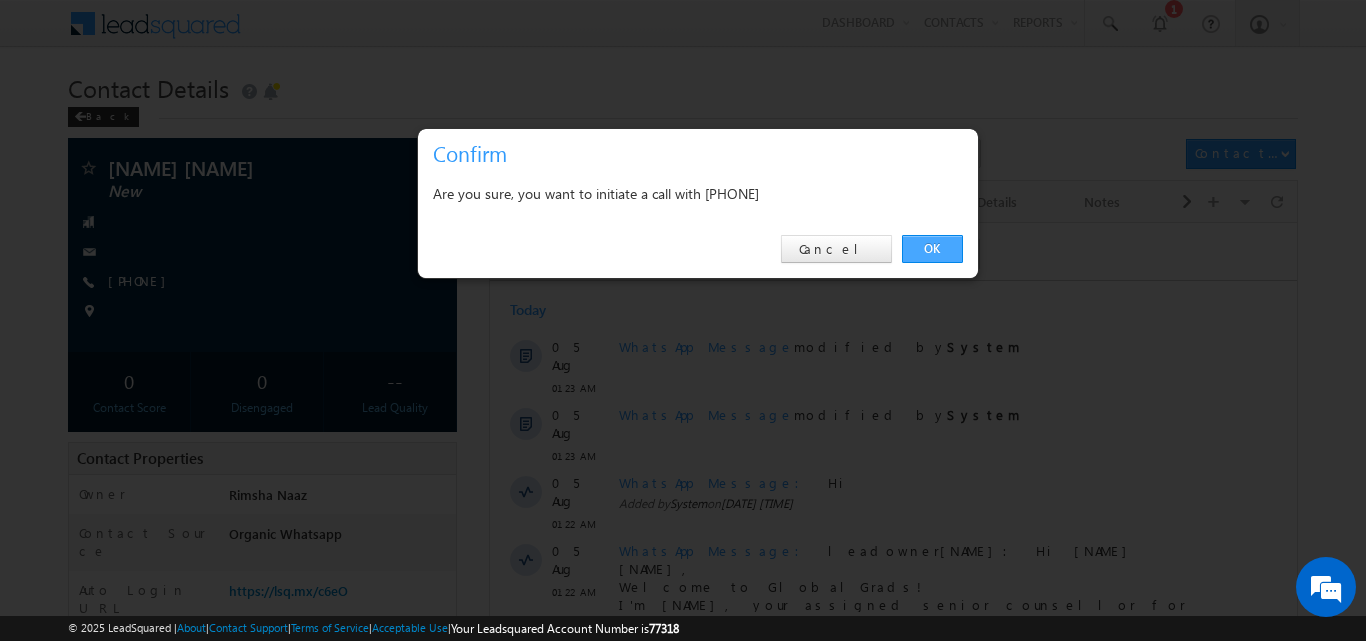 click on "OK" at bounding box center (932, 249) 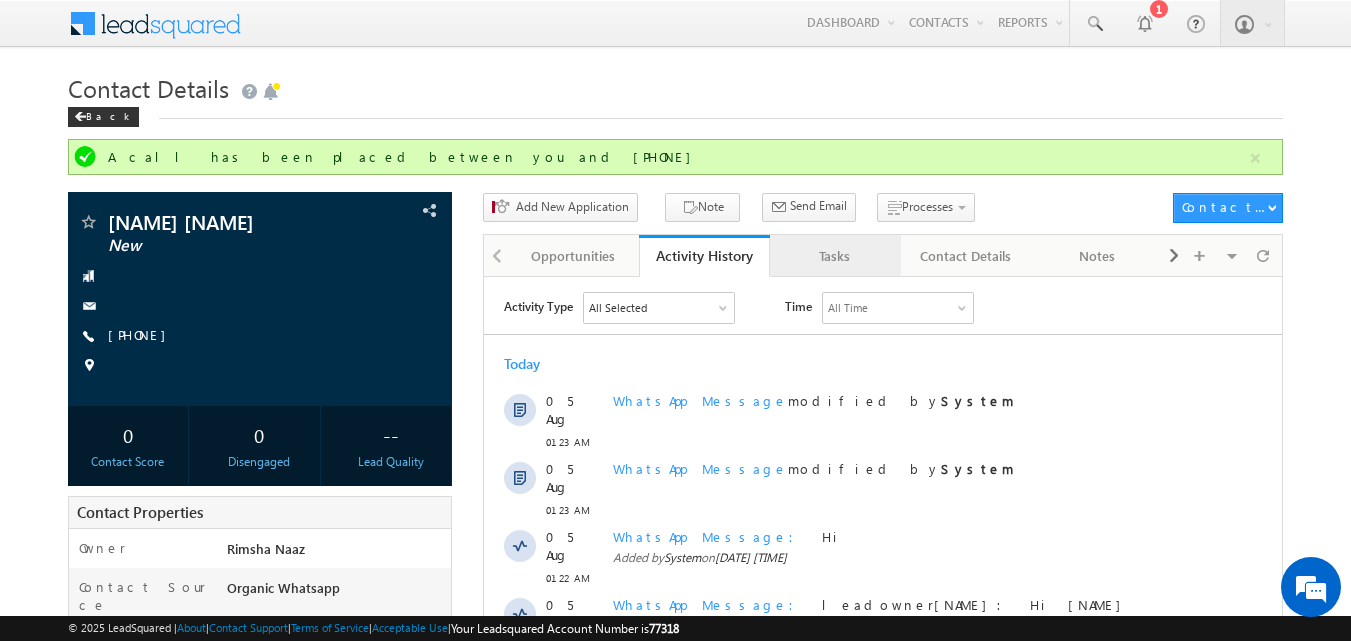 click on "Tasks" at bounding box center [834, 256] 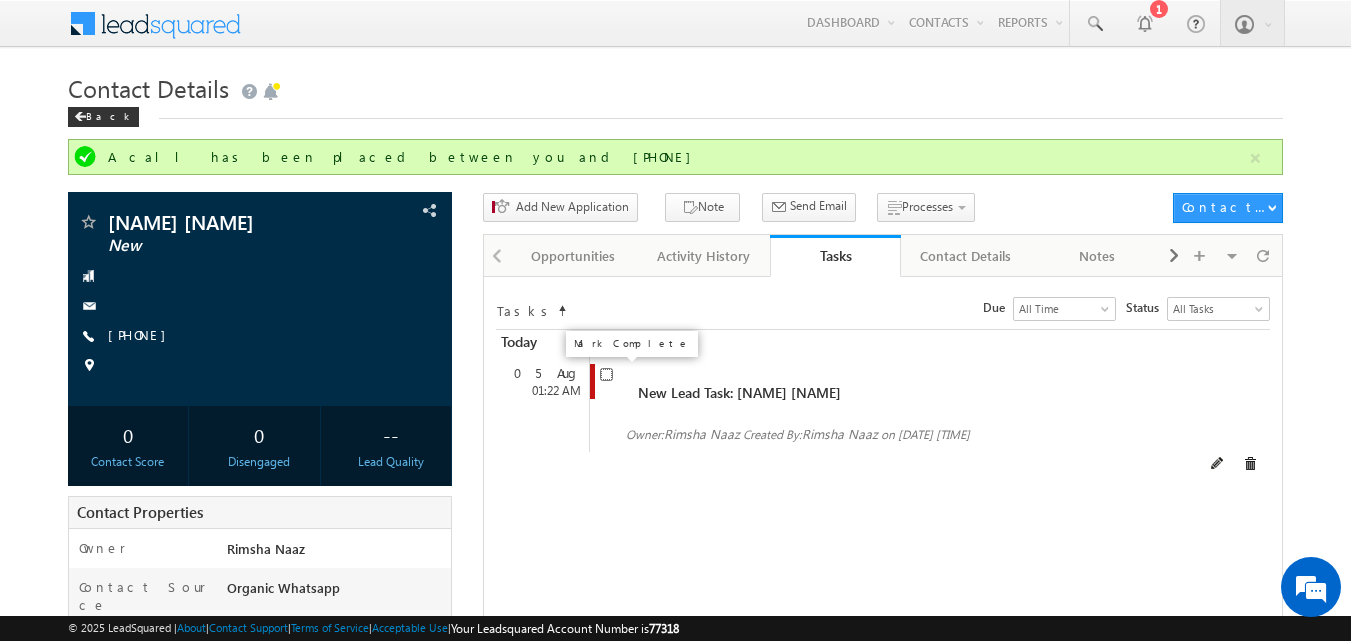 click at bounding box center [606, 374] 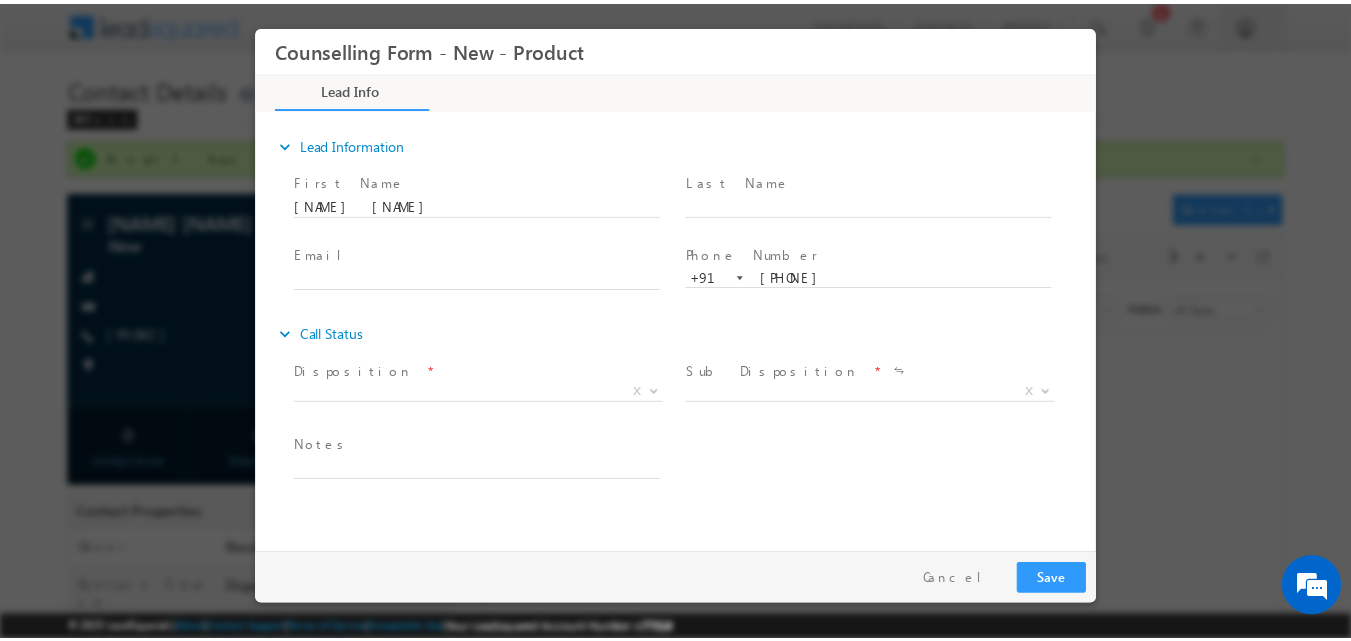 scroll, scrollTop: 0, scrollLeft: 0, axis: both 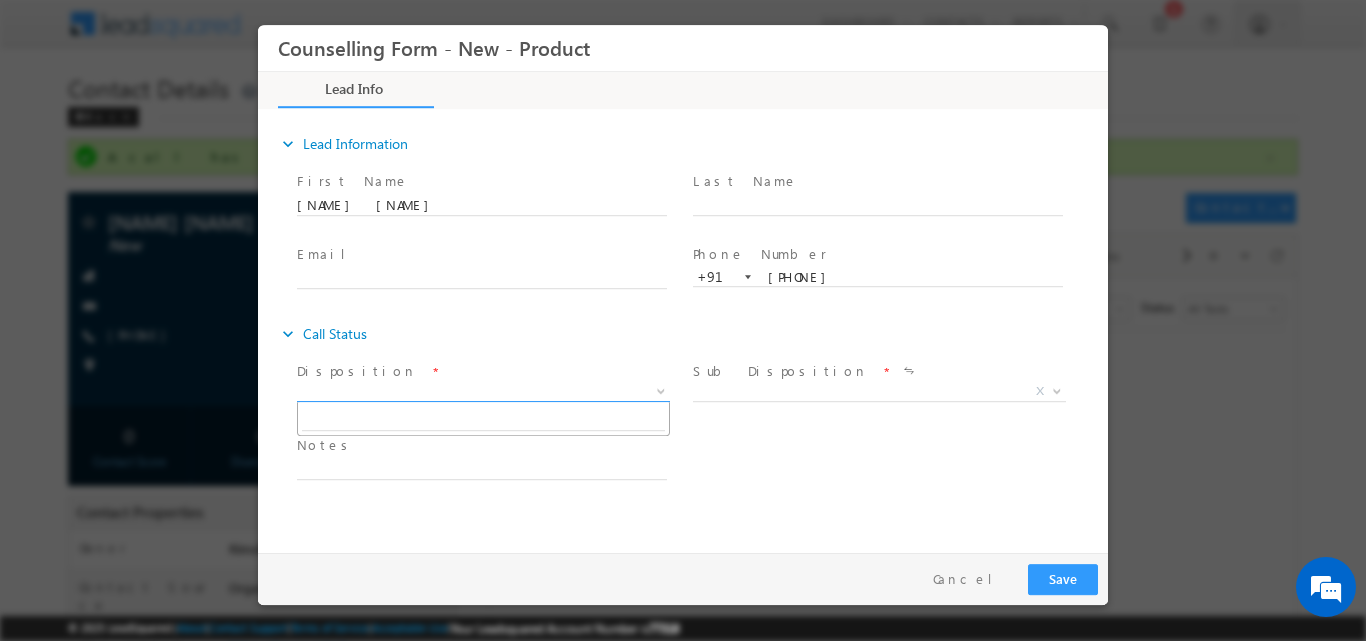 click at bounding box center (659, 390) 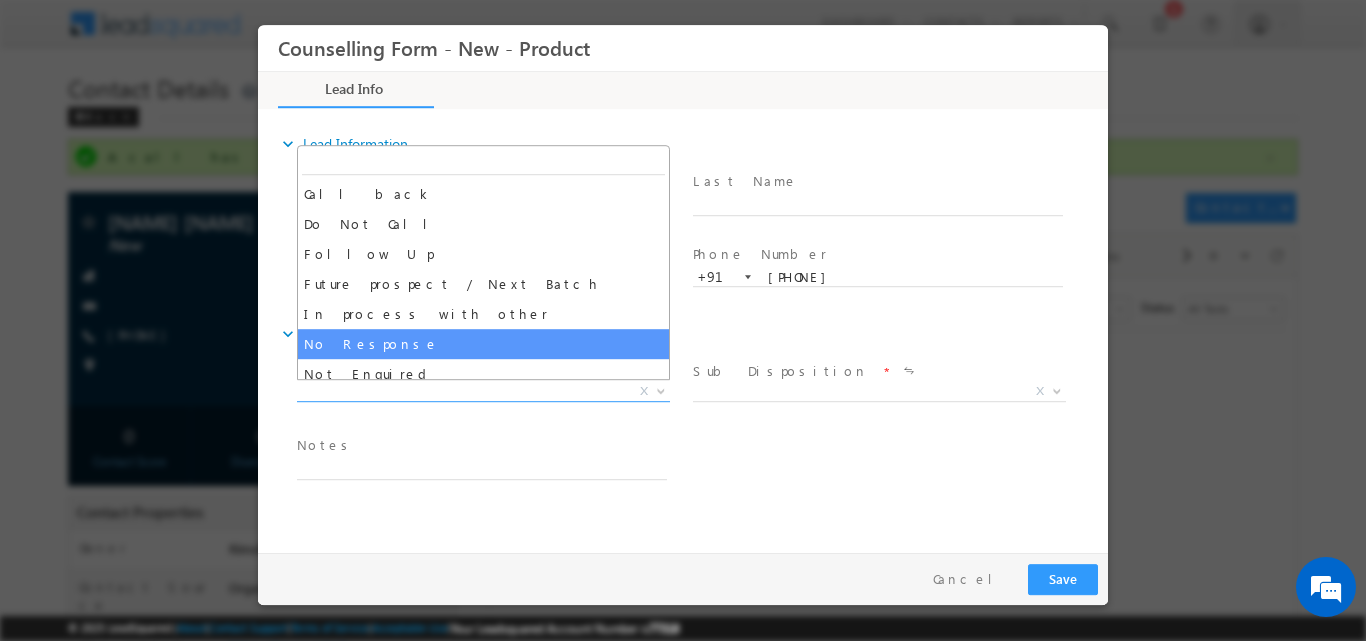 drag, startPoint x: 590, startPoint y: 361, endPoint x: 592, endPoint y: 346, distance: 15.132746 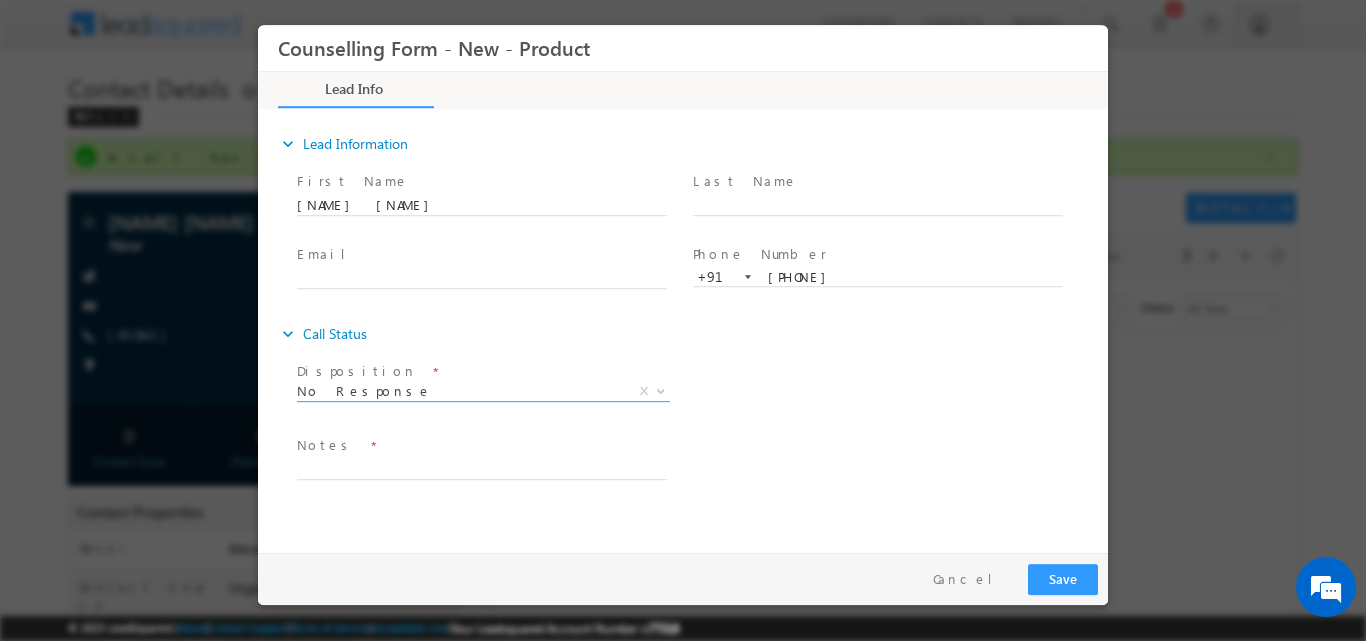 click on "expand_more Call Status" at bounding box center [693, 333] 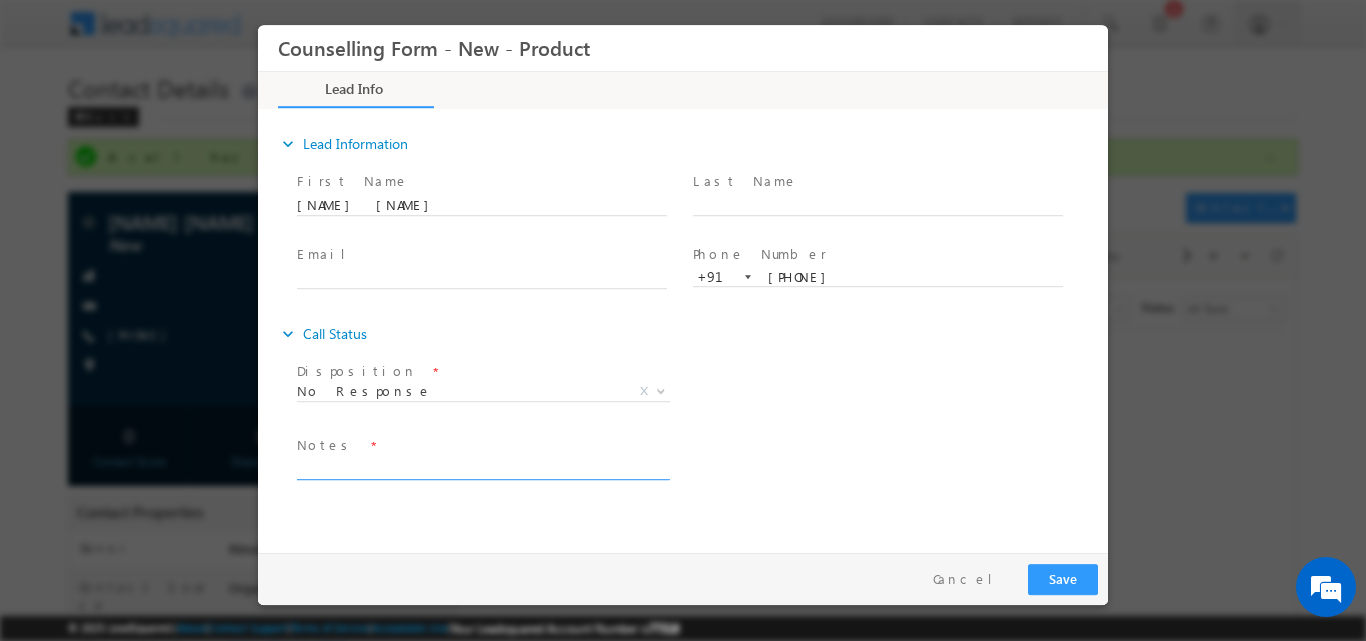 click at bounding box center [482, 467] 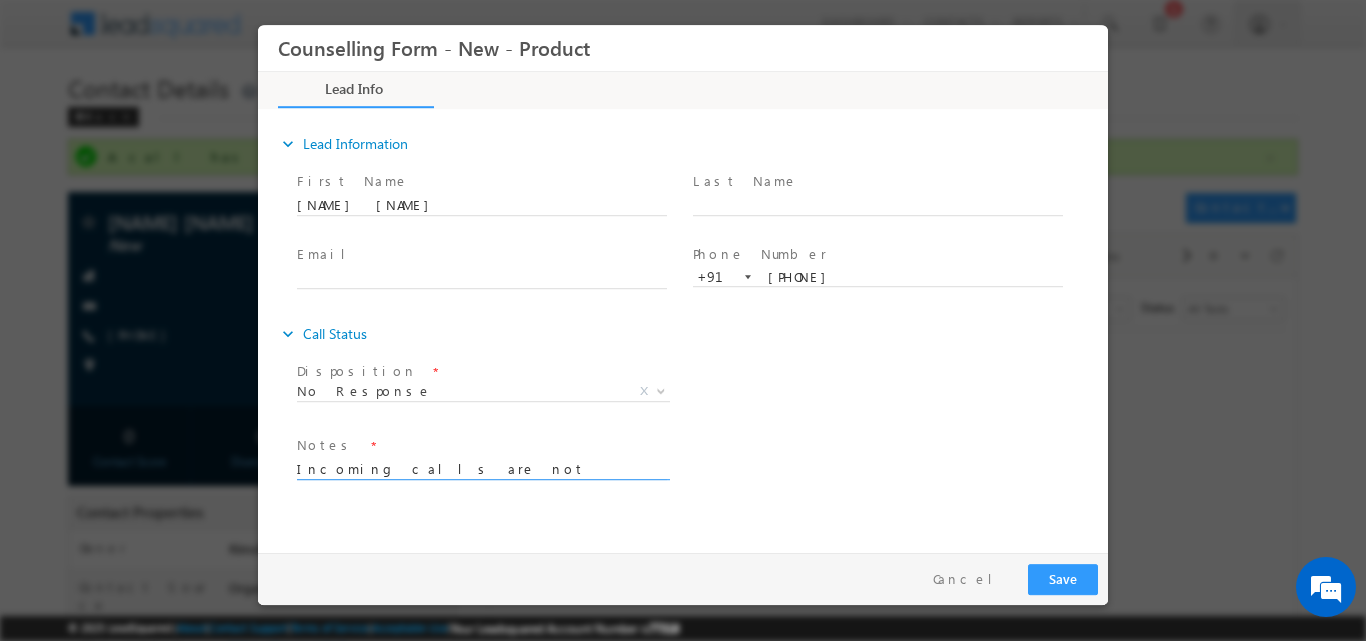 type on "Incoming calls are not available" 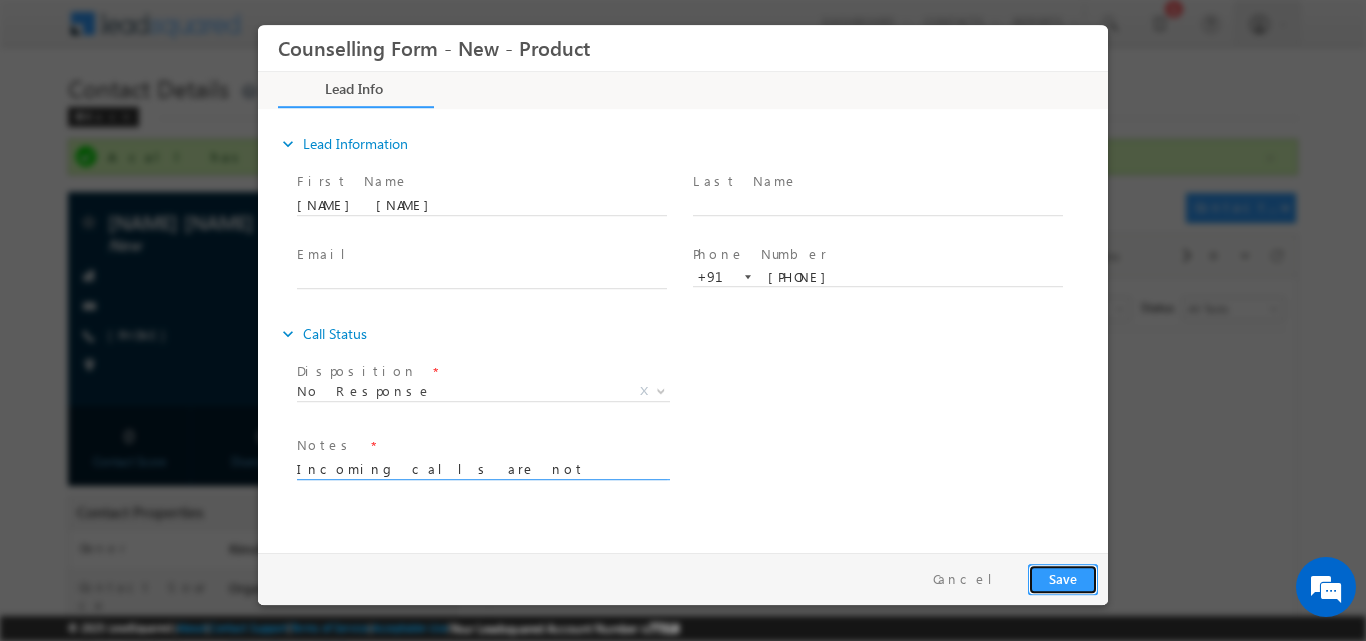 click on "Save" at bounding box center [1063, 578] 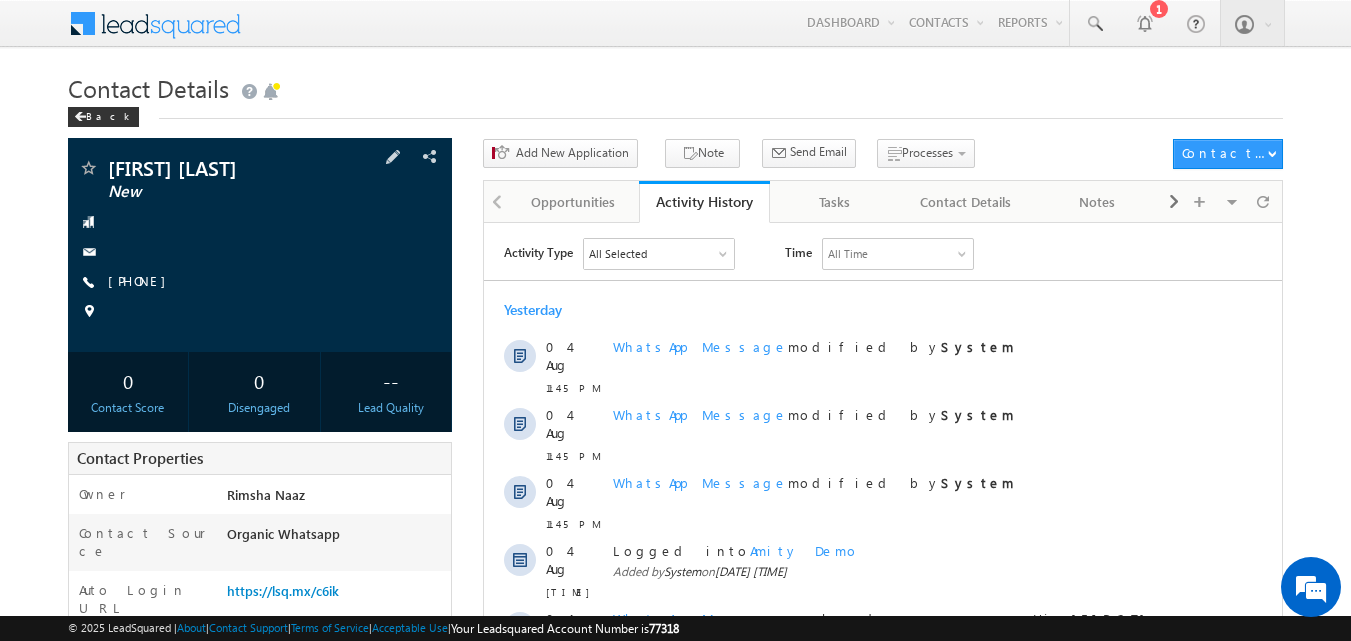 scroll, scrollTop: 0, scrollLeft: 0, axis: both 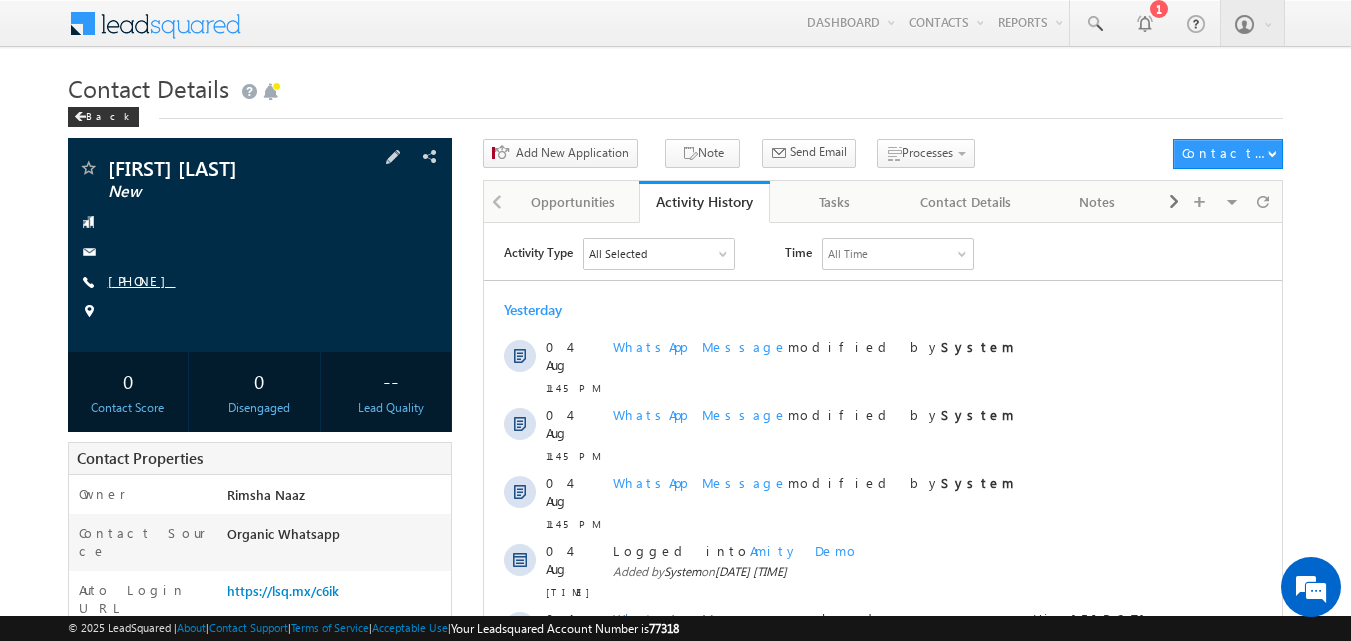 click on "[PHONE]" at bounding box center (142, 280) 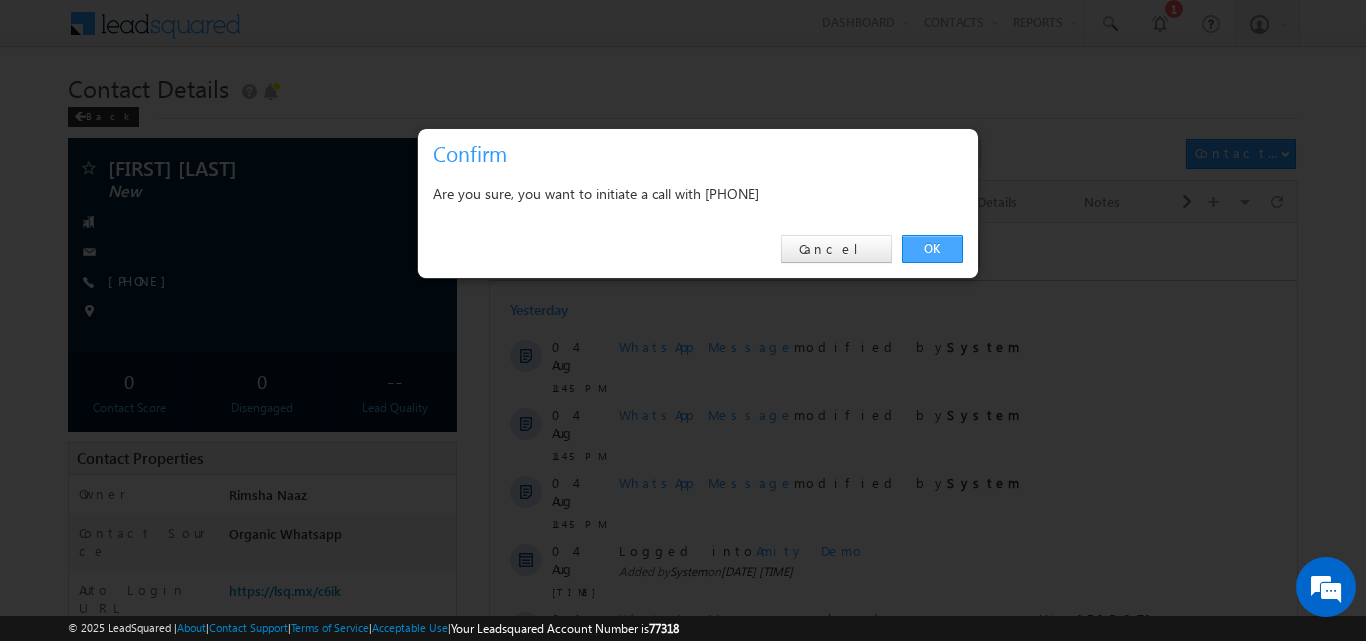 click on "OK" at bounding box center (932, 249) 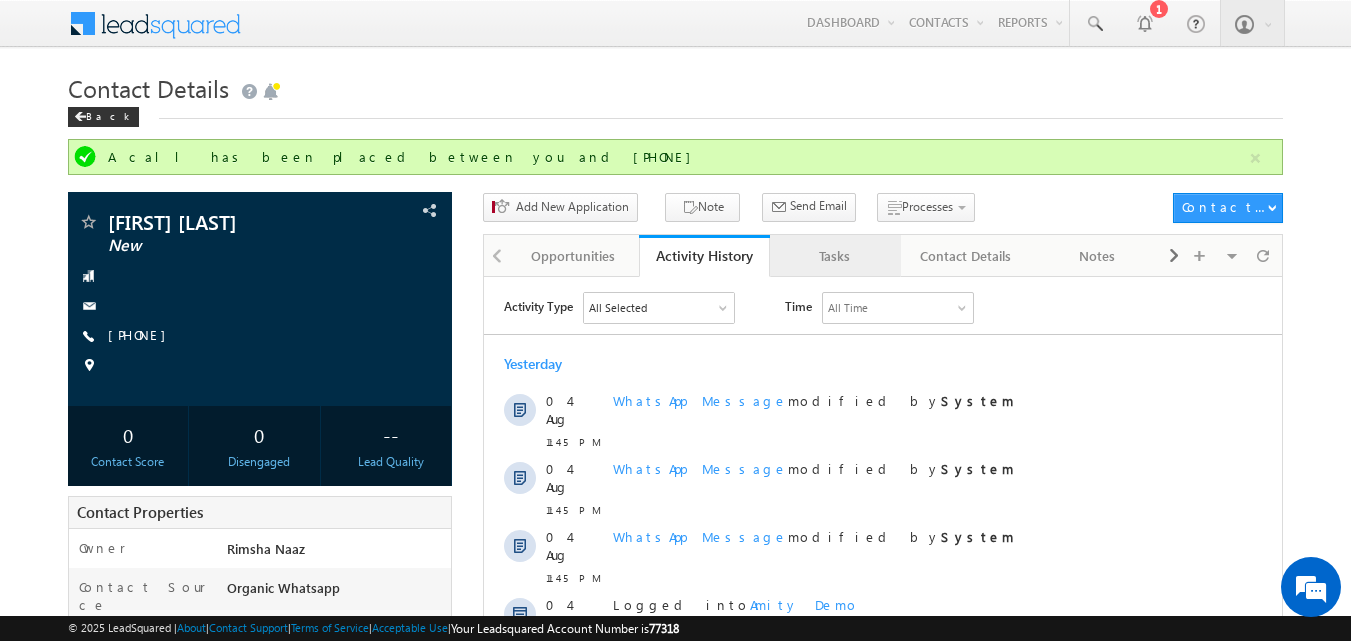 click on "Tasks" at bounding box center [834, 256] 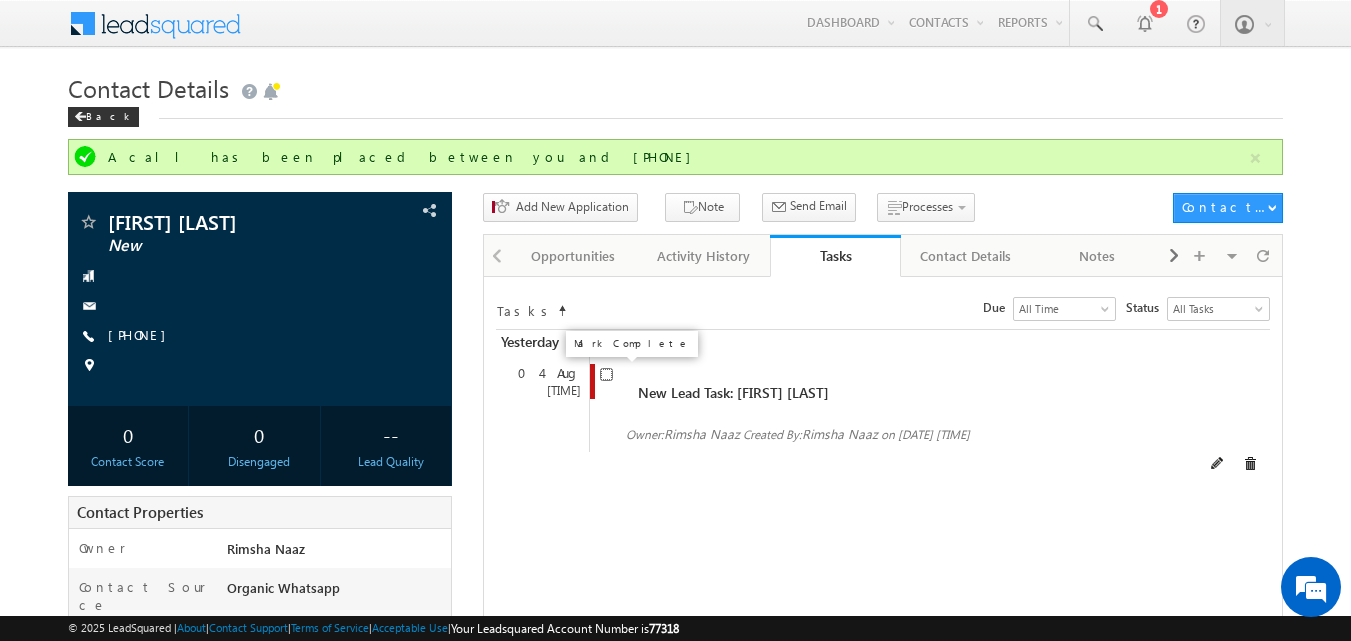 click at bounding box center [606, 374] 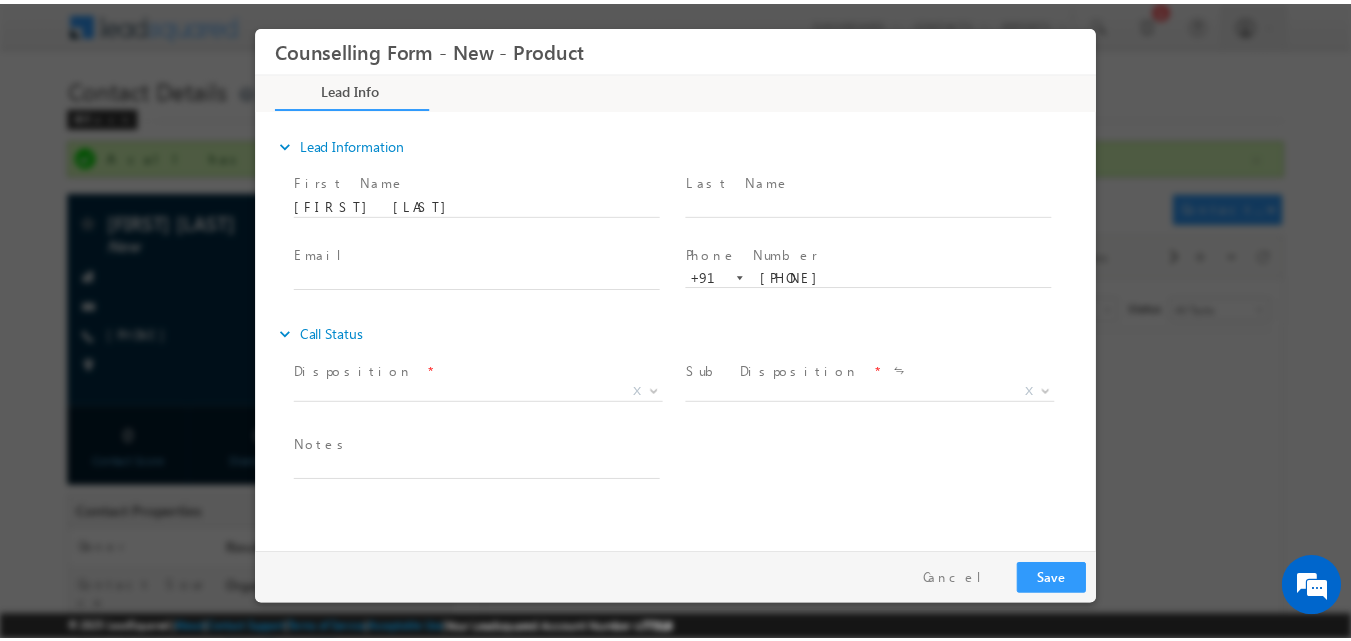 scroll, scrollTop: 0, scrollLeft: 0, axis: both 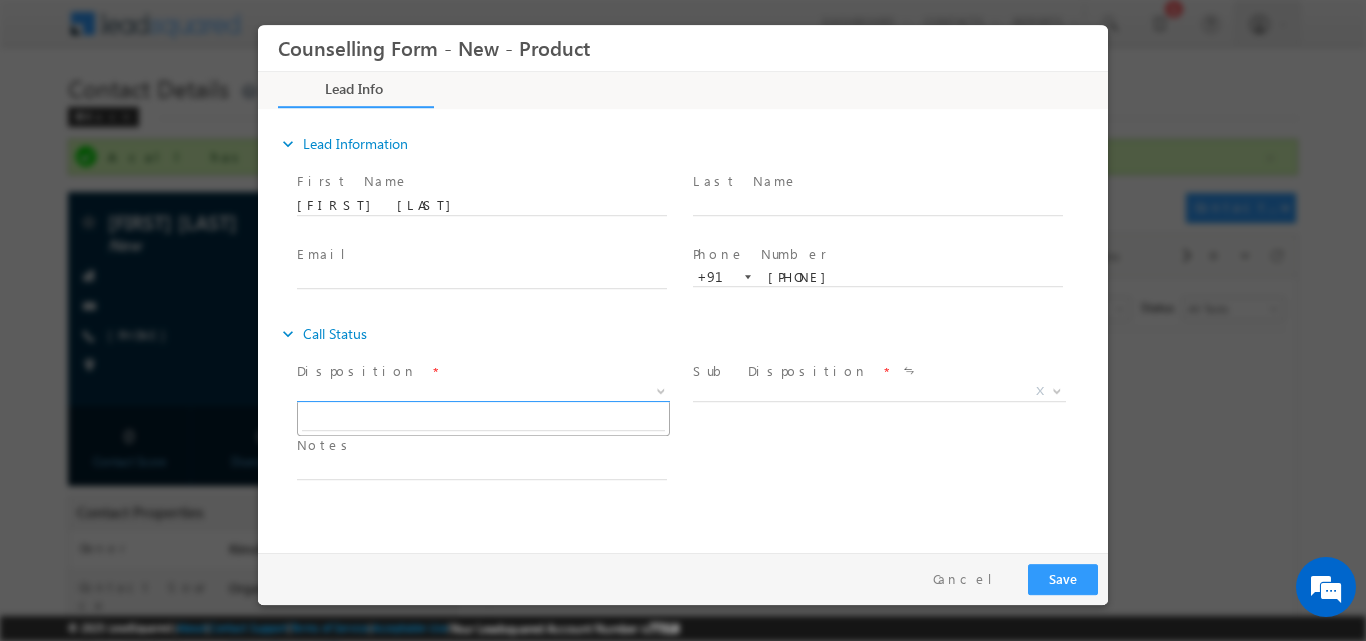 click at bounding box center [659, 390] 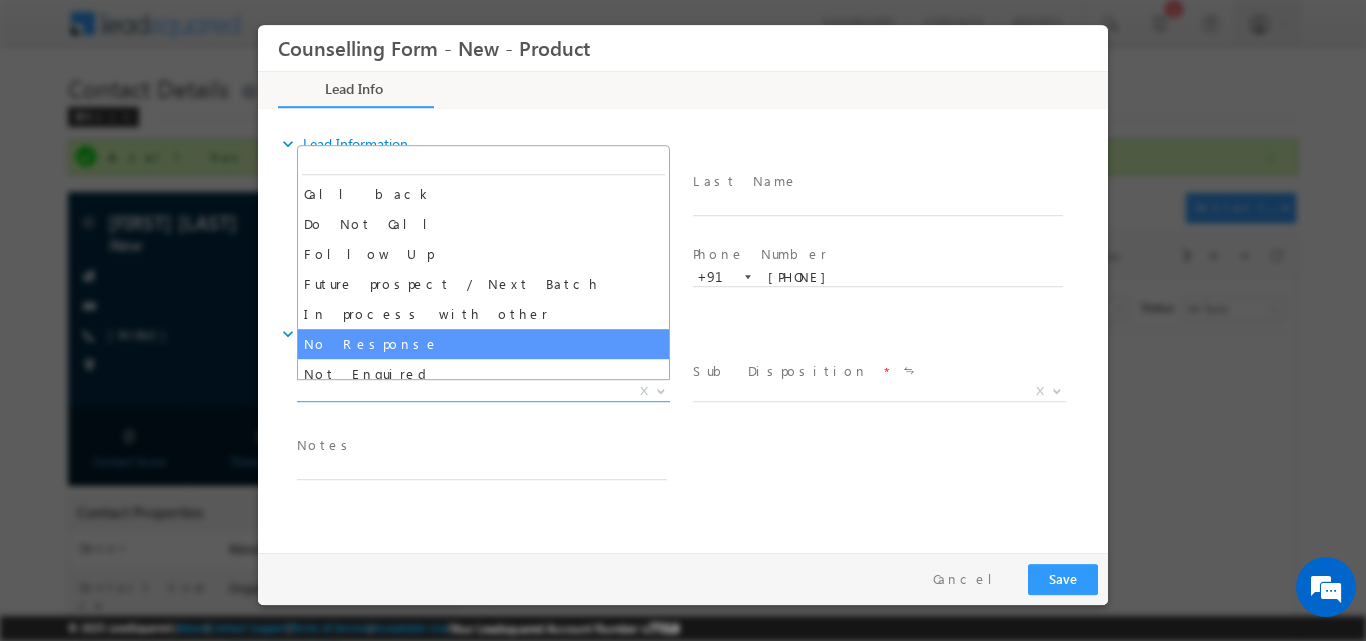 select on "No Response" 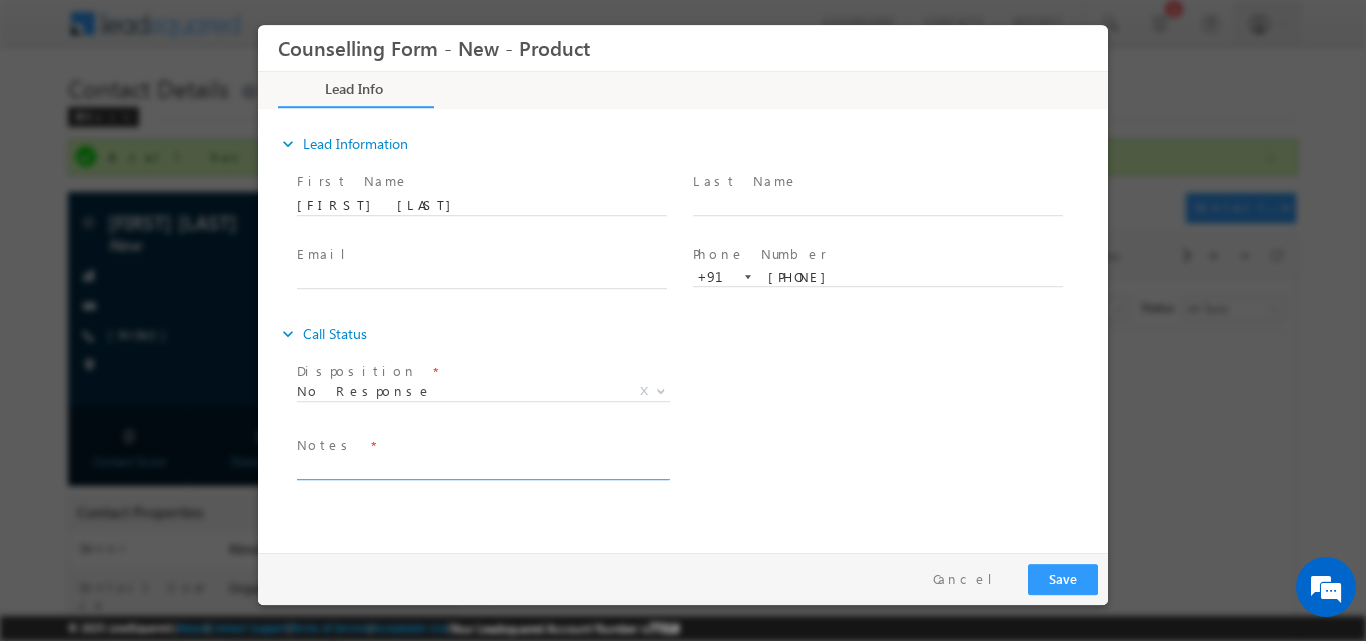 click at bounding box center (482, 467) 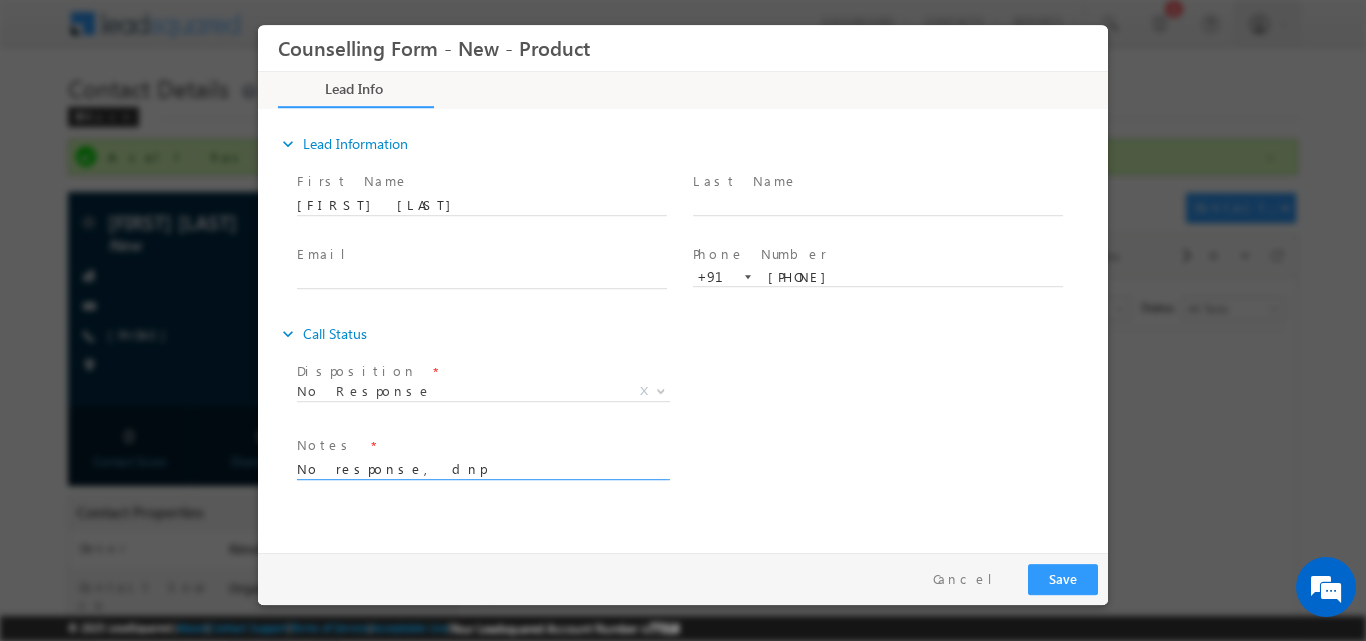 click on "No response, dnp" at bounding box center [482, 467] 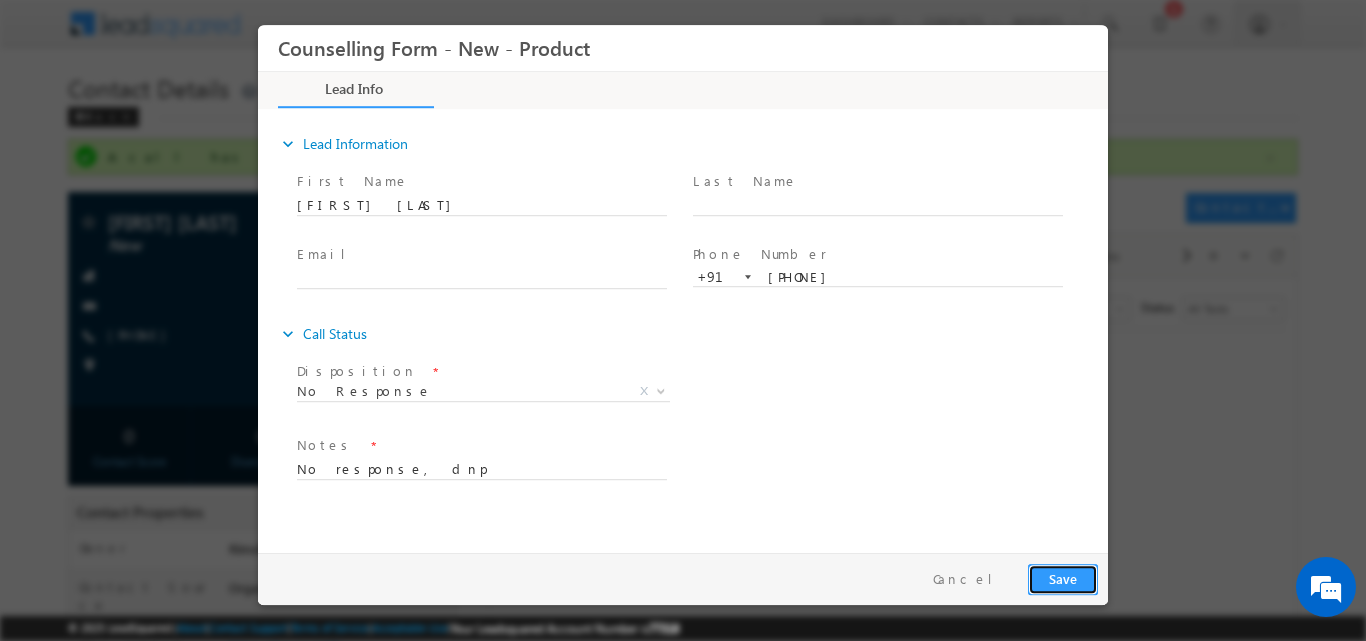 click on "Save" at bounding box center [1063, 578] 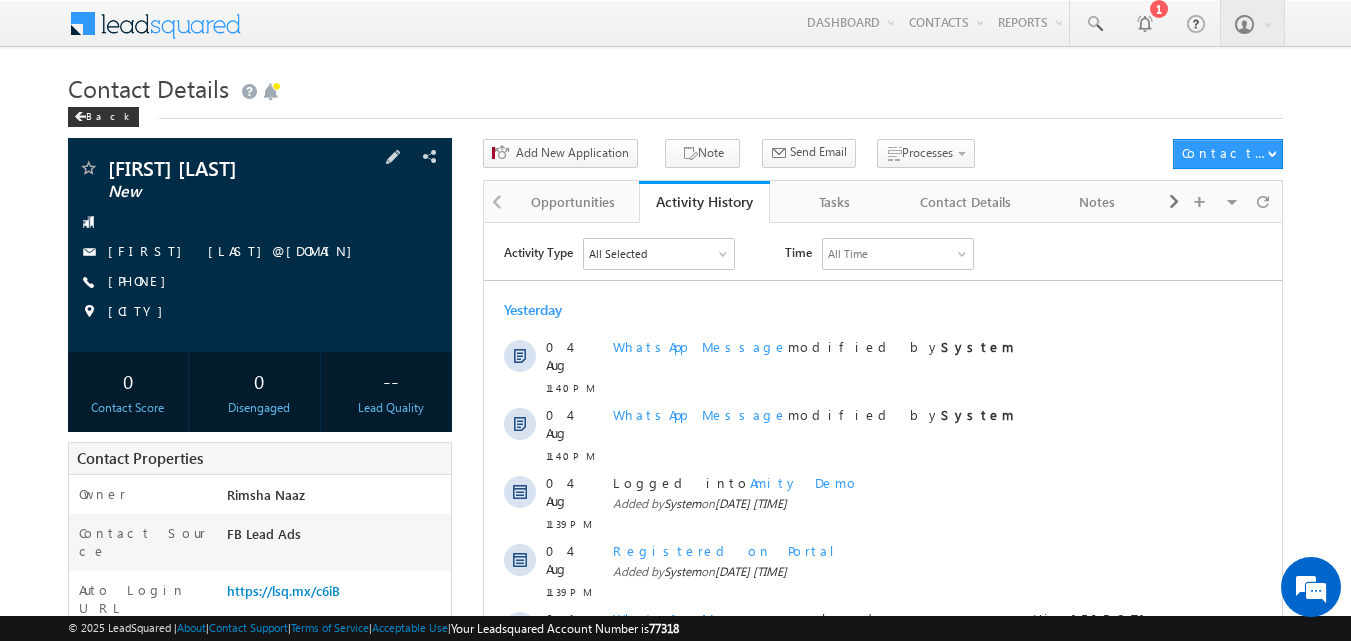 scroll, scrollTop: 0, scrollLeft: 0, axis: both 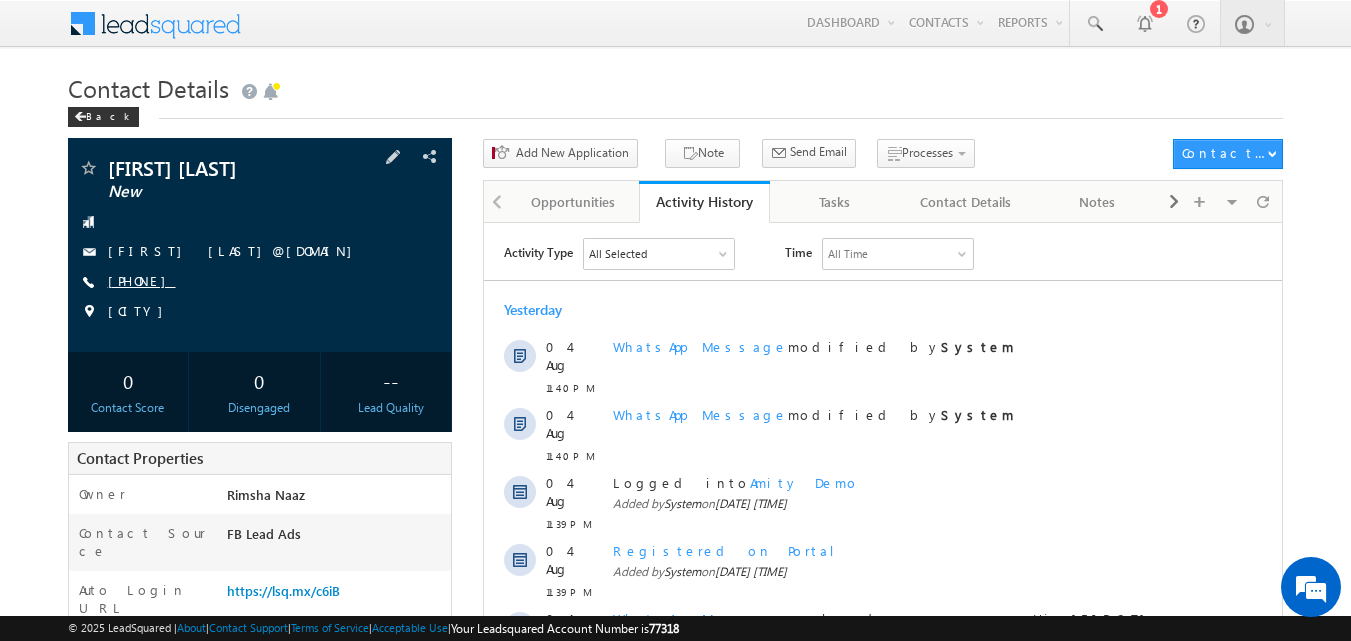 click on "[PHONE]" at bounding box center [142, 280] 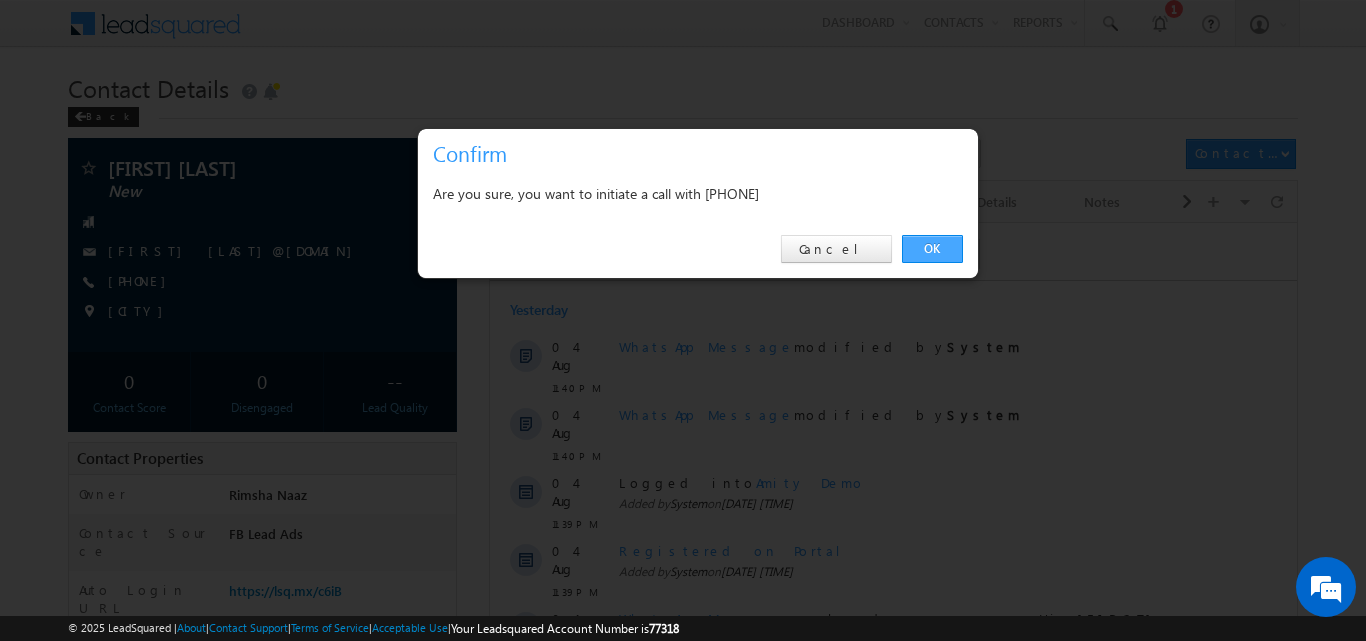 drag, startPoint x: 909, startPoint y: 244, endPoint x: 424, endPoint y: 17, distance: 535.49414 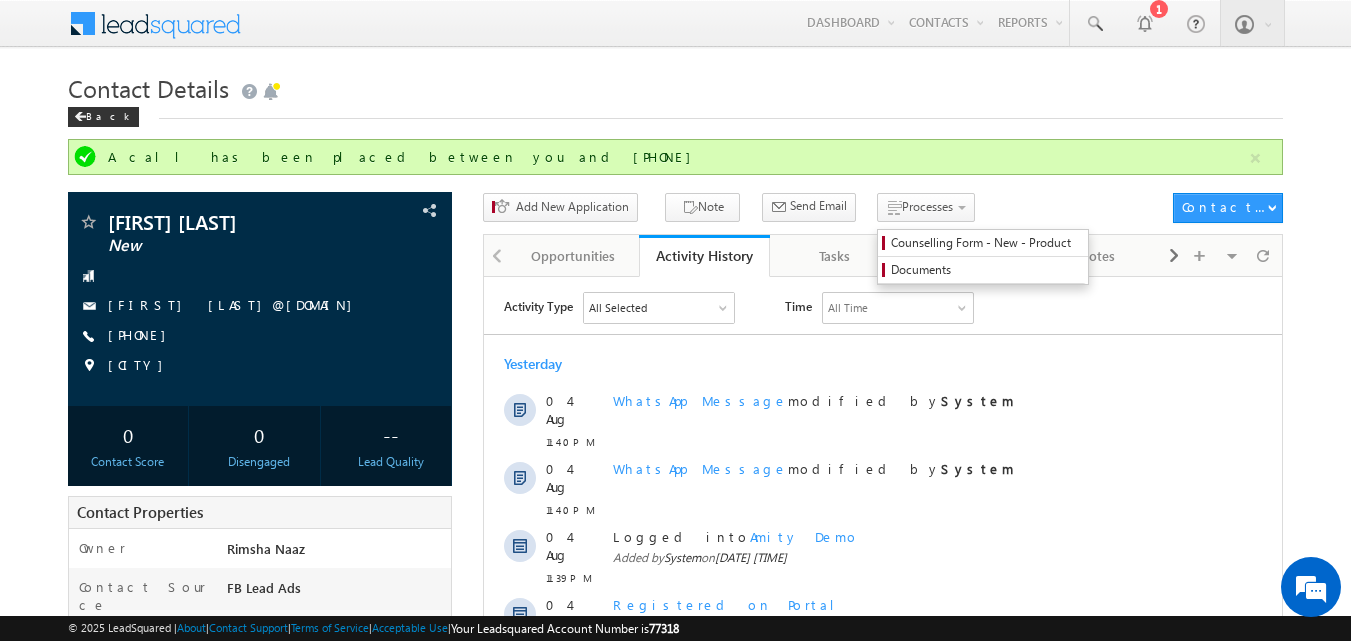 click on "Counselling Form - New - Product Documents" at bounding box center (983, 257) 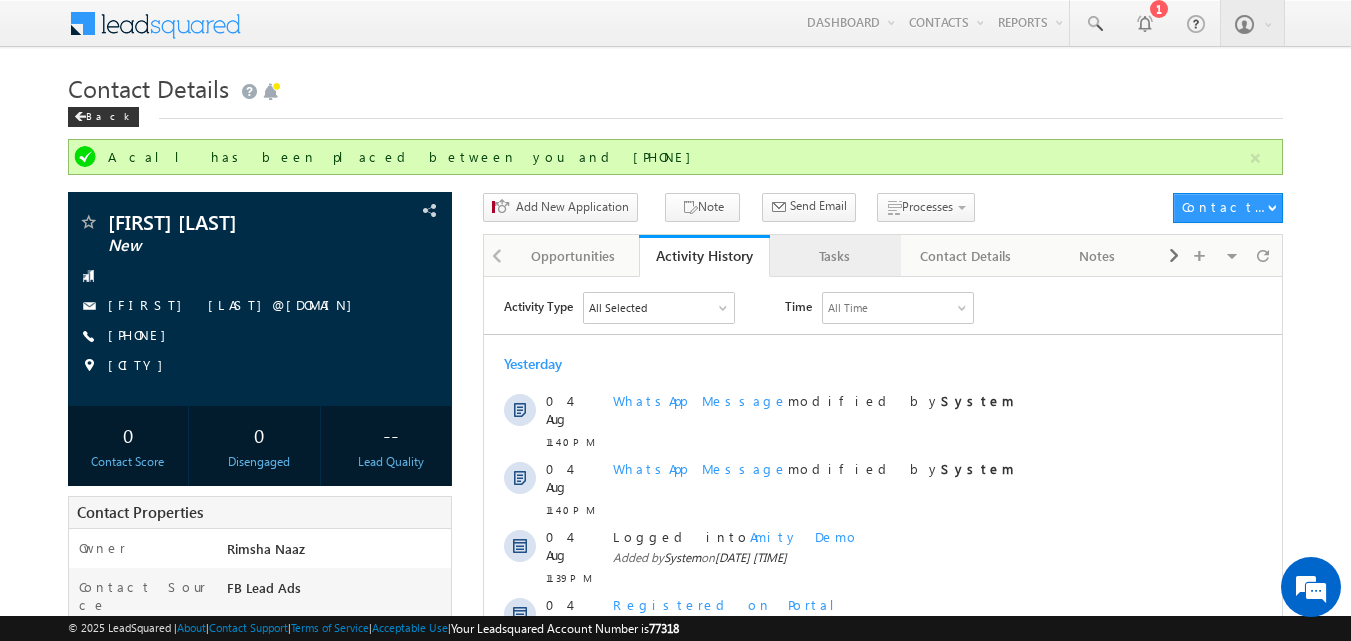 click on "Tasks" at bounding box center (834, 256) 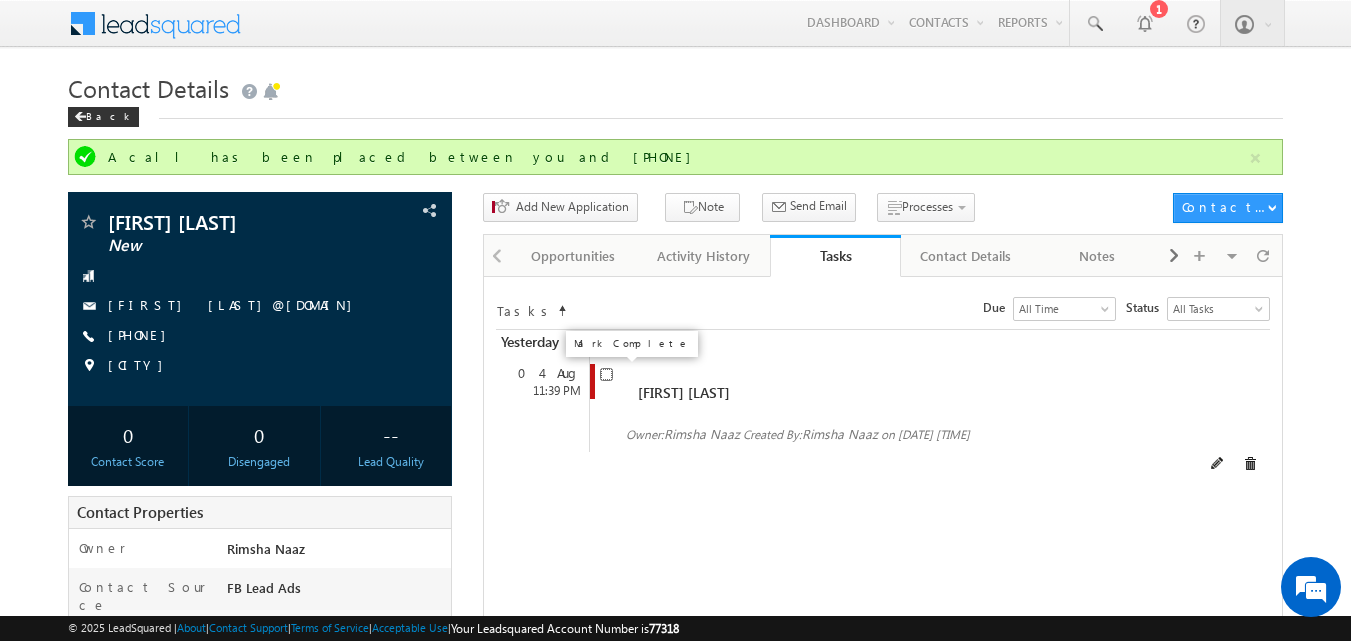 click at bounding box center (606, 374) 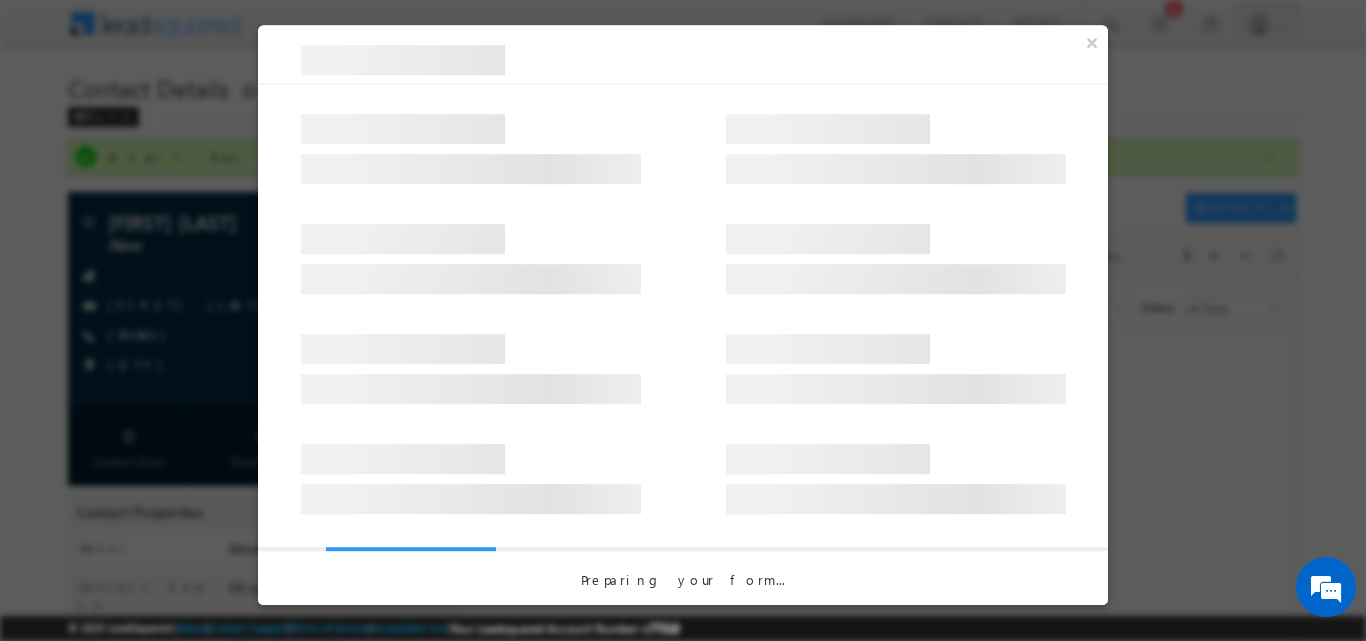 click at bounding box center [471, 354] 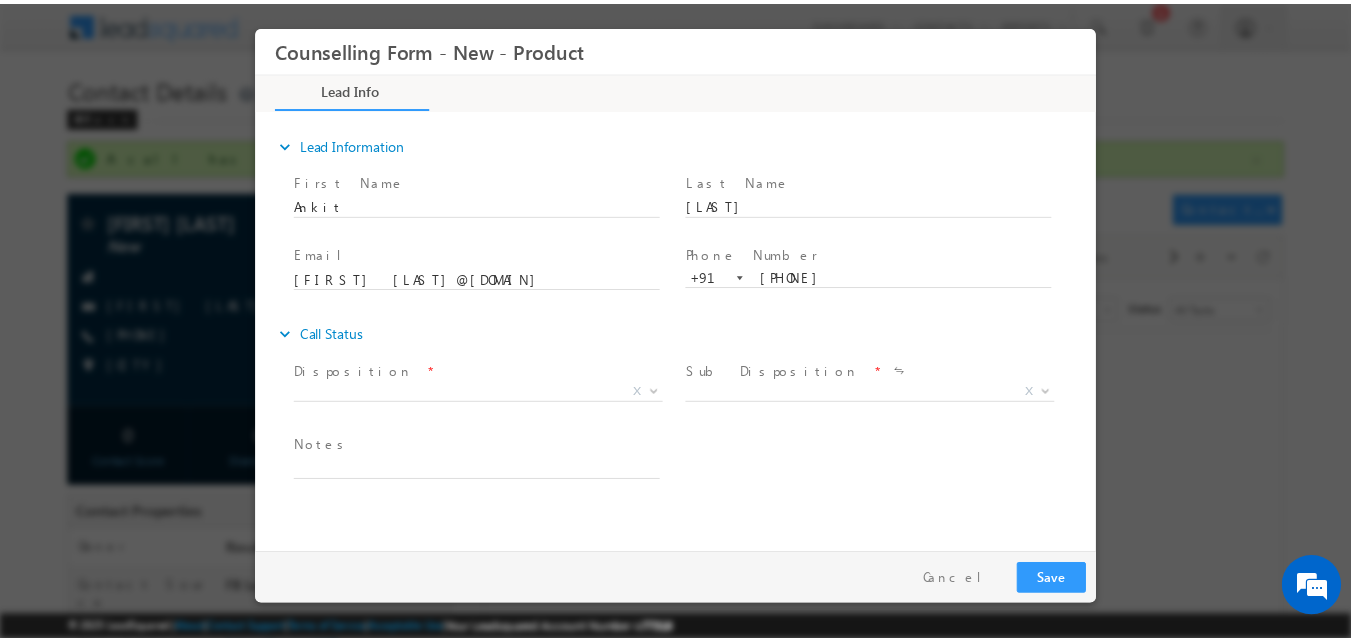scroll, scrollTop: 0, scrollLeft: 0, axis: both 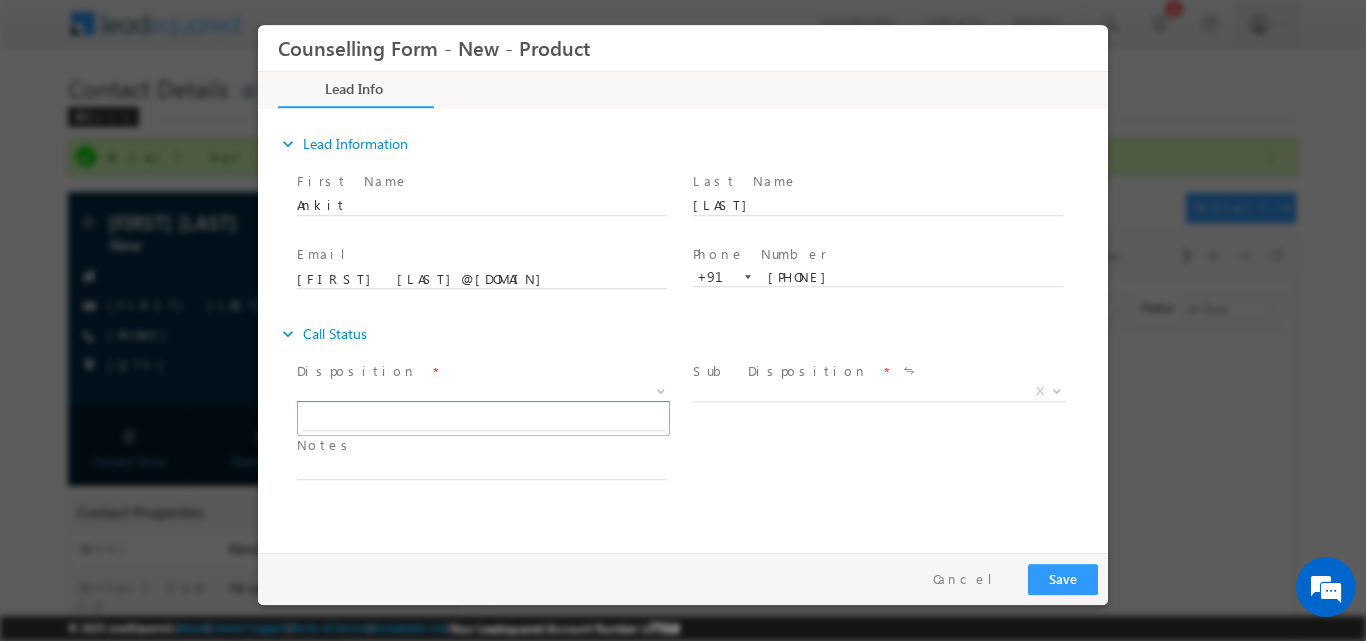 click at bounding box center [659, 390] 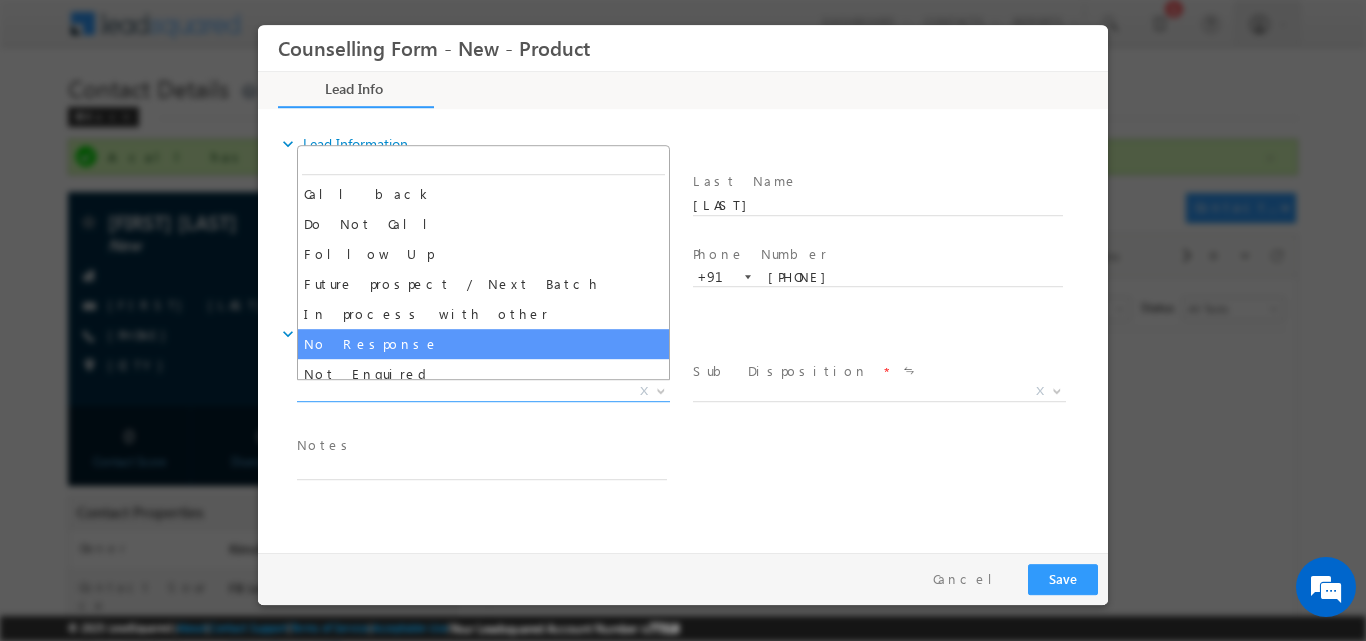 select on "No Response" 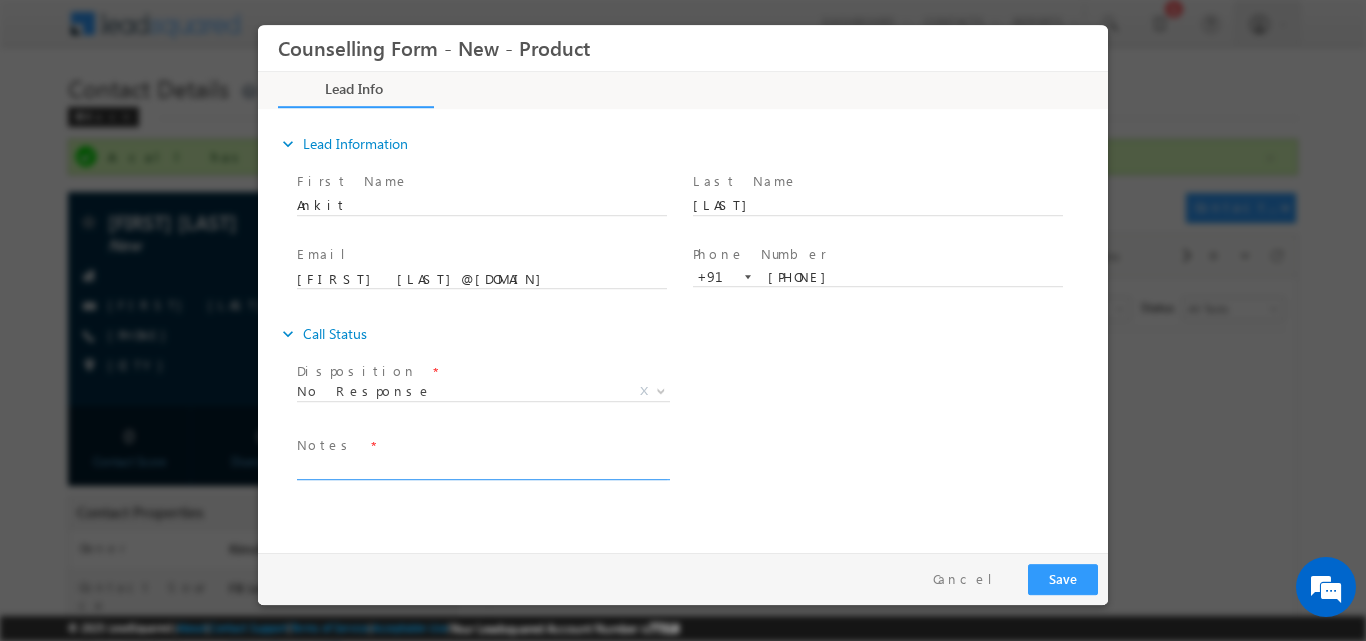 click at bounding box center [482, 467] 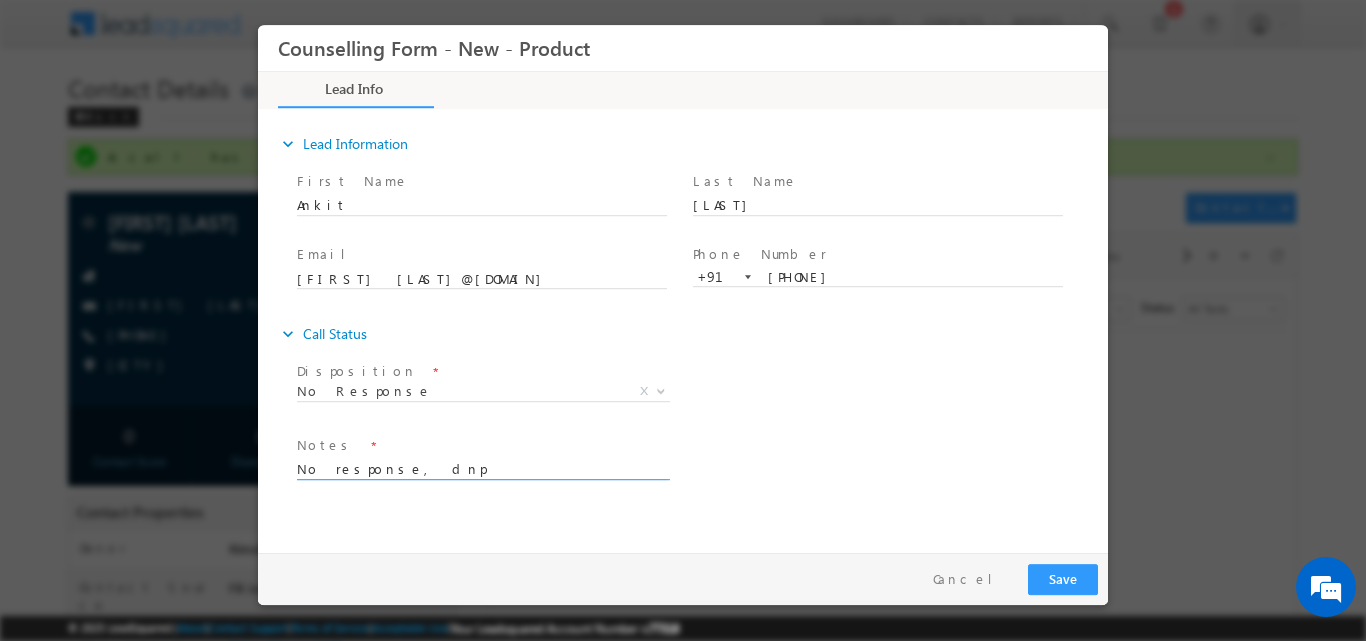 type on "No response, dnp" 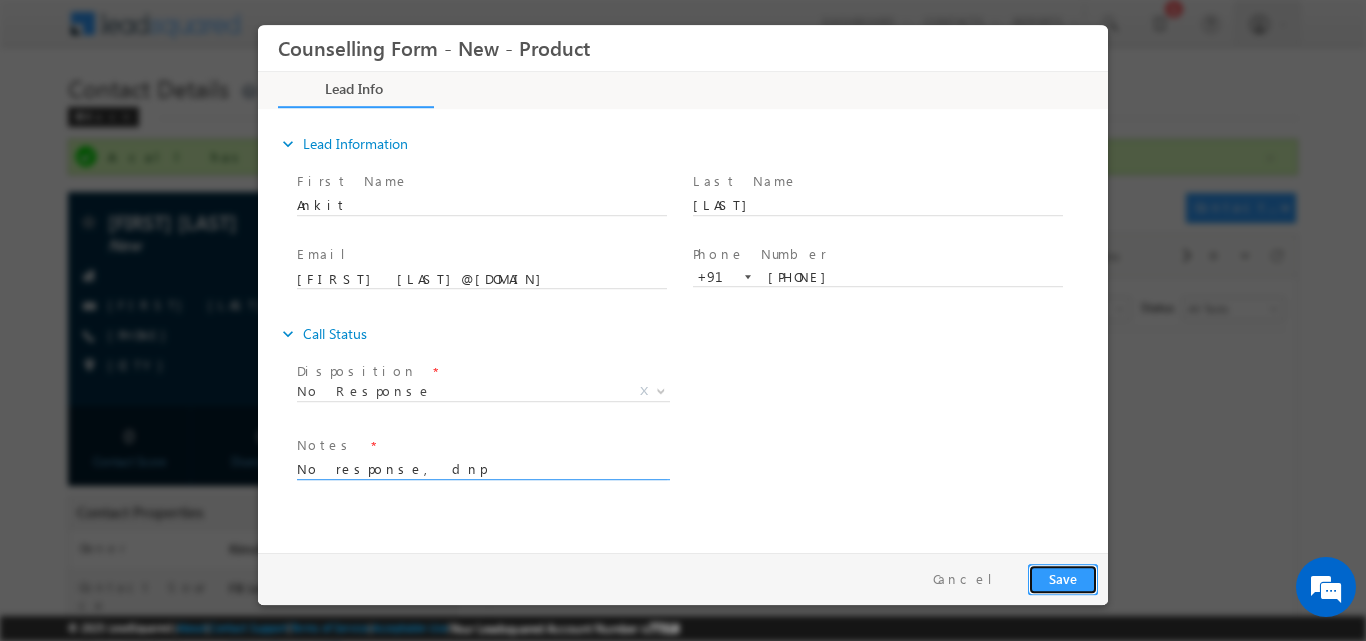 click on "Save" at bounding box center (1063, 578) 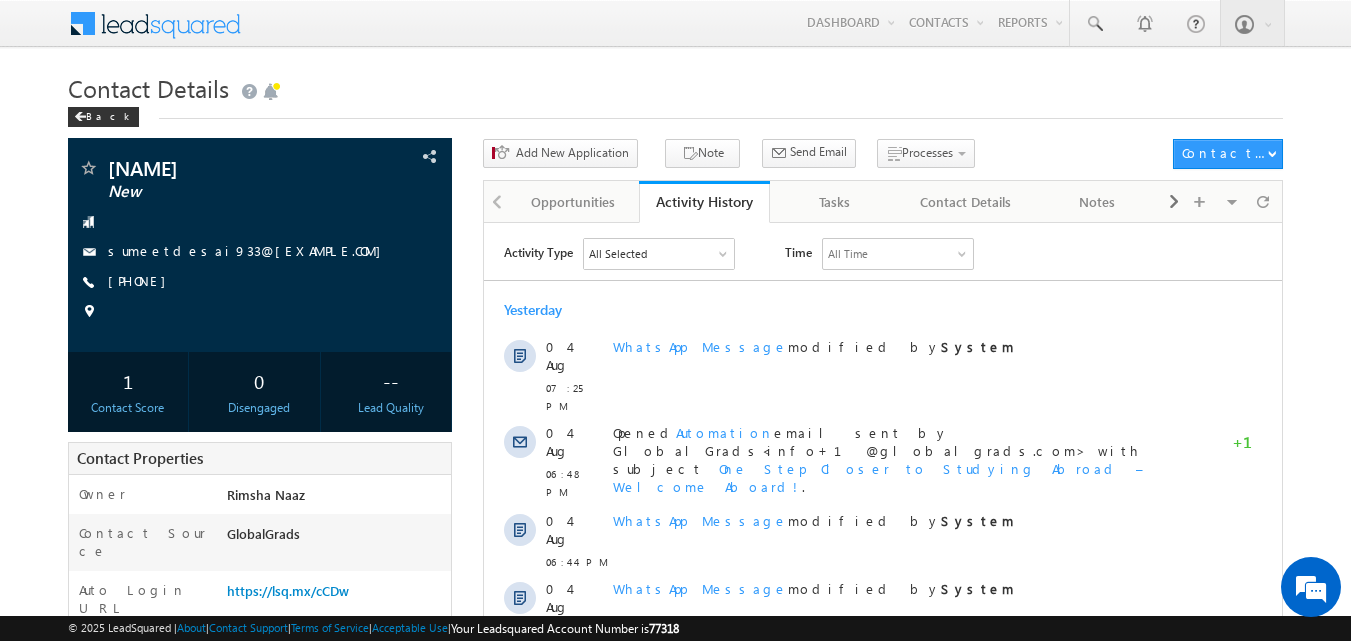 scroll, scrollTop: 0, scrollLeft: 0, axis: both 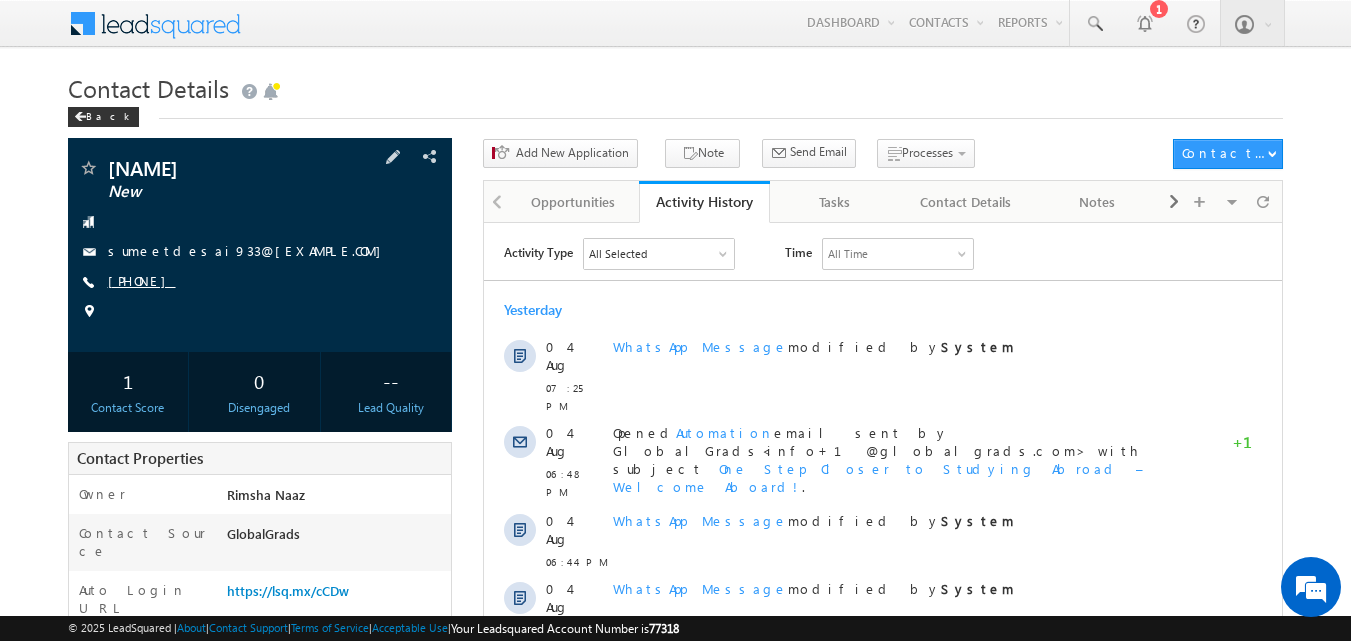 click on "[PHONE]" at bounding box center [142, 280] 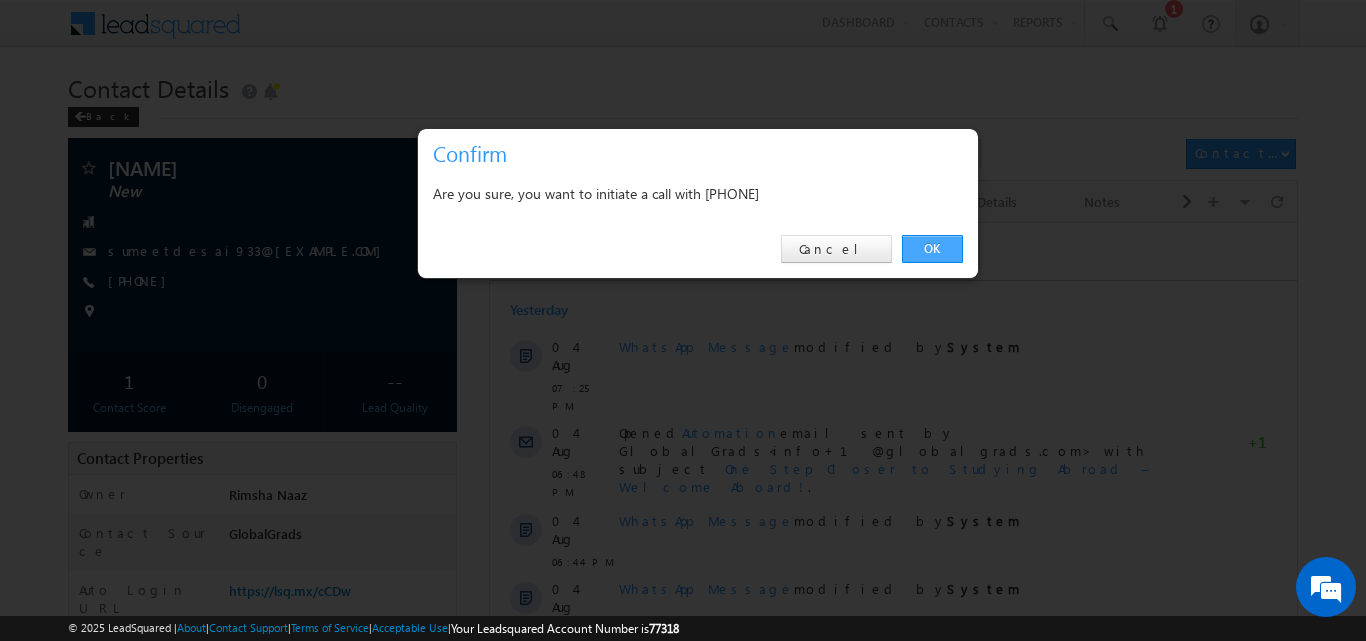 click on "OK" at bounding box center (932, 249) 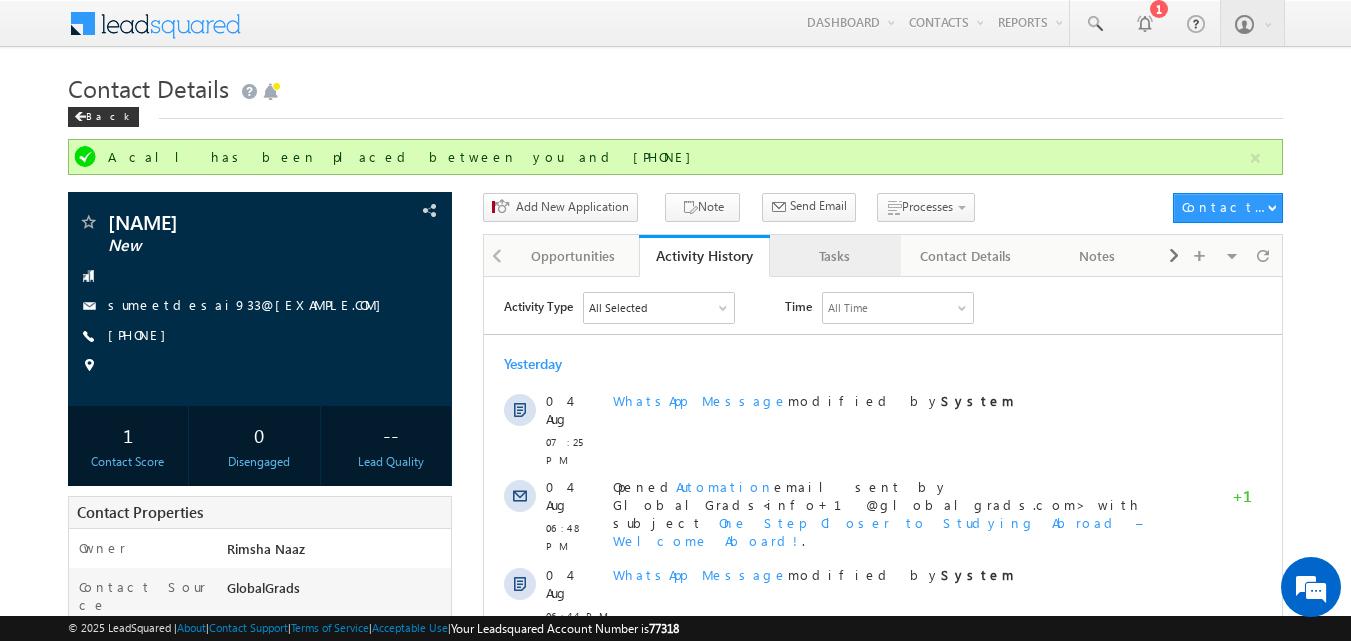 click on "Tasks" at bounding box center [834, 256] 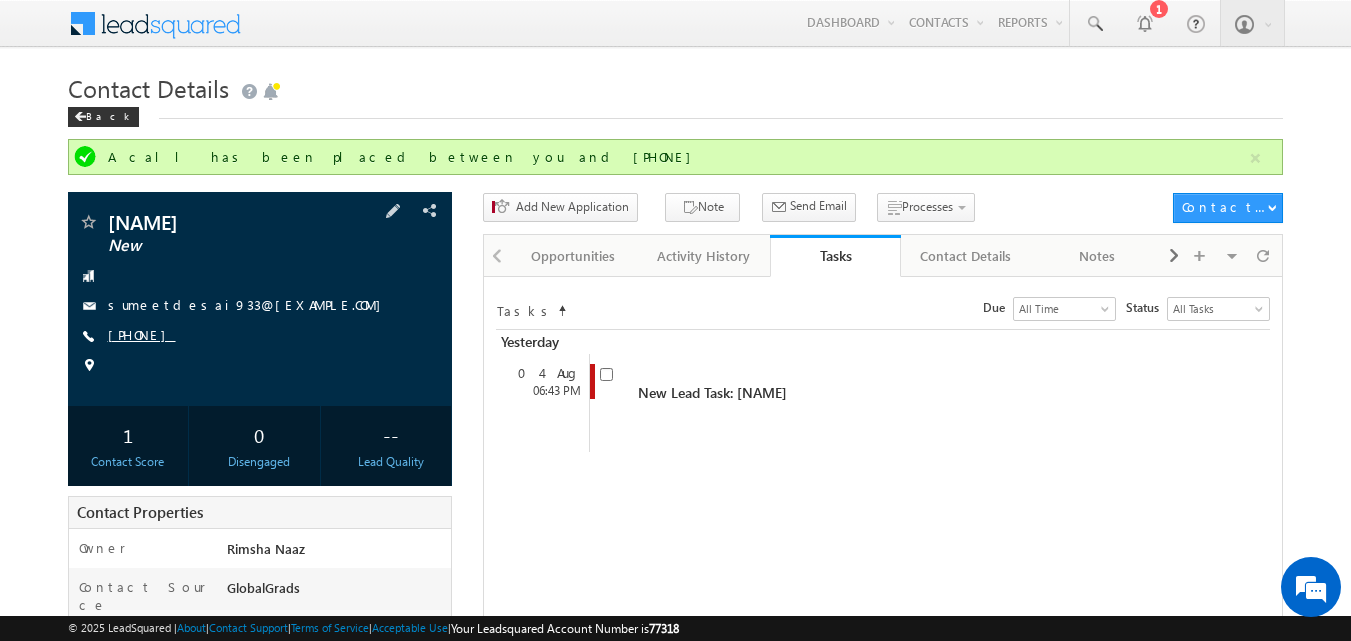 click on "[PHONE]" at bounding box center [142, 334] 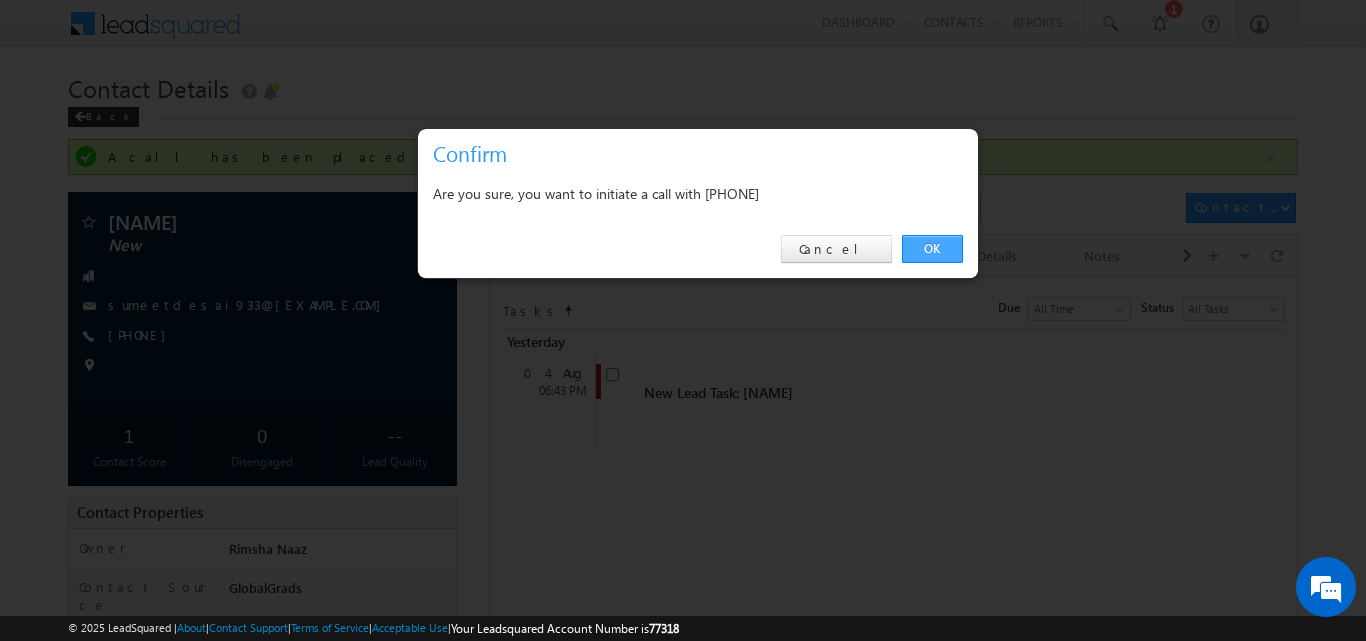 click on "OK" at bounding box center [932, 249] 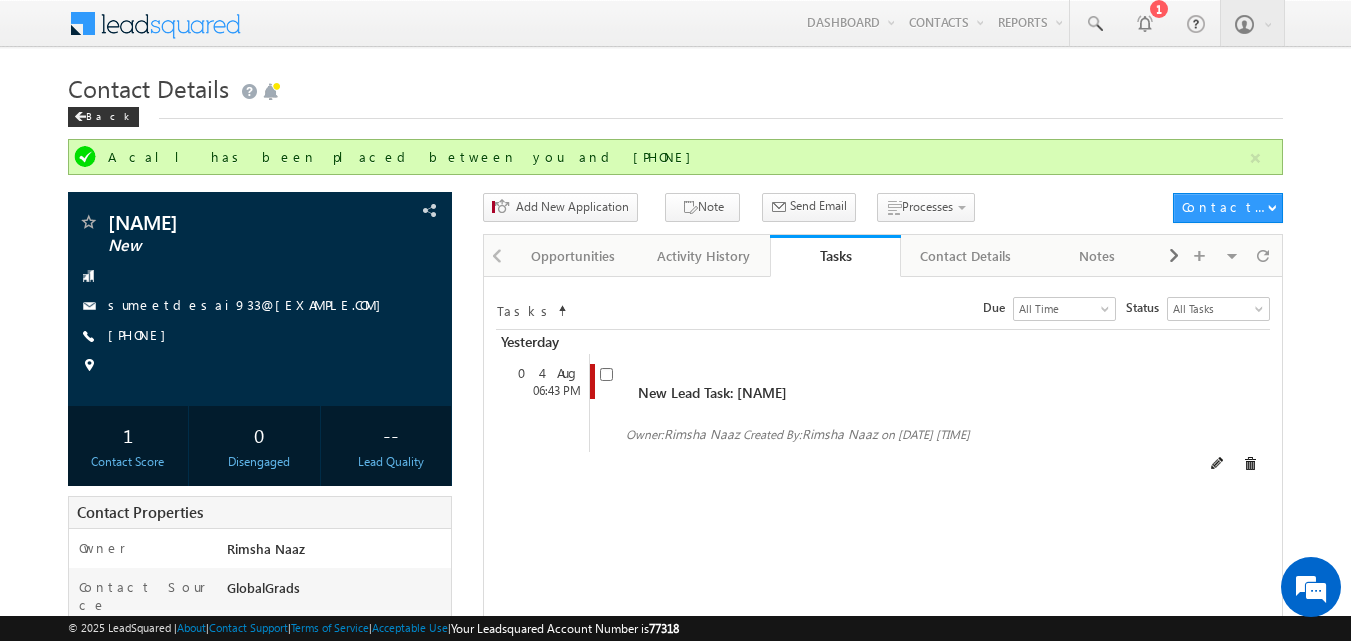click at bounding box center (611, 382) 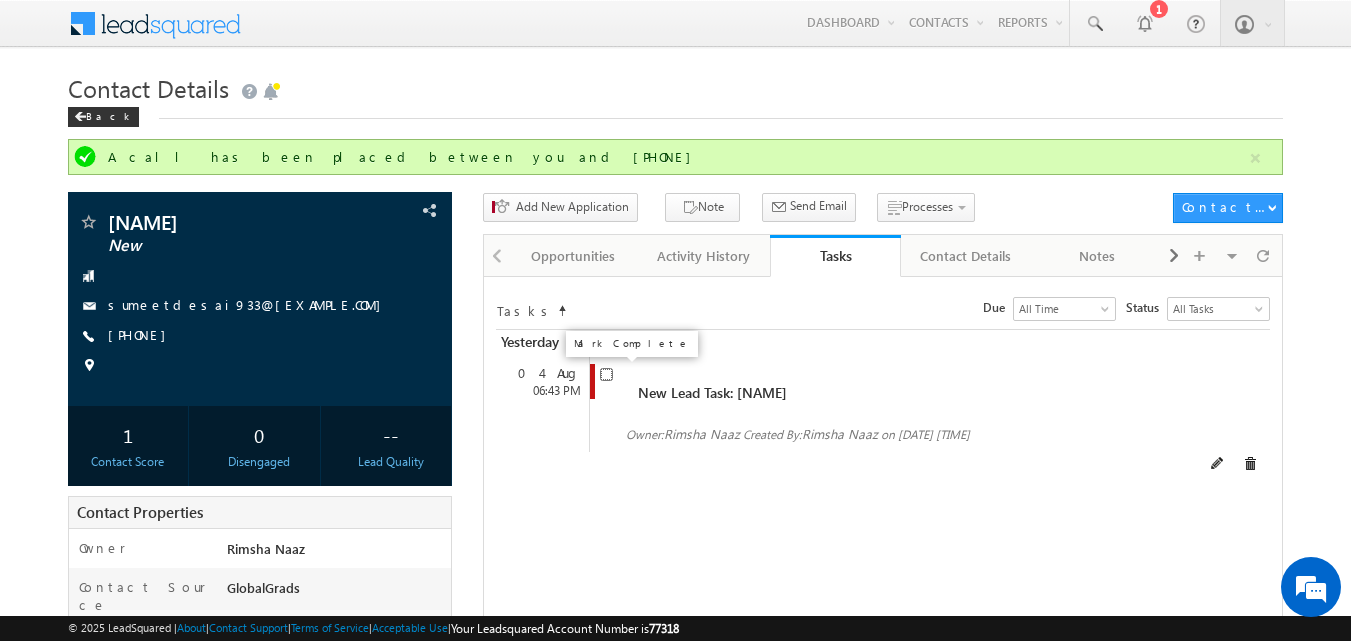 click at bounding box center (606, 374) 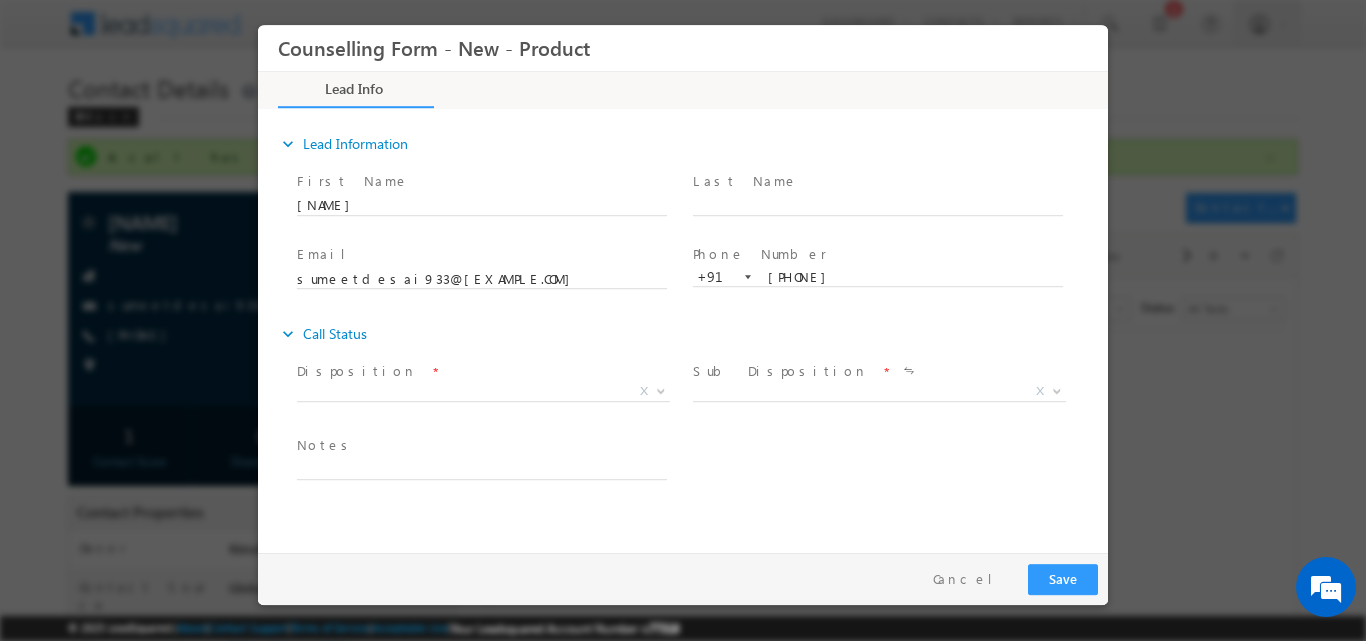 scroll, scrollTop: 0, scrollLeft: 0, axis: both 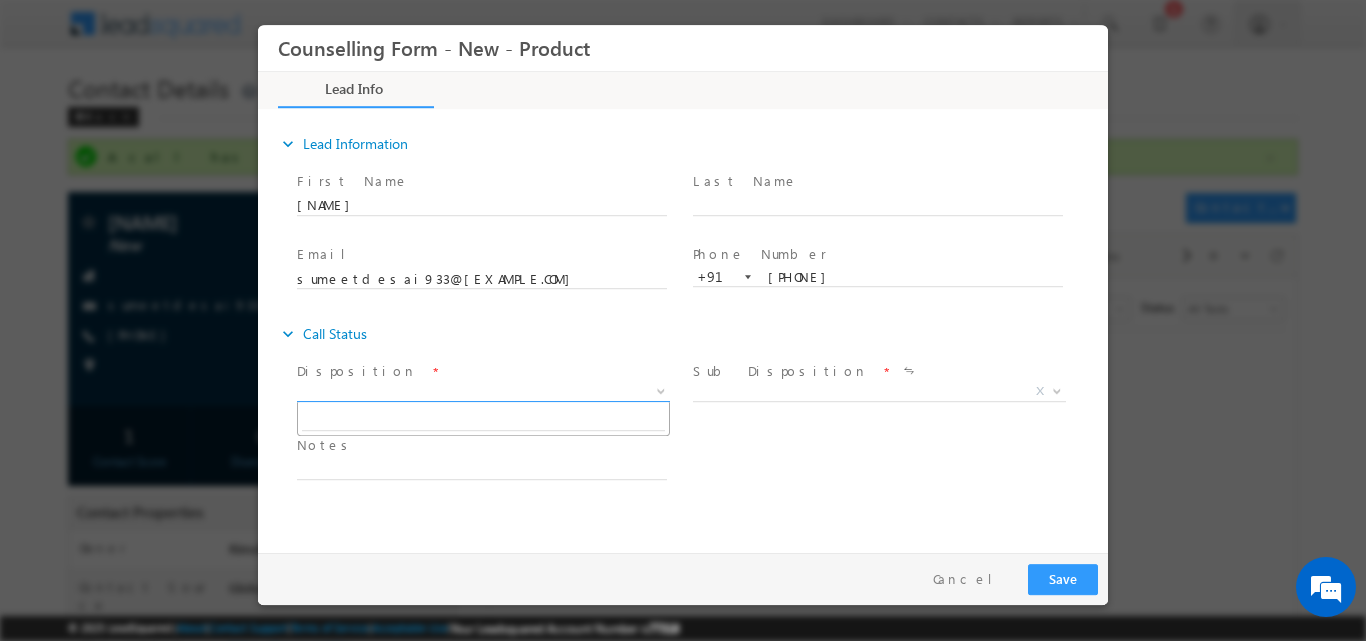 click at bounding box center (659, 390) 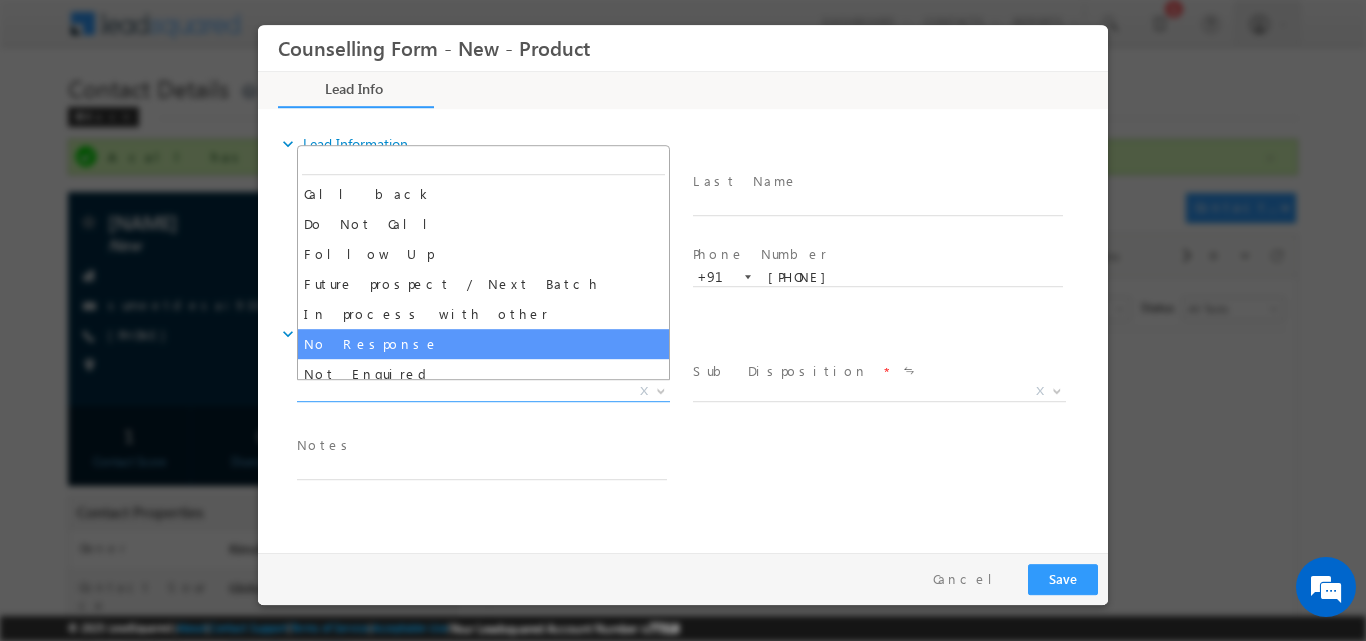 select on "No Response" 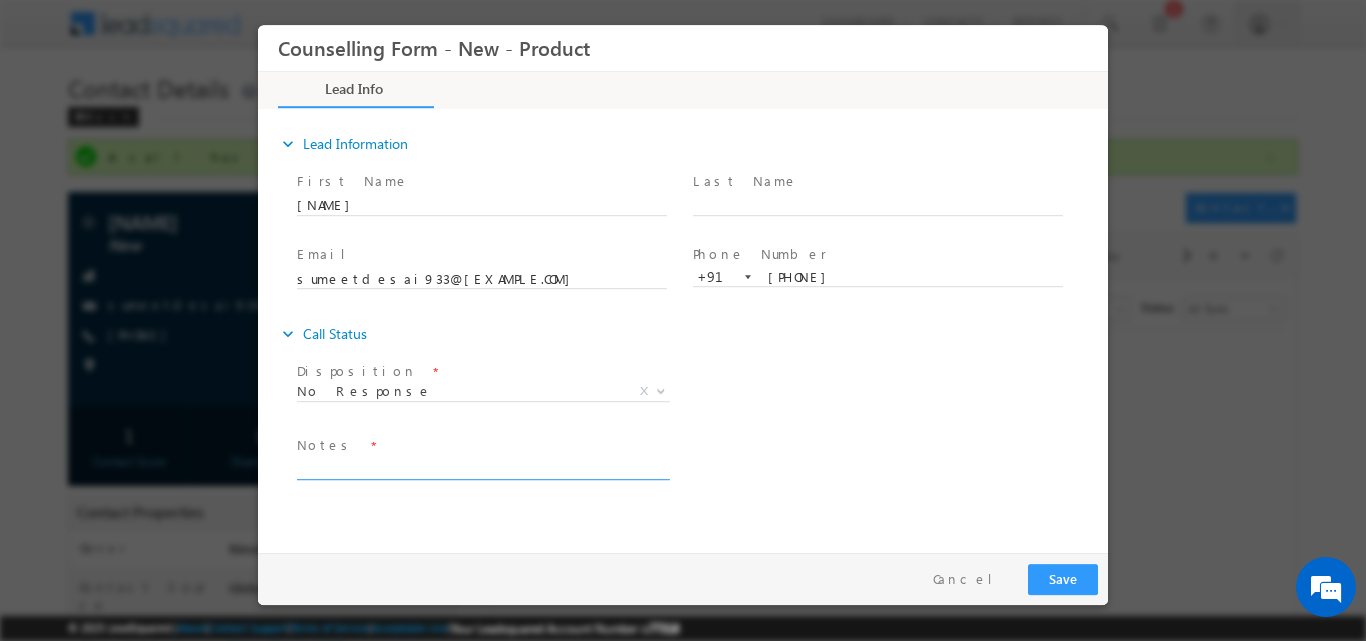 click at bounding box center (482, 467) 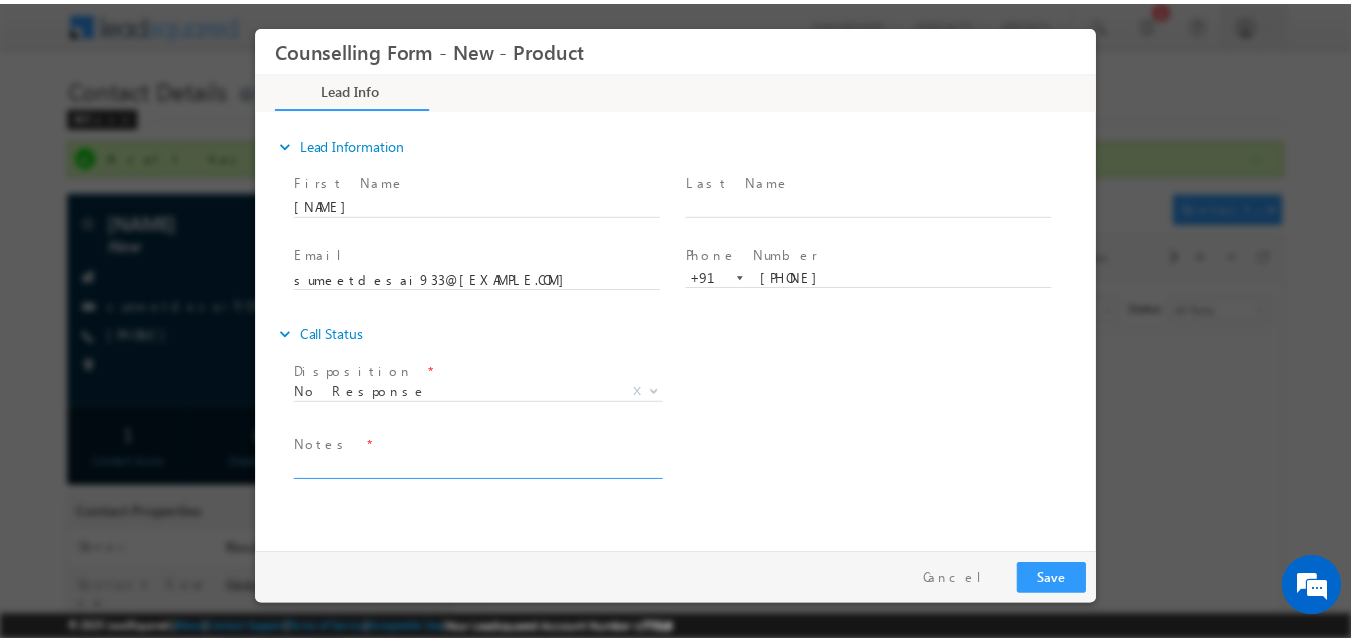 scroll, scrollTop: 0, scrollLeft: 0, axis: both 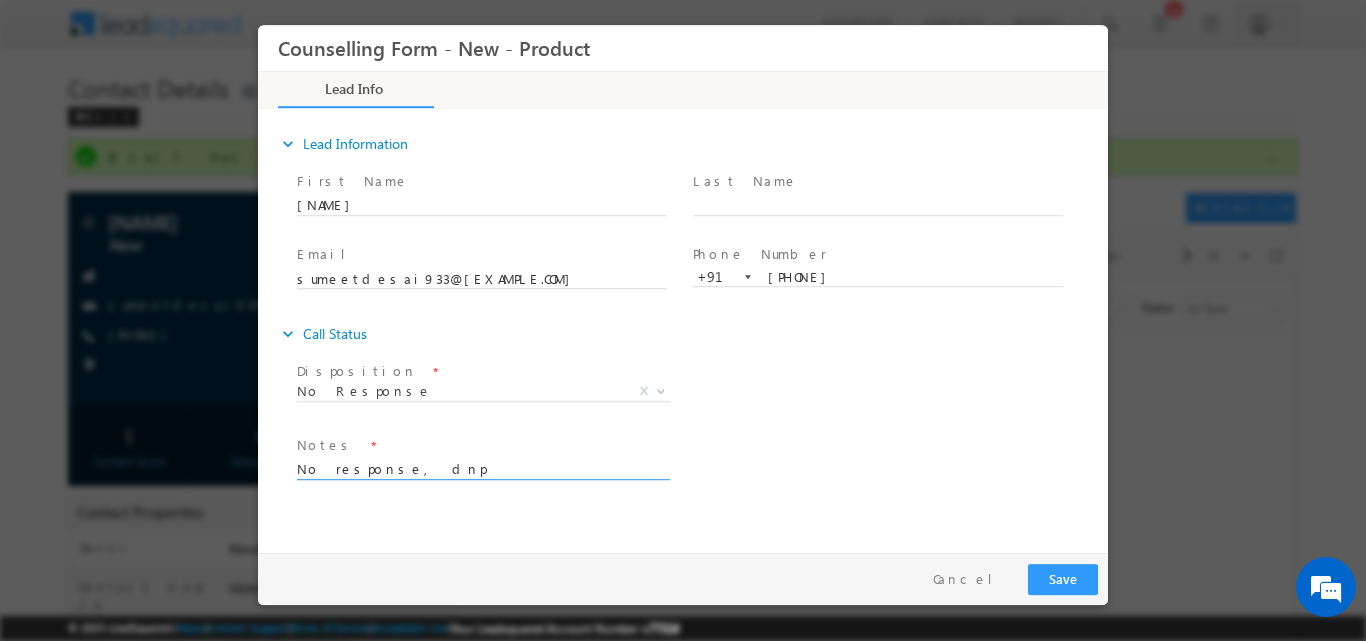 drag, startPoint x: 441, startPoint y: 465, endPoint x: 463, endPoint y: 501, distance: 42.190044 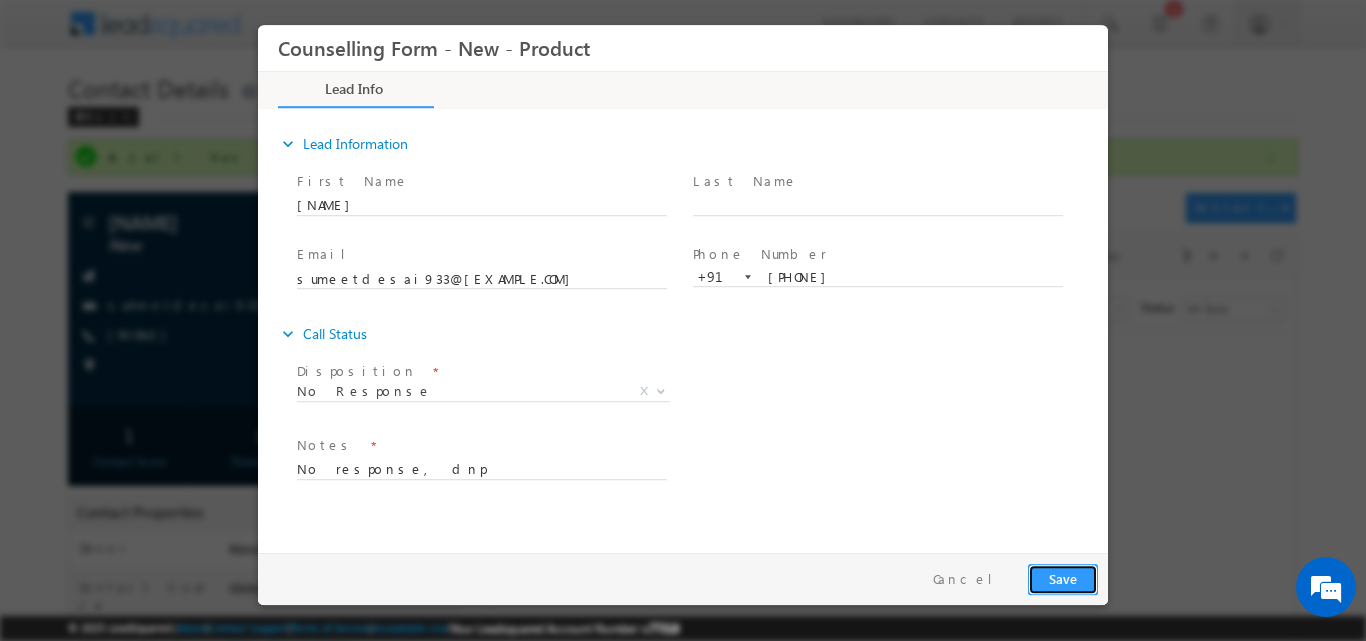 click on "Save" at bounding box center (1063, 578) 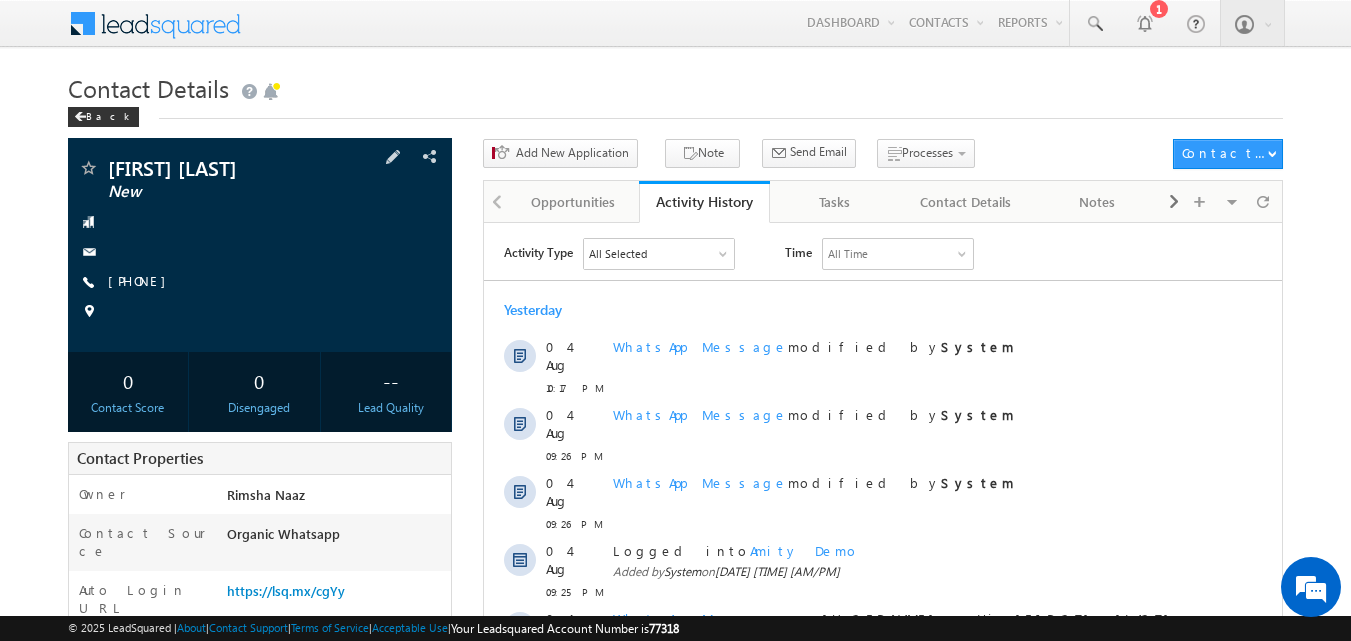 scroll, scrollTop: 0, scrollLeft: 0, axis: both 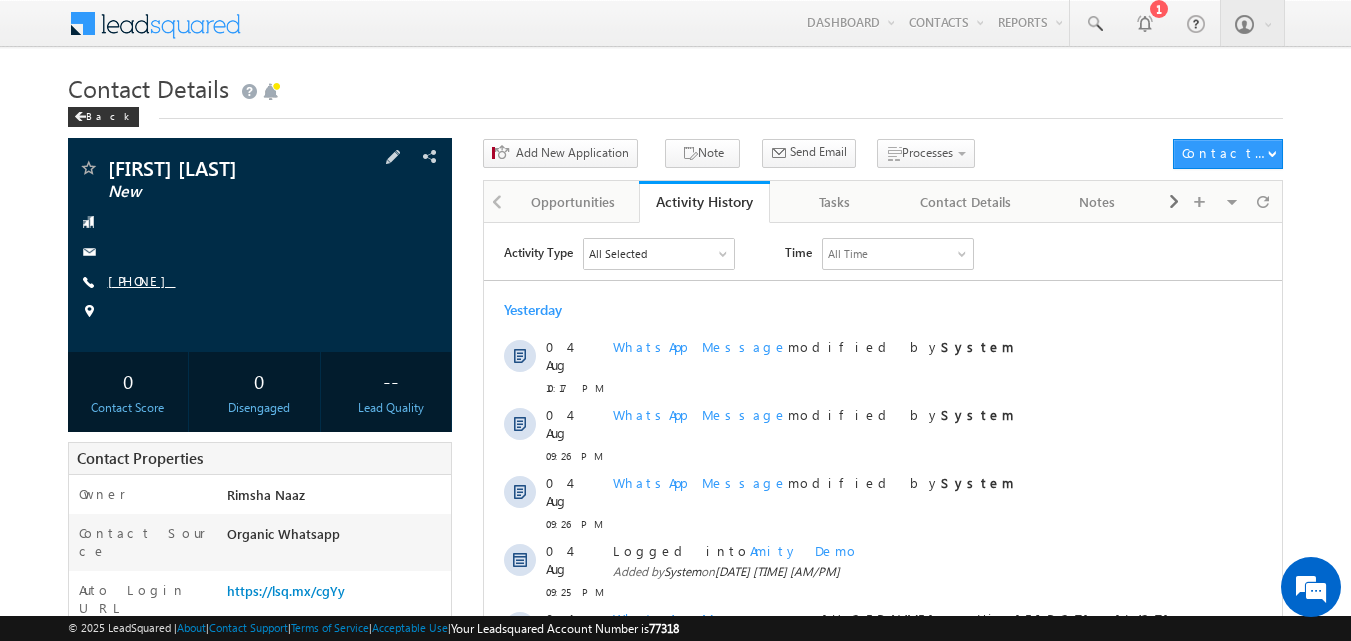 click on "[PHONE]" at bounding box center [142, 280] 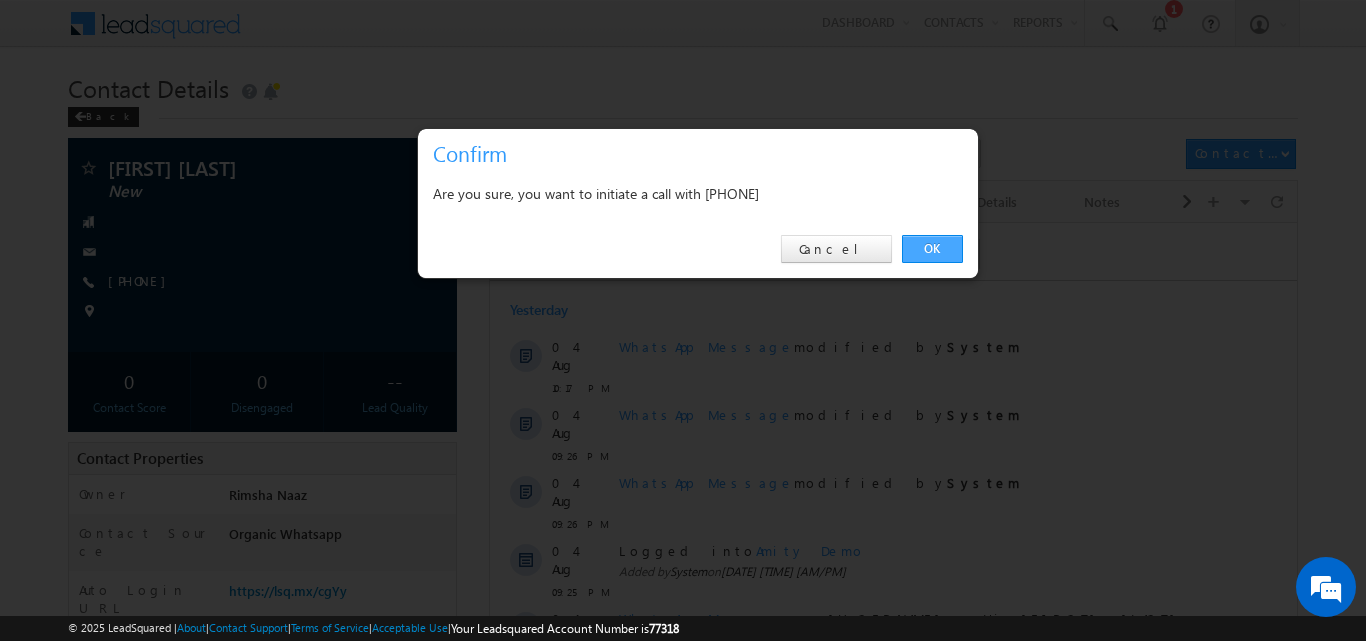 click on "OK" at bounding box center (932, 249) 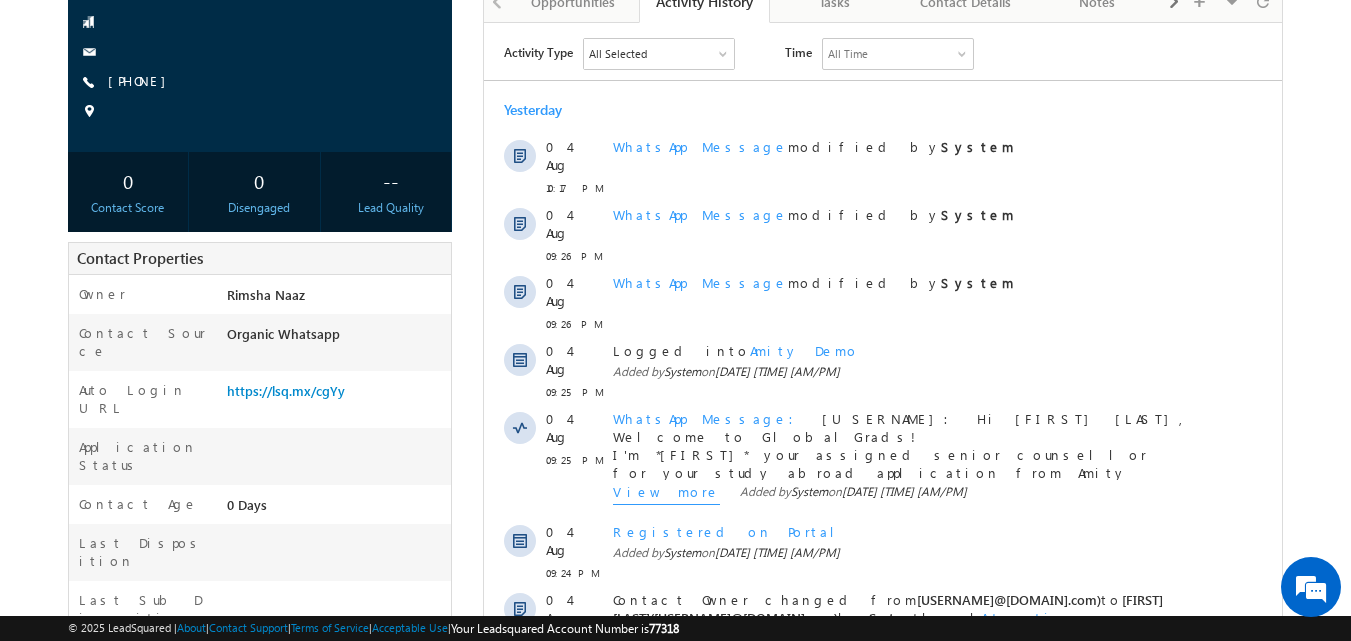 scroll, scrollTop: 256, scrollLeft: 0, axis: vertical 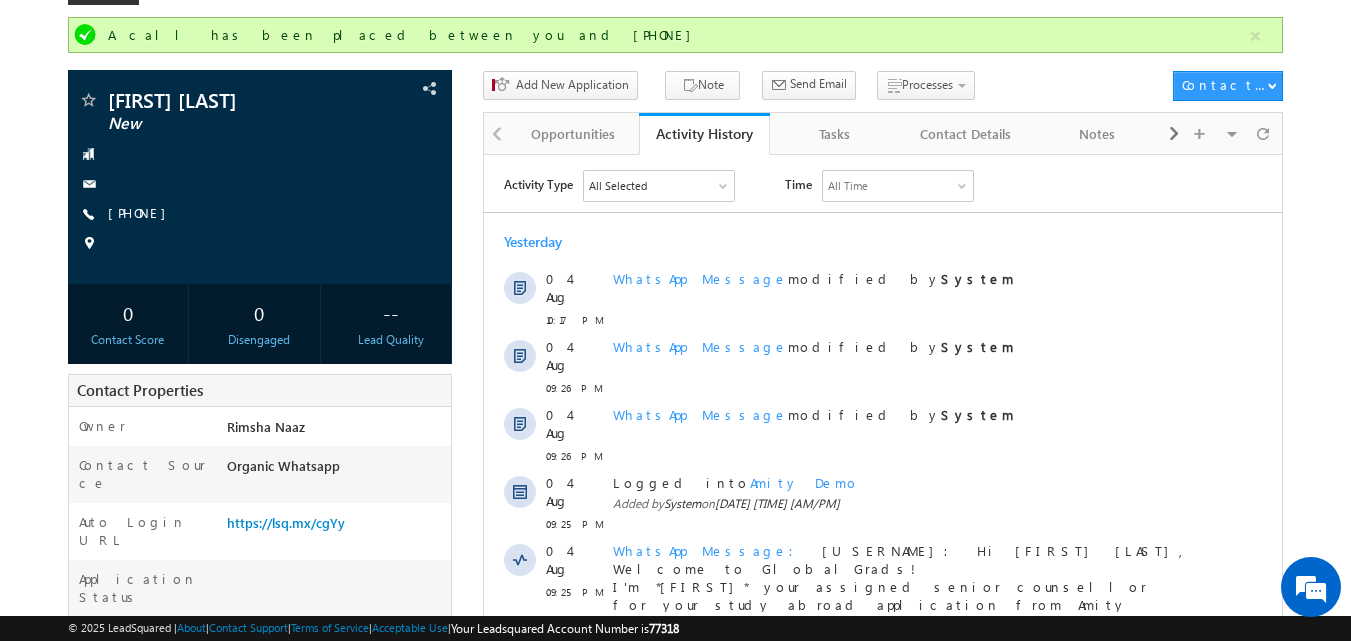 click on "Add New Application
Note
Send Email
Send Email    View Scheduled Emails
Processes Counselling Form - New - Product Documents" at bounding box center (823, 89) 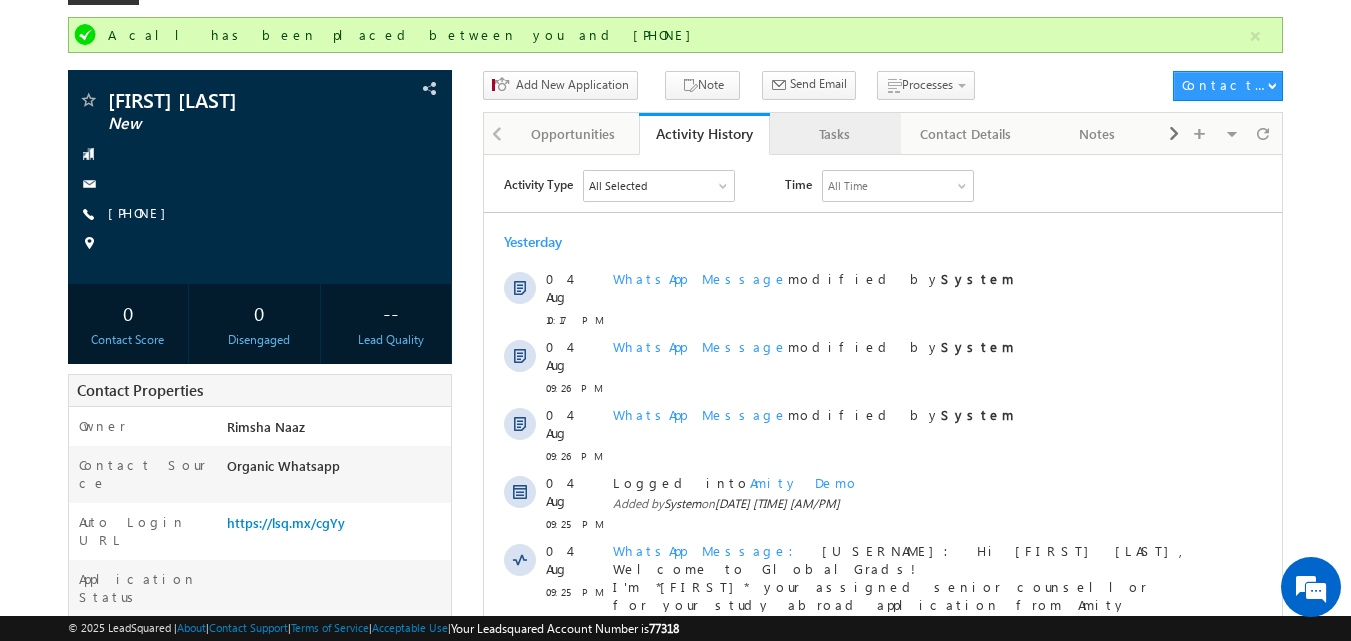 click on "Tasks" at bounding box center (835, 134) 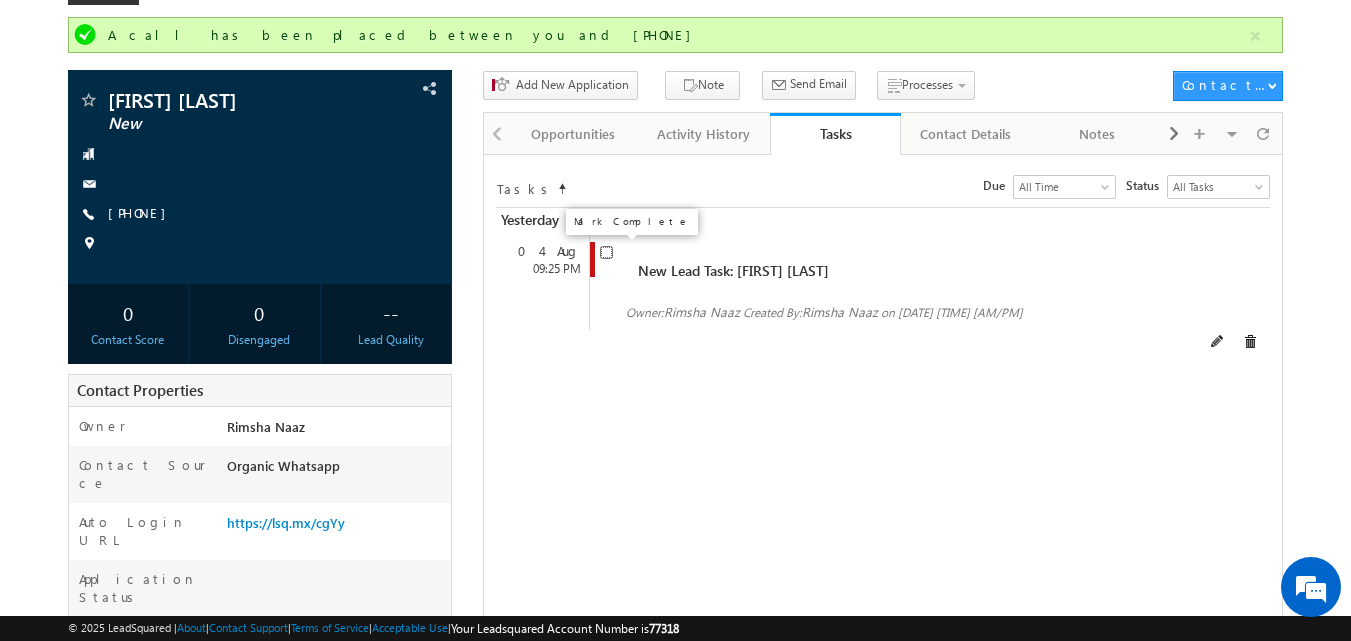 click at bounding box center (606, 252) 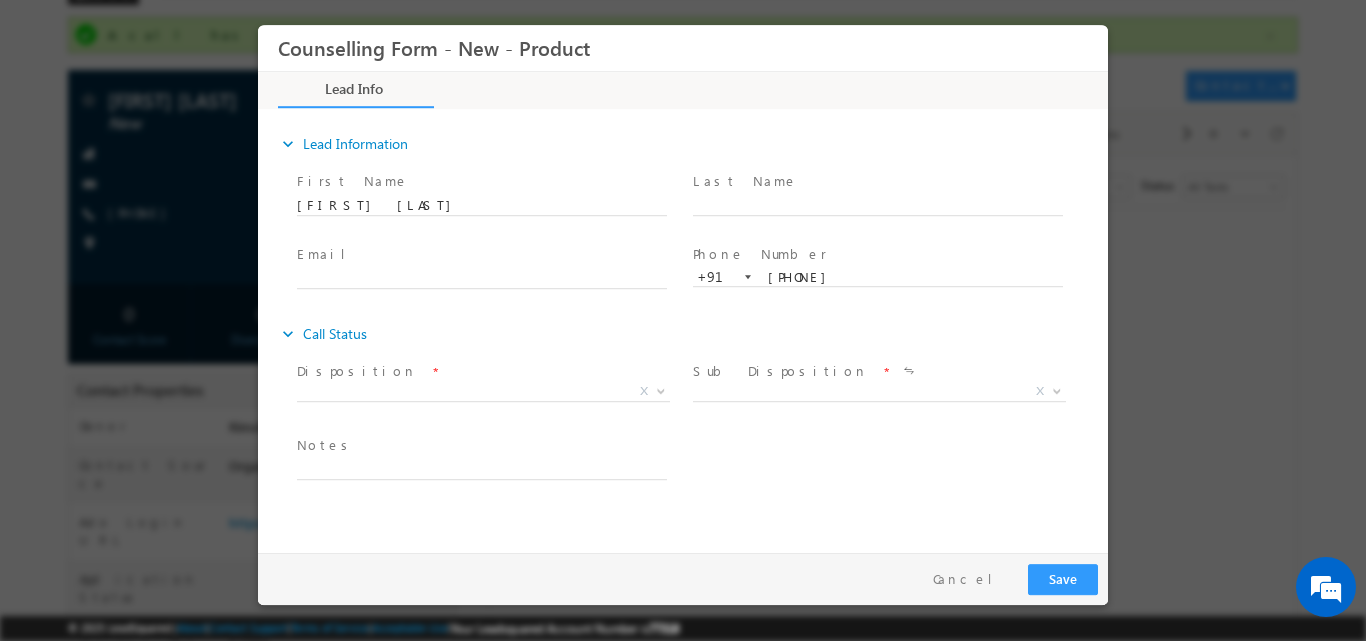 scroll, scrollTop: 0, scrollLeft: 0, axis: both 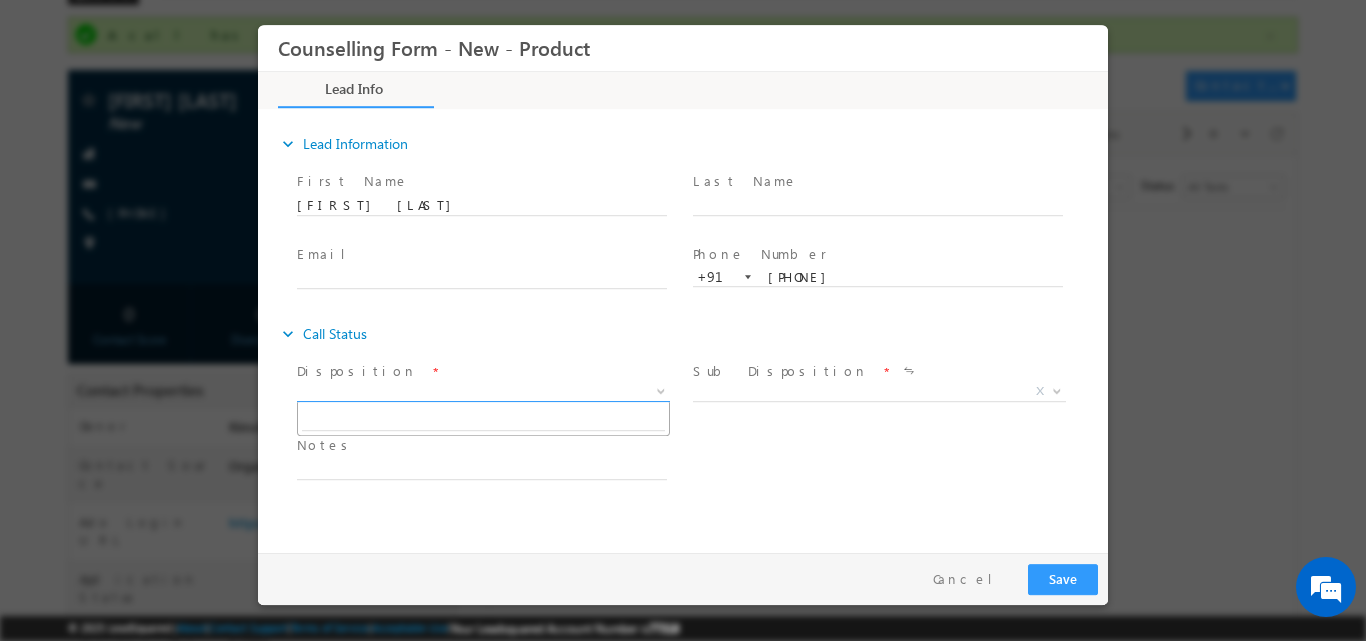 click at bounding box center [659, 390] 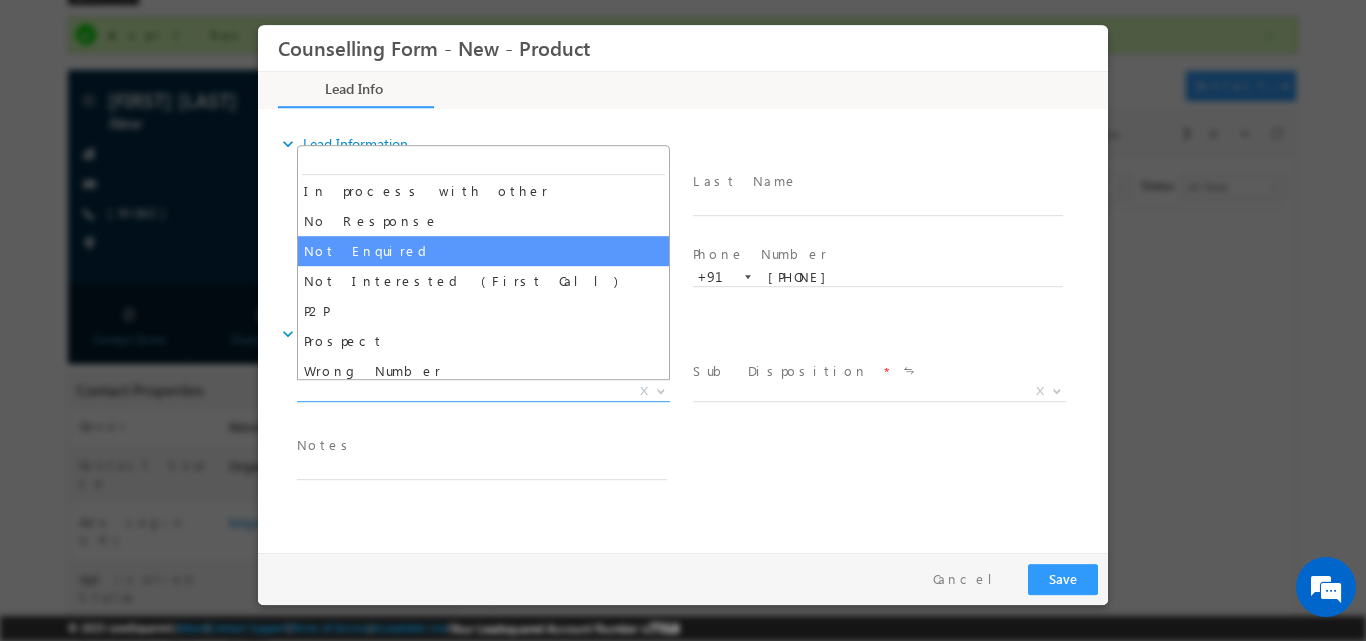 scroll, scrollTop: 125, scrollLeft: 0, axis: vertical 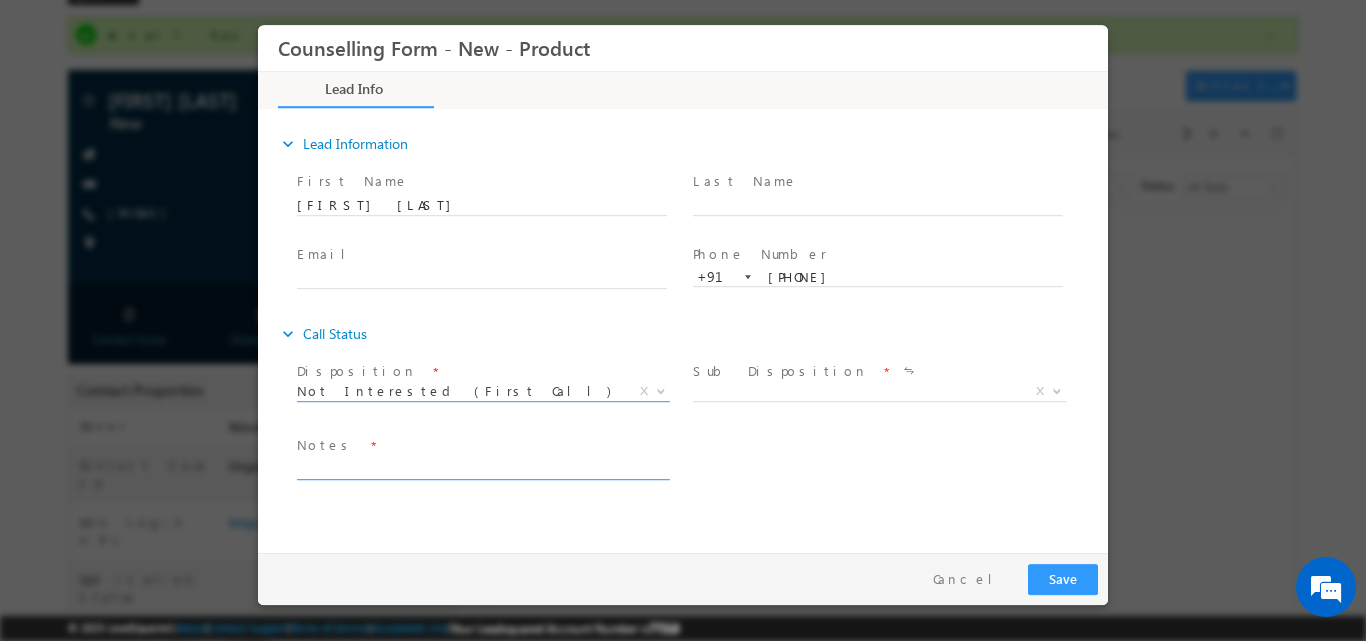 click at bounding box center (482, 467) 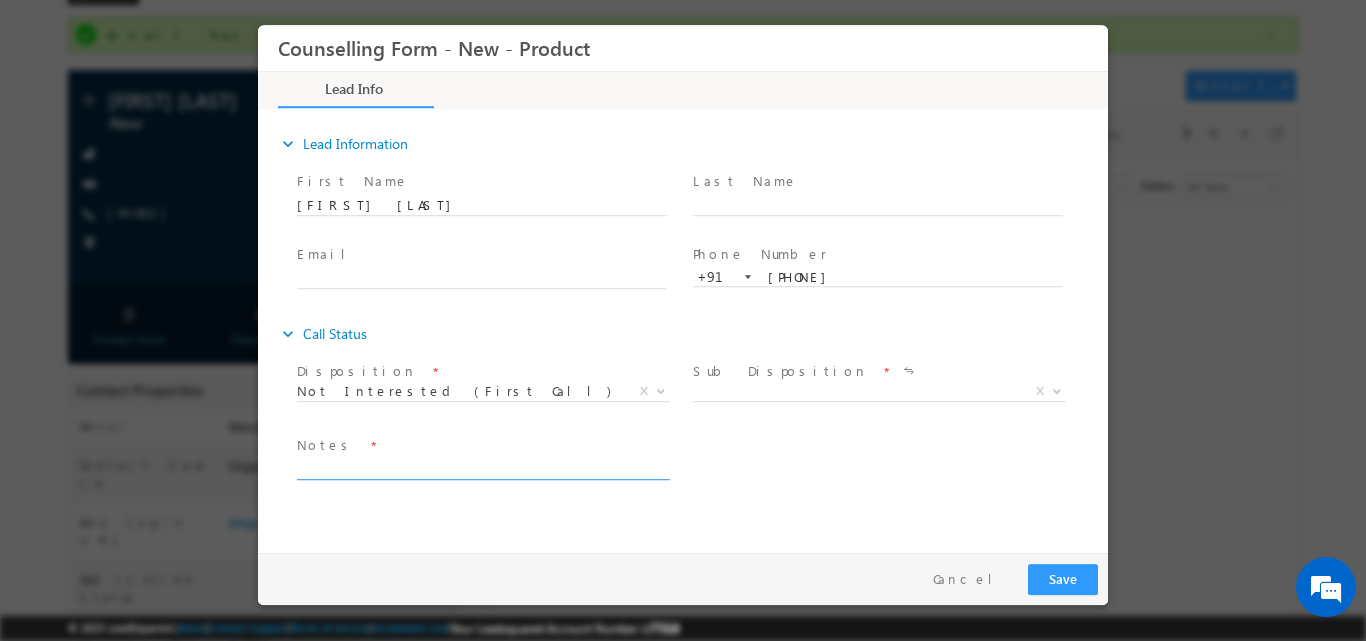 click at bounding box center (482, 467) 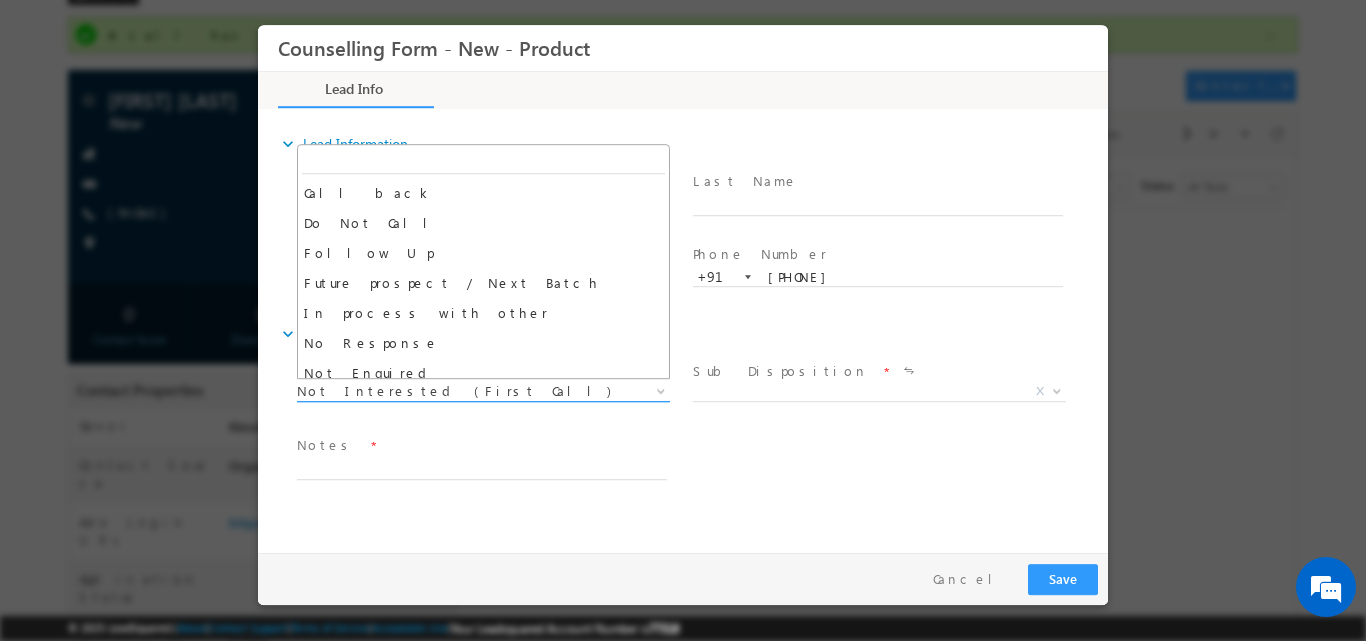 click at bounding box center [661, 389] 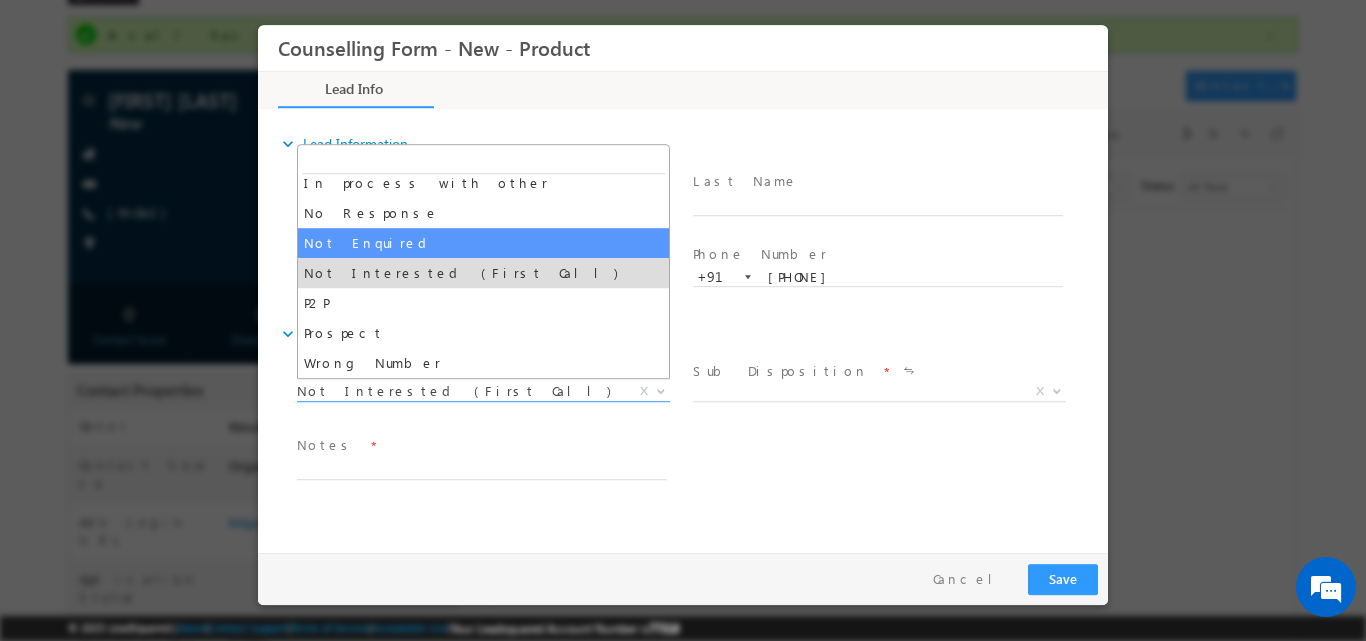 scroll, scrollTop: 0, scrollLeft: 0, axis: both 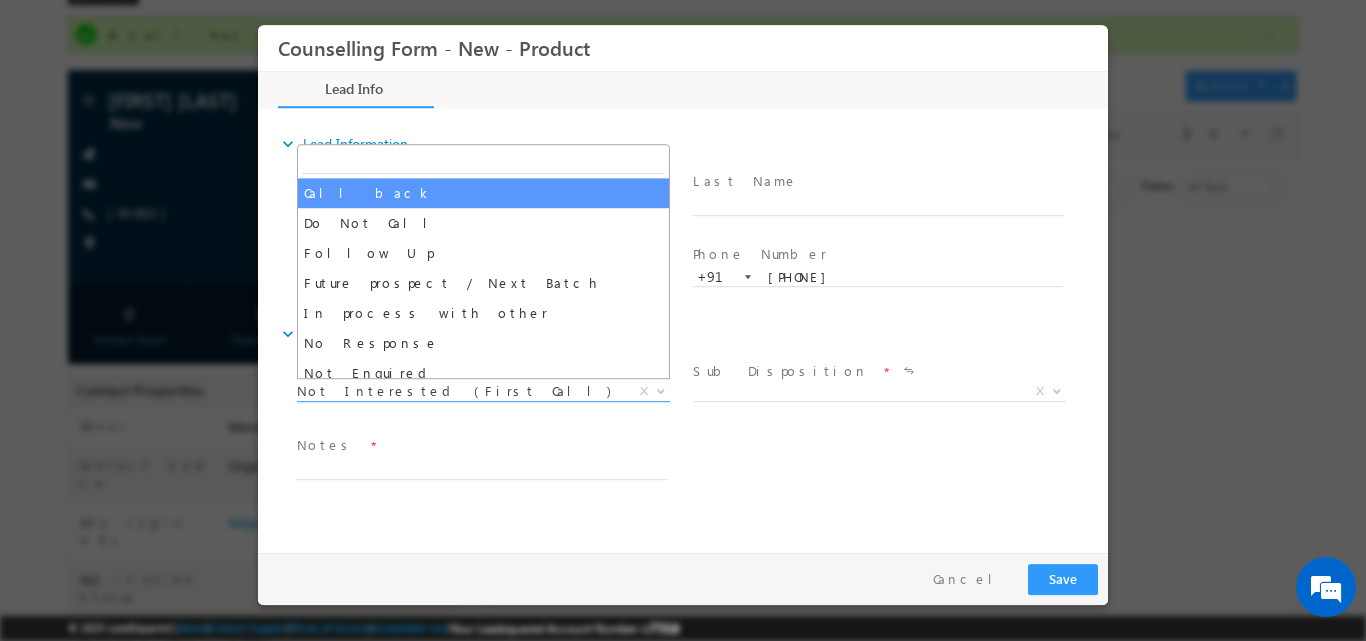 select on "Call back" 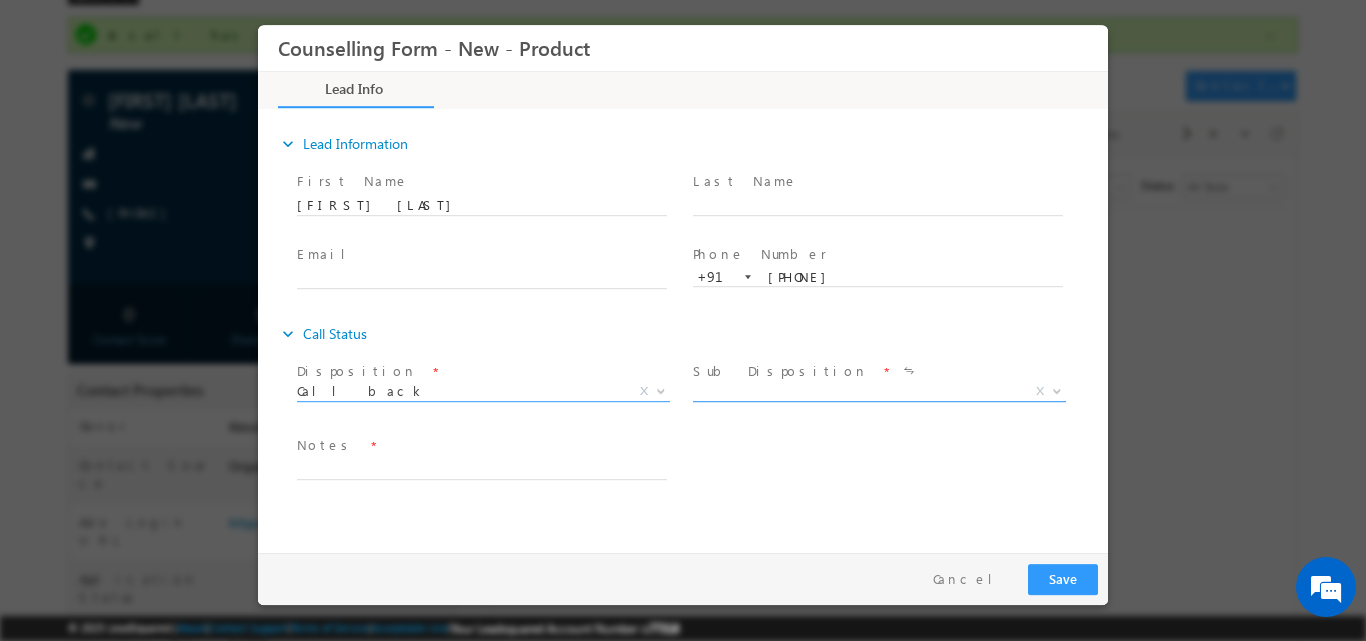 click at bounding box center (1055, 390) 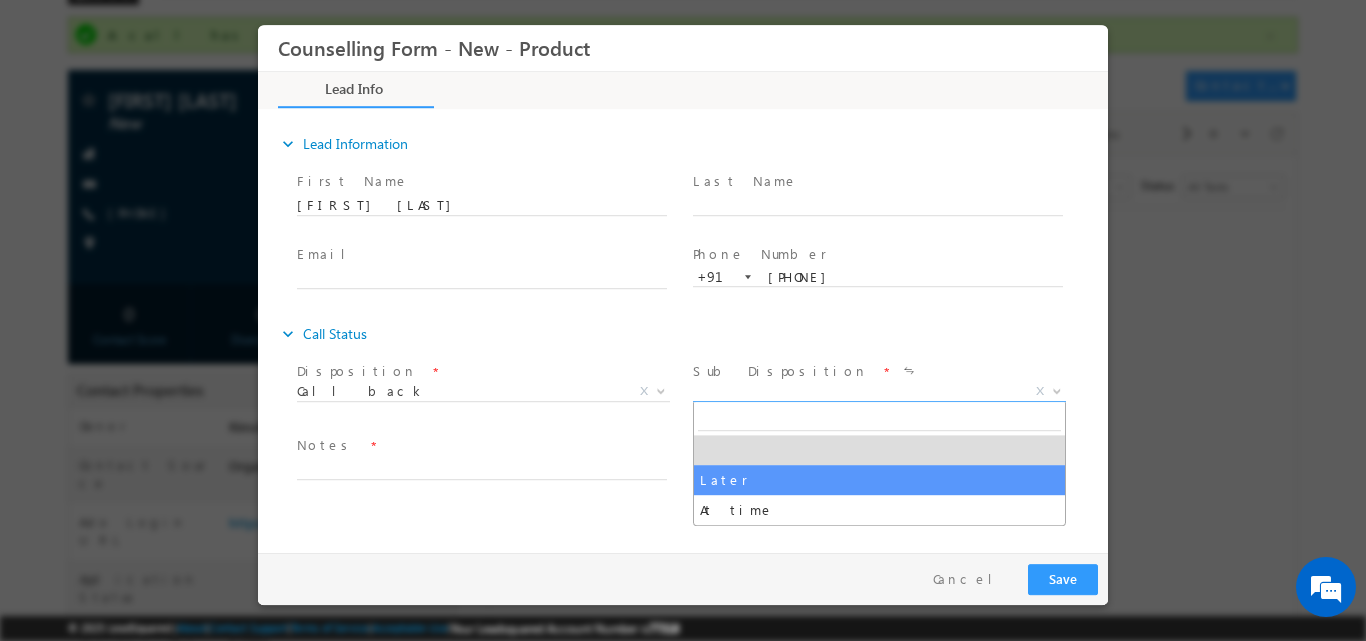select on "Later" 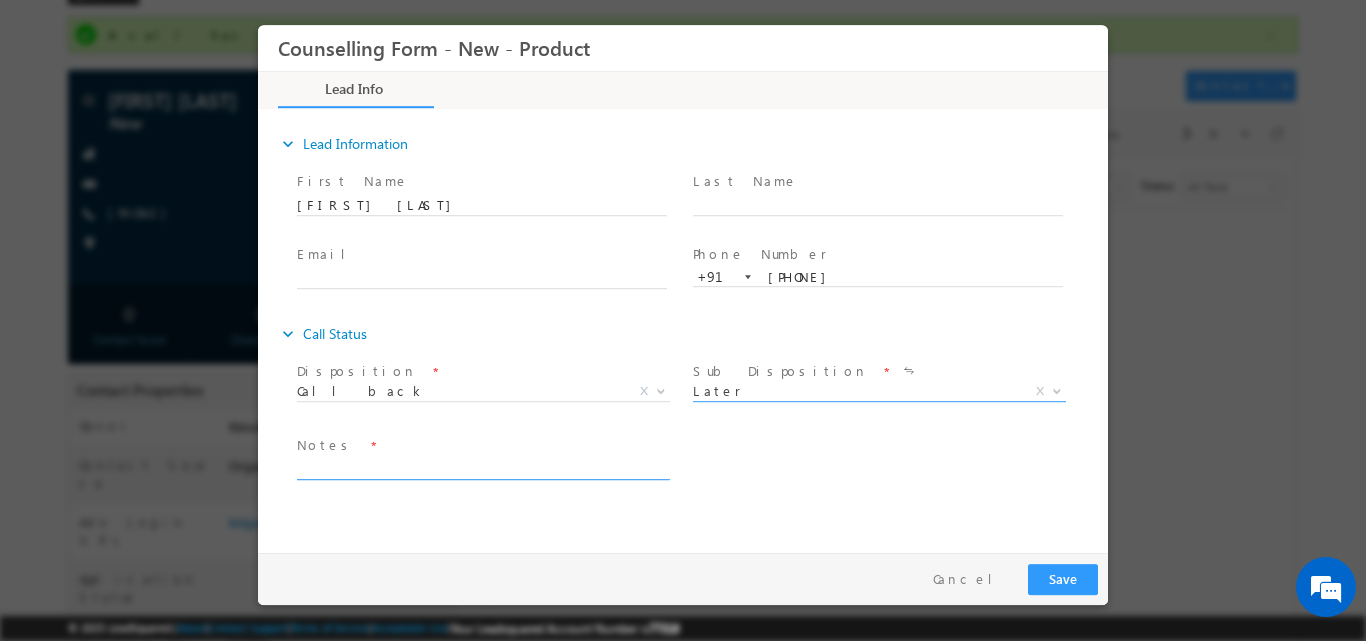 click at bounding box center [482, 467] 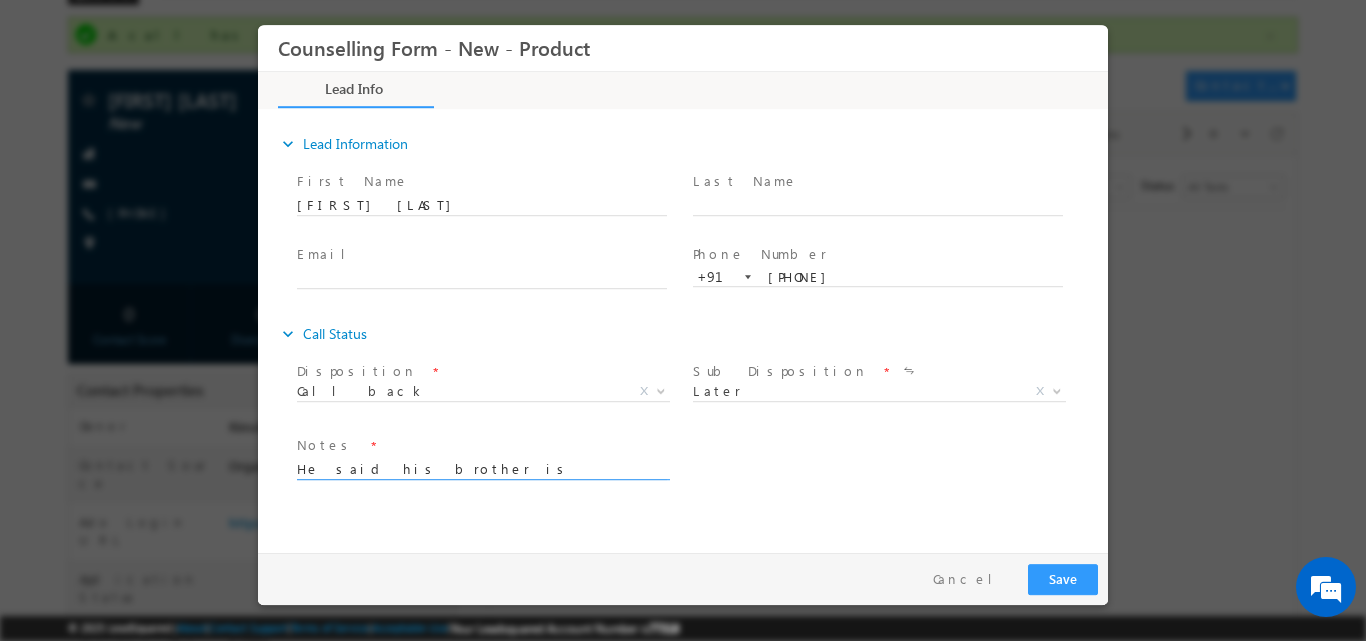 scroll, scrollTop: 4, scrollLeft: 0, axis: vertical 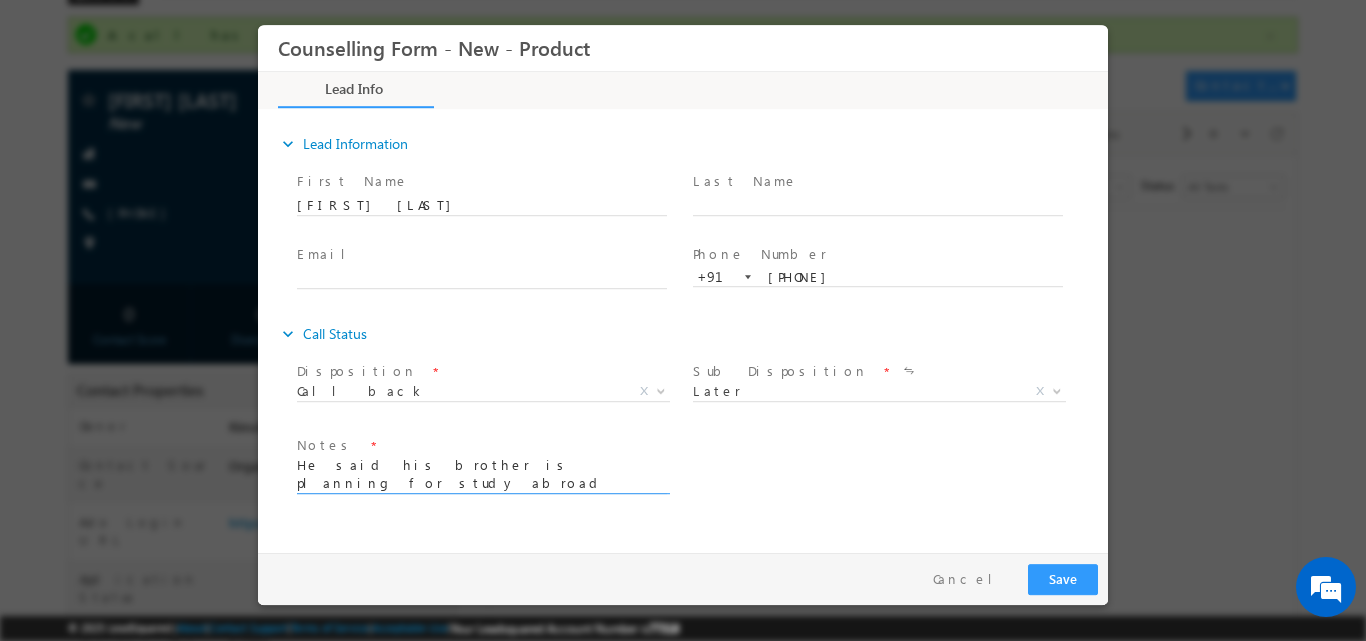 click on "He said his brother is planning for study abroad but he is not awareabout the" at bounding box center [482, 474] 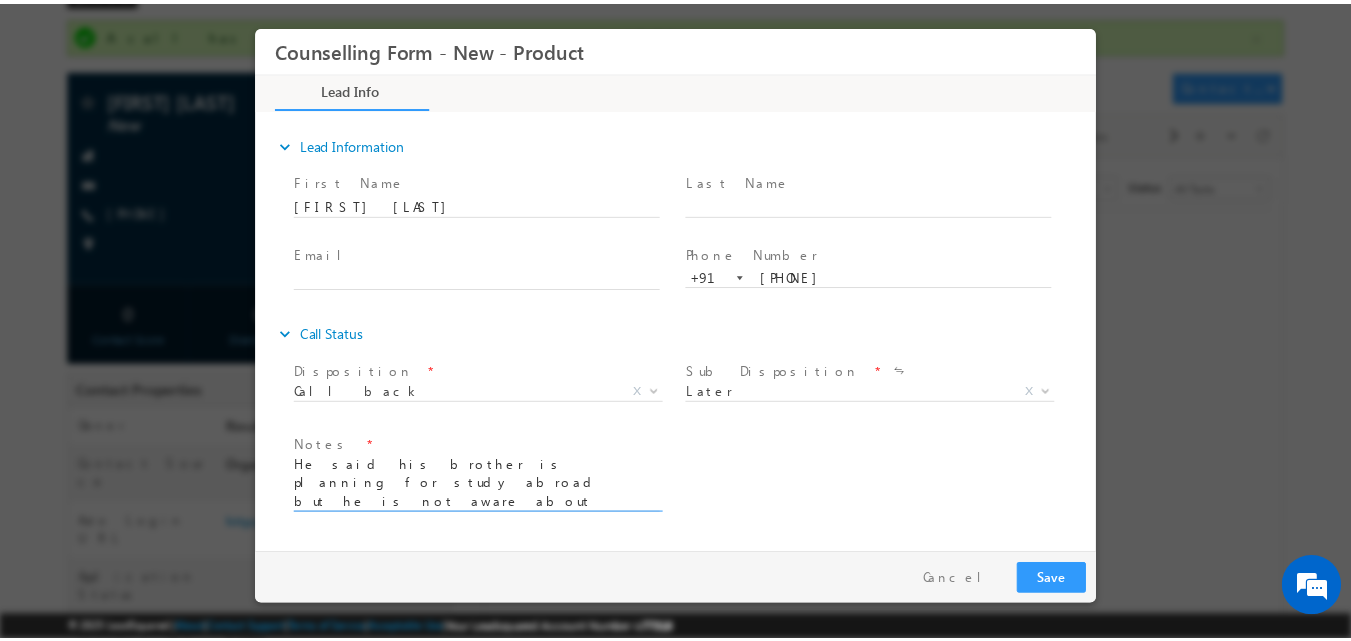 scroll, scrollTop: 4, scrollLeft: 0, axis: vertical 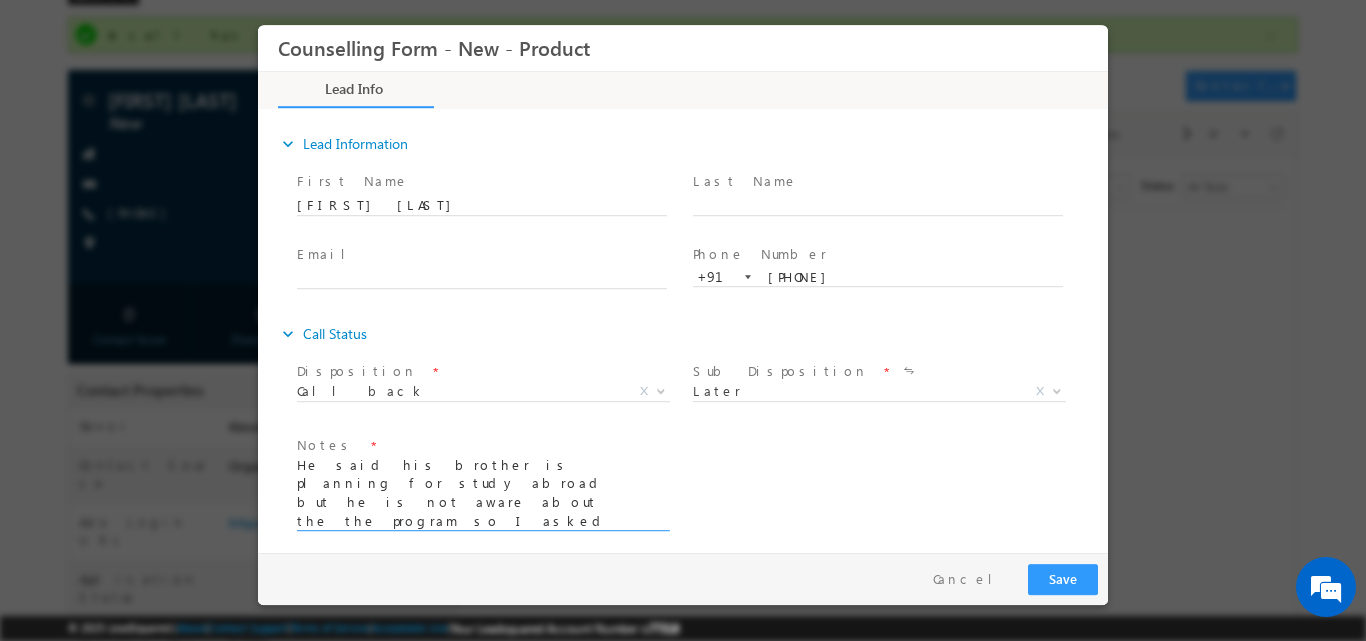 type on "He said his brother is planning for study abroad but he is not aware about the the program so I asked to share his brother's number so that I can connect with him he will share it in whatsapp" 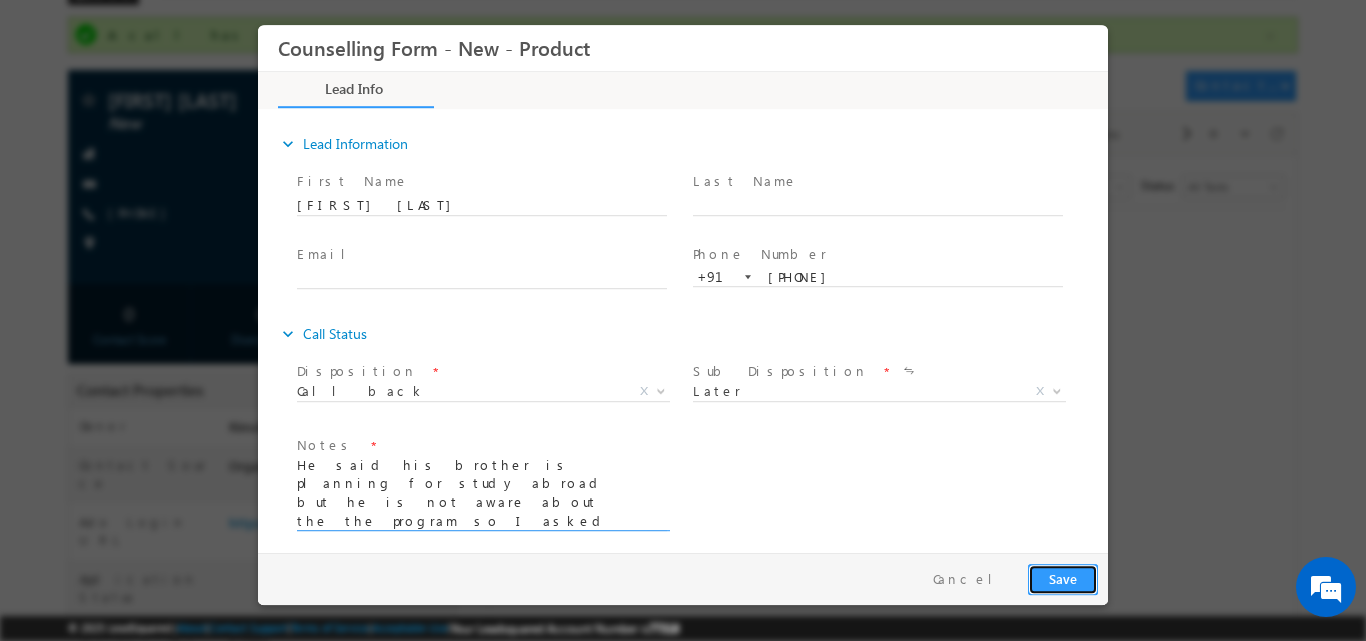 click on "Save" at bounding box center (1063, 578) 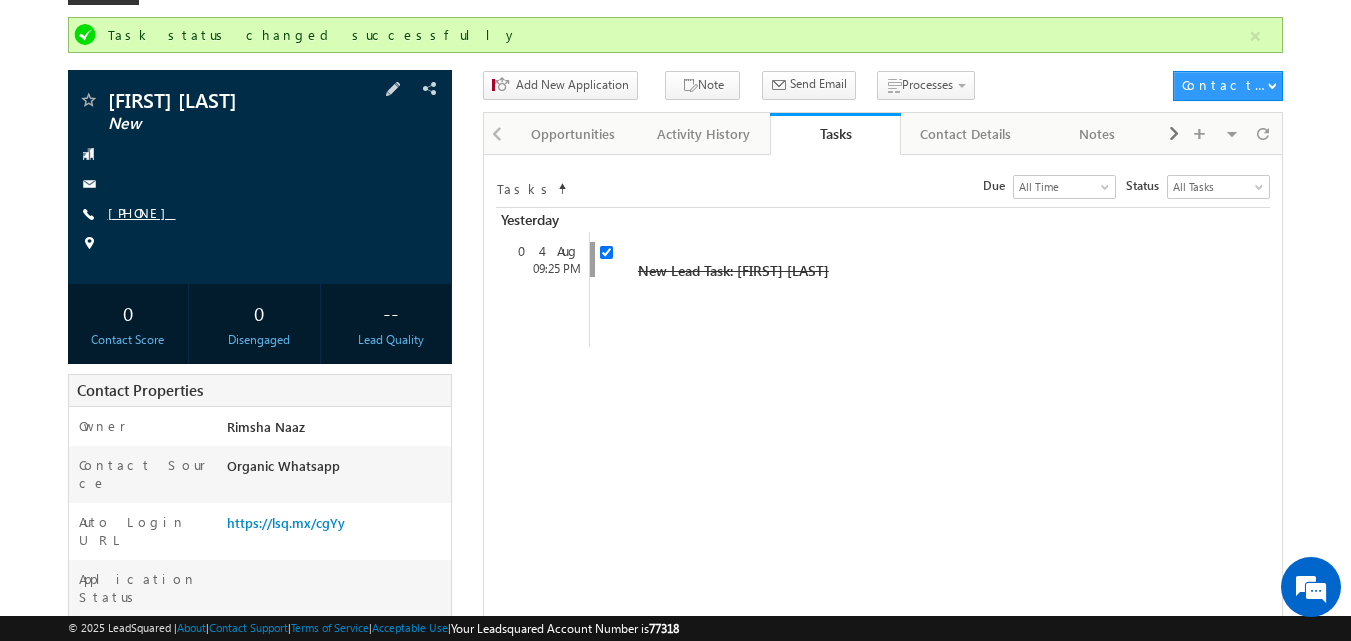 copy on "7482024834" 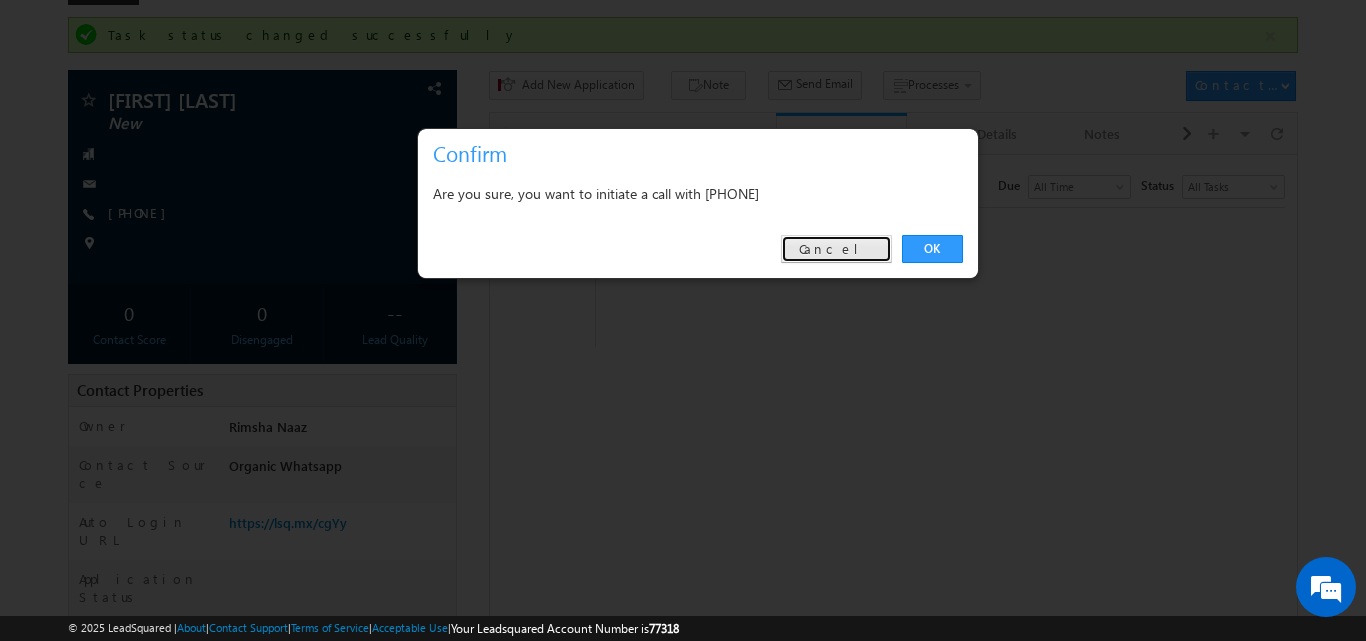 click on "Cancel" at bounding box center (836, 249) 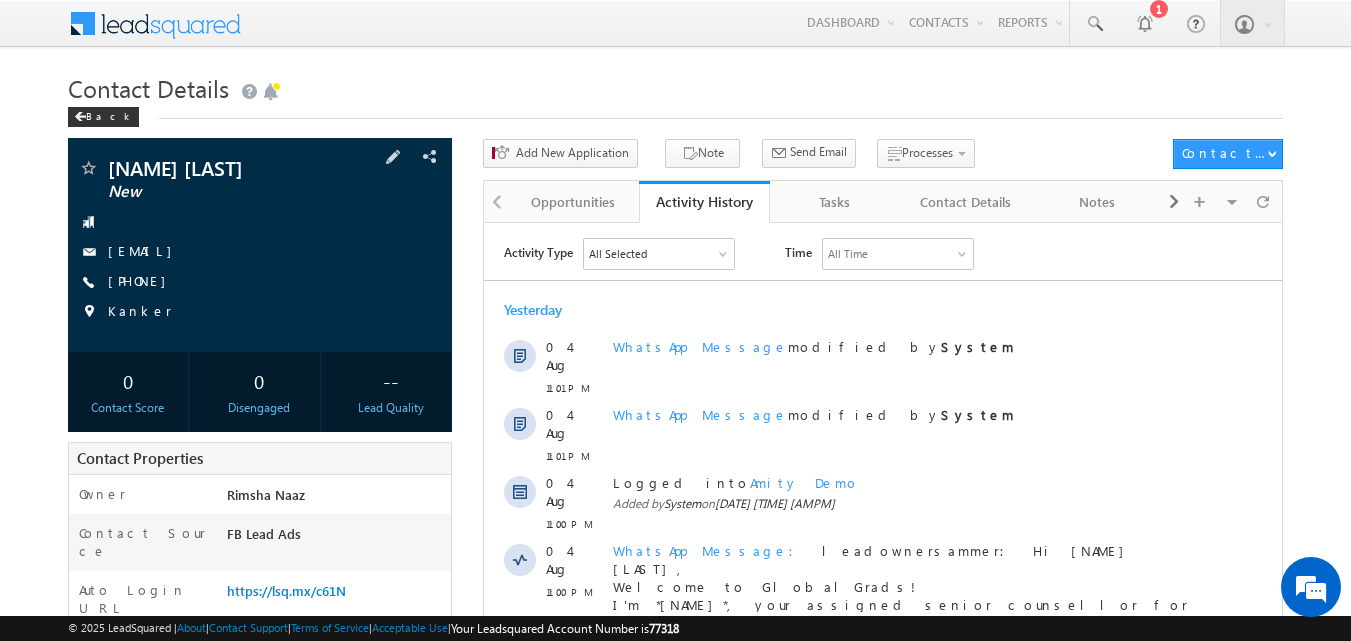 scroll, scrollTop: 0, scrollLeft: 0, axis: both 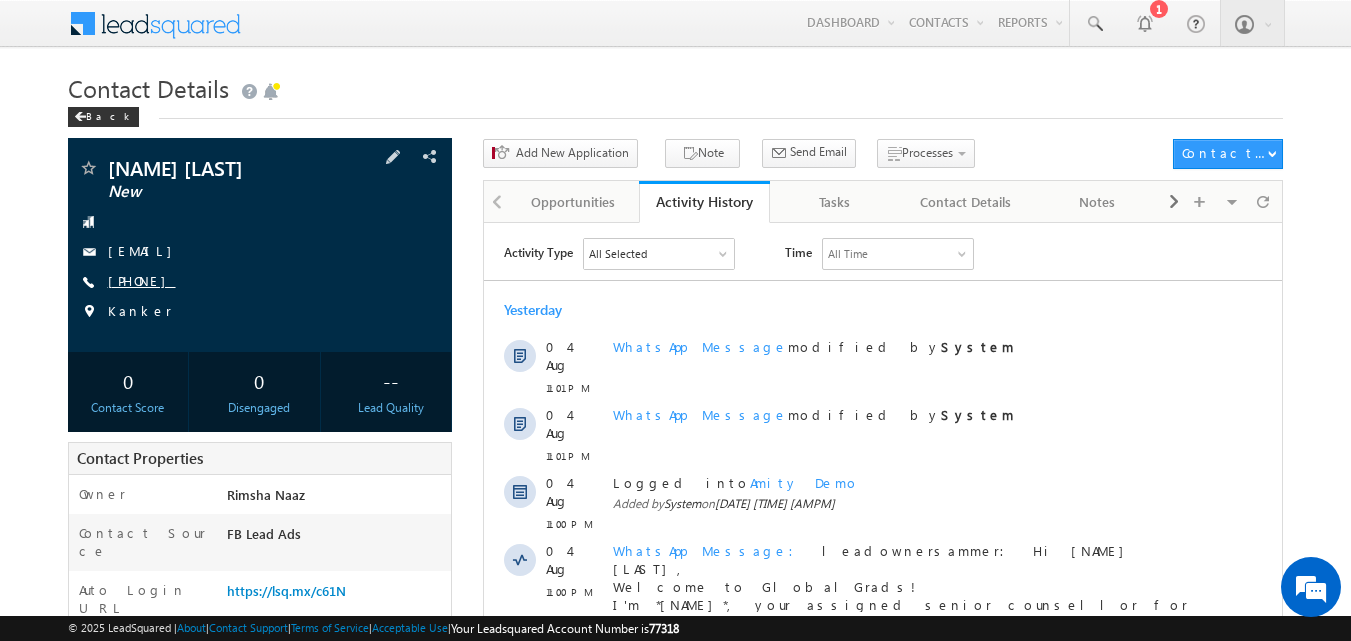 click on "[PHONE]" at bounding box center (142, 280) 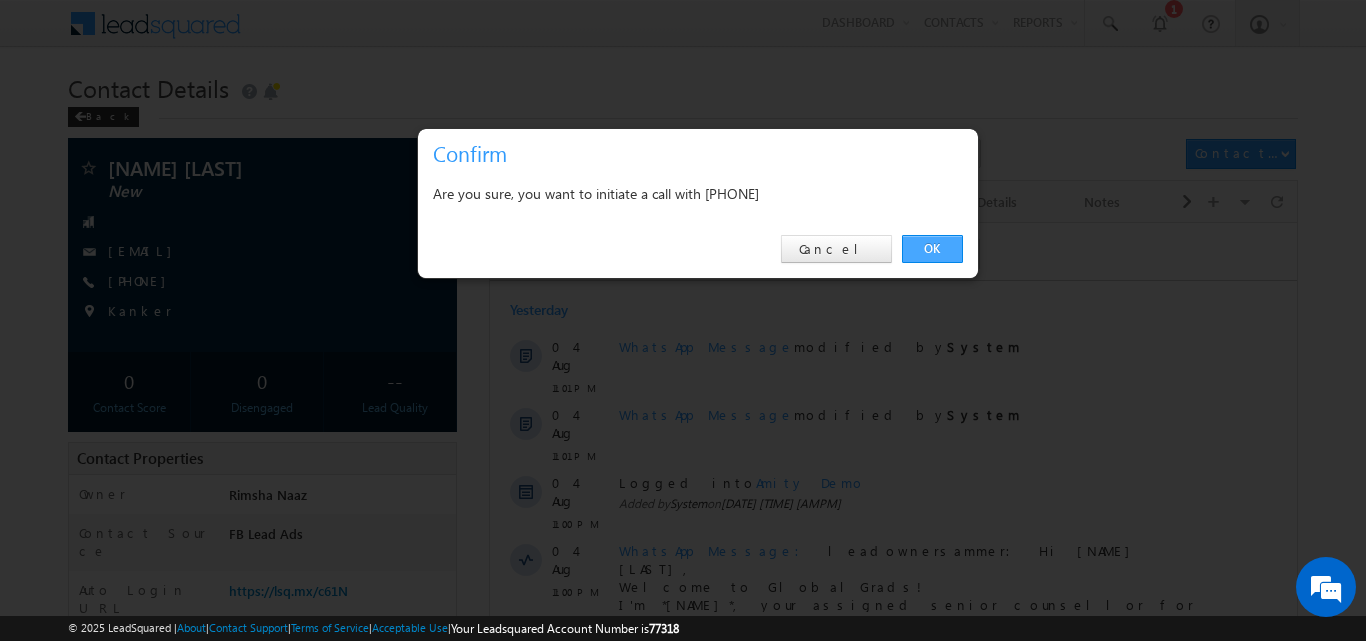 click on "OK" at bounding box center [932, 249] 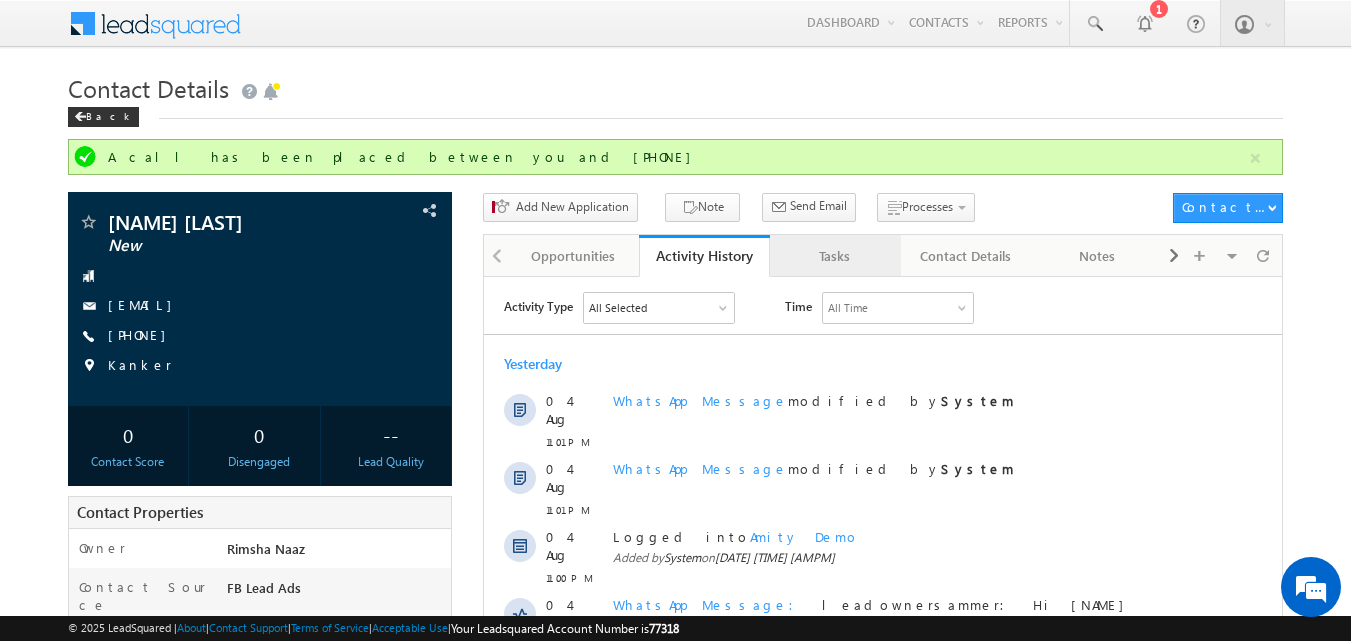 click on "Tasks" at bounding box center [834, 256] 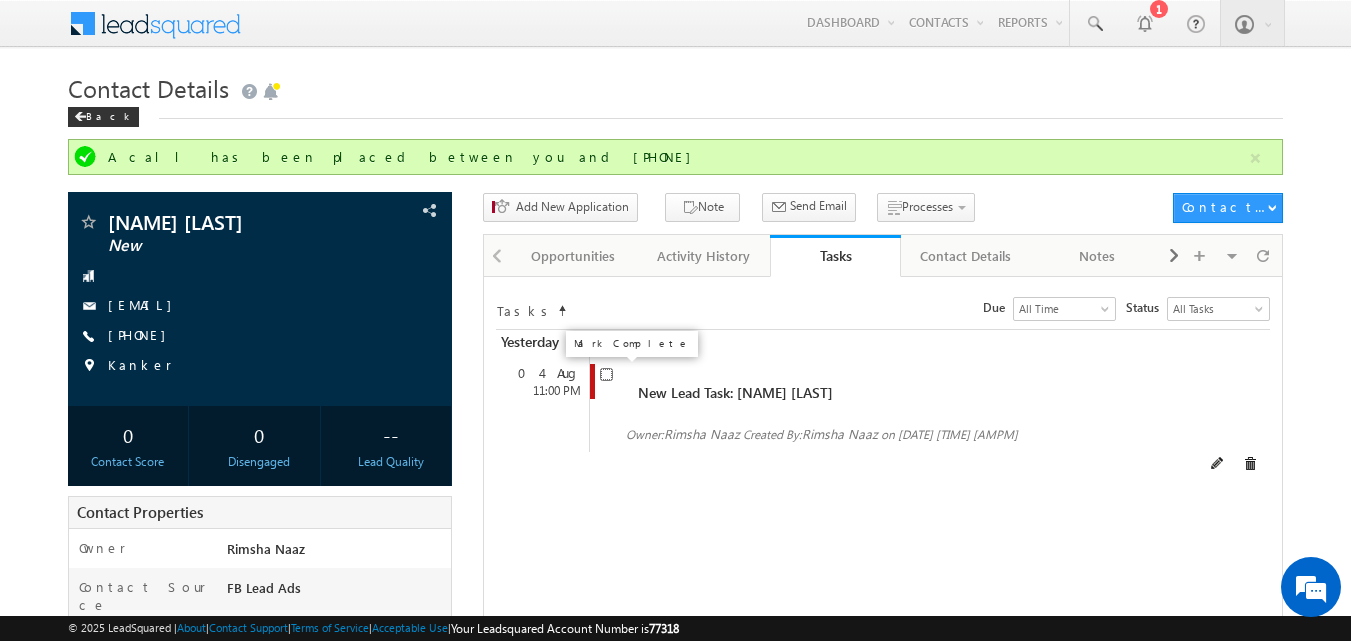 click at bounding box center [606, 374] 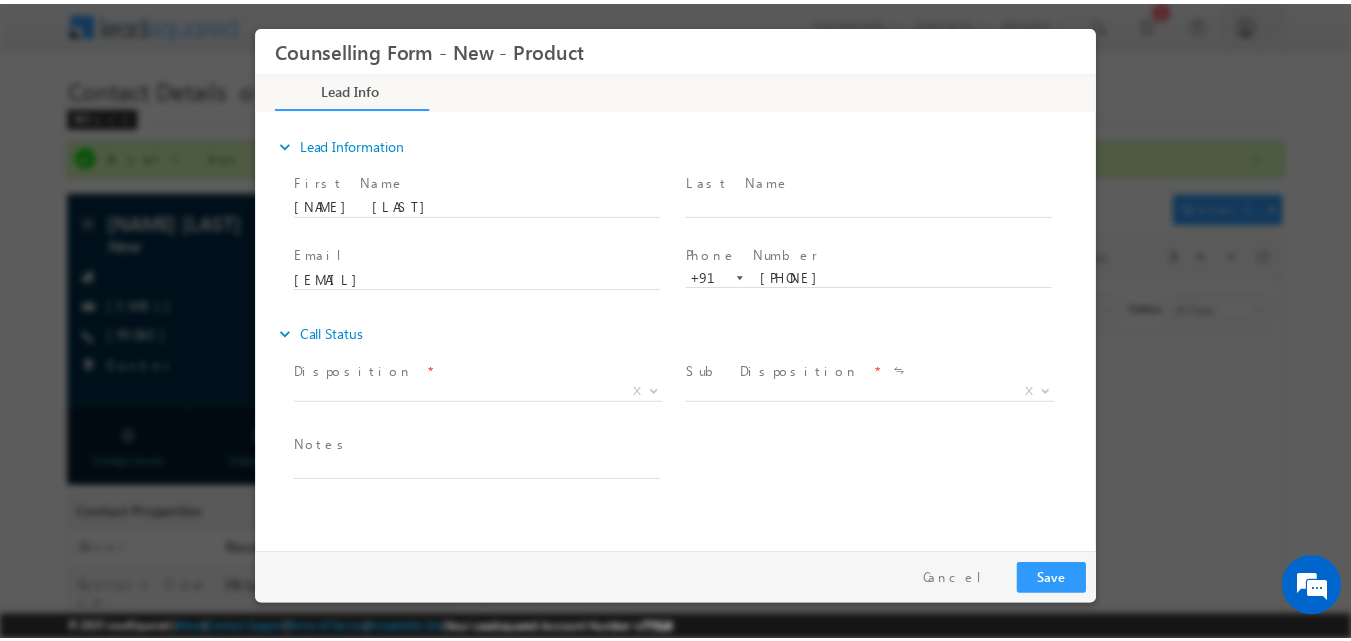 scroll, scrollTop: 0, scrollLeft: 0, axis: both 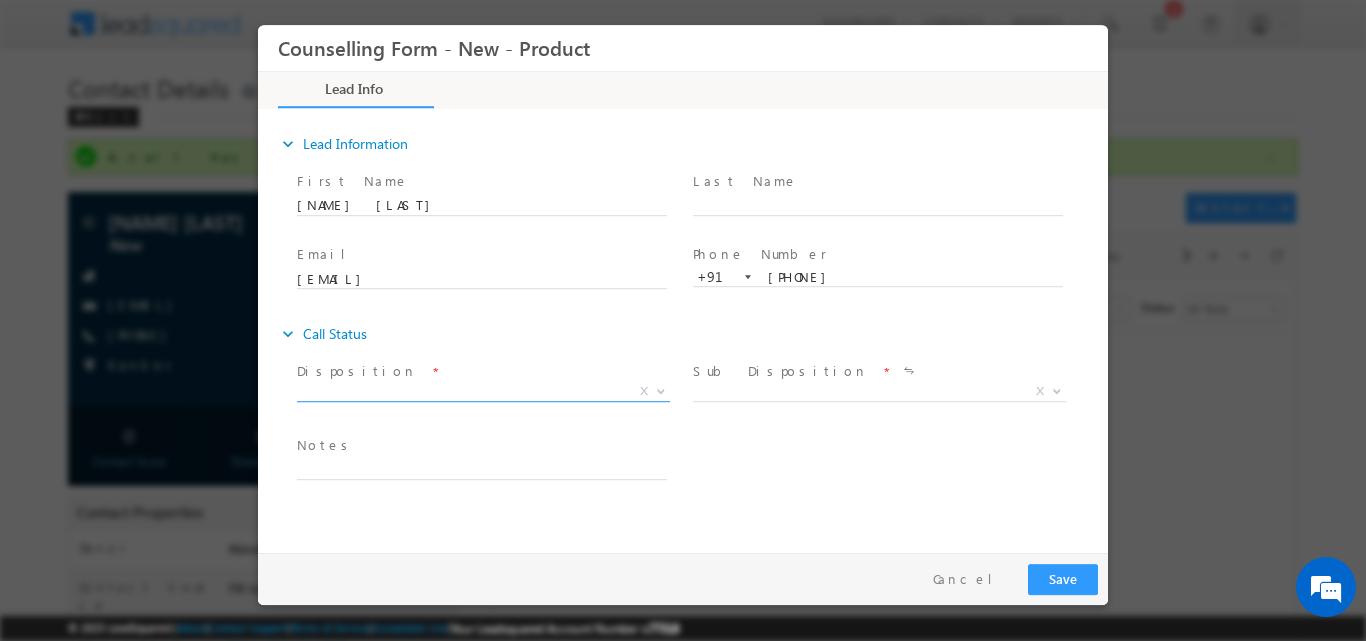 click at bounding box center [661, 389] 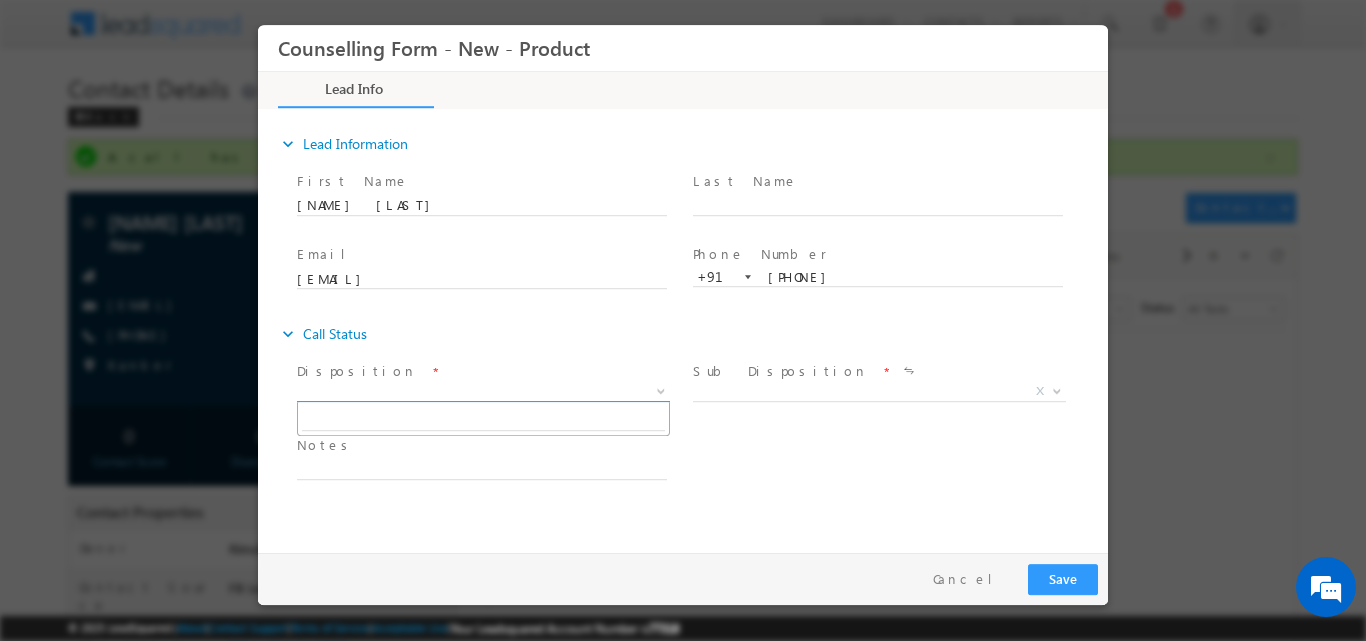click at bounding box center [661, 389] 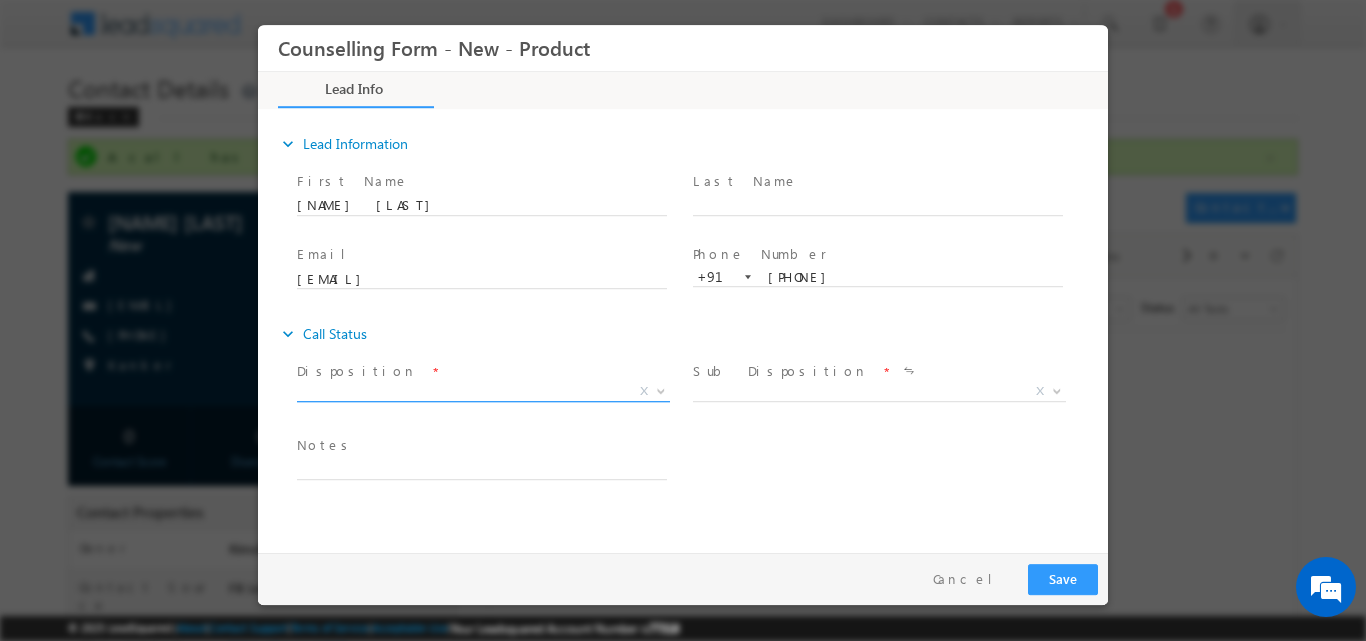 click at bounding box center (661, 389) 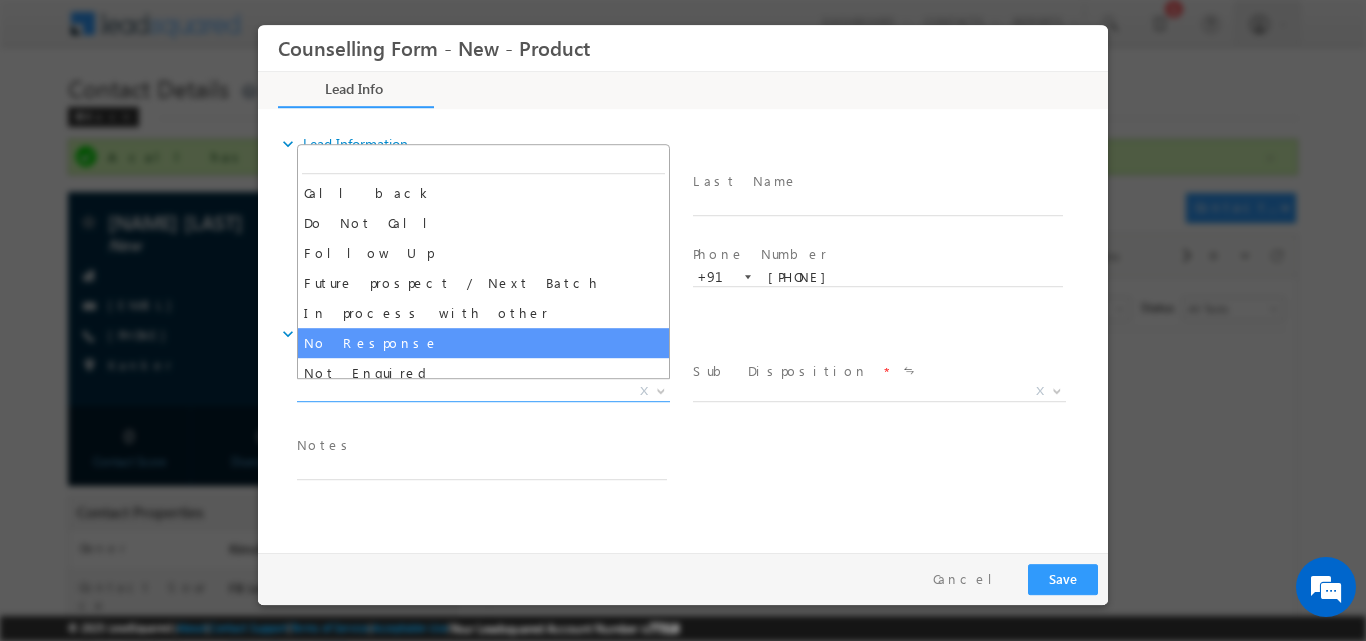 select on "No Response" 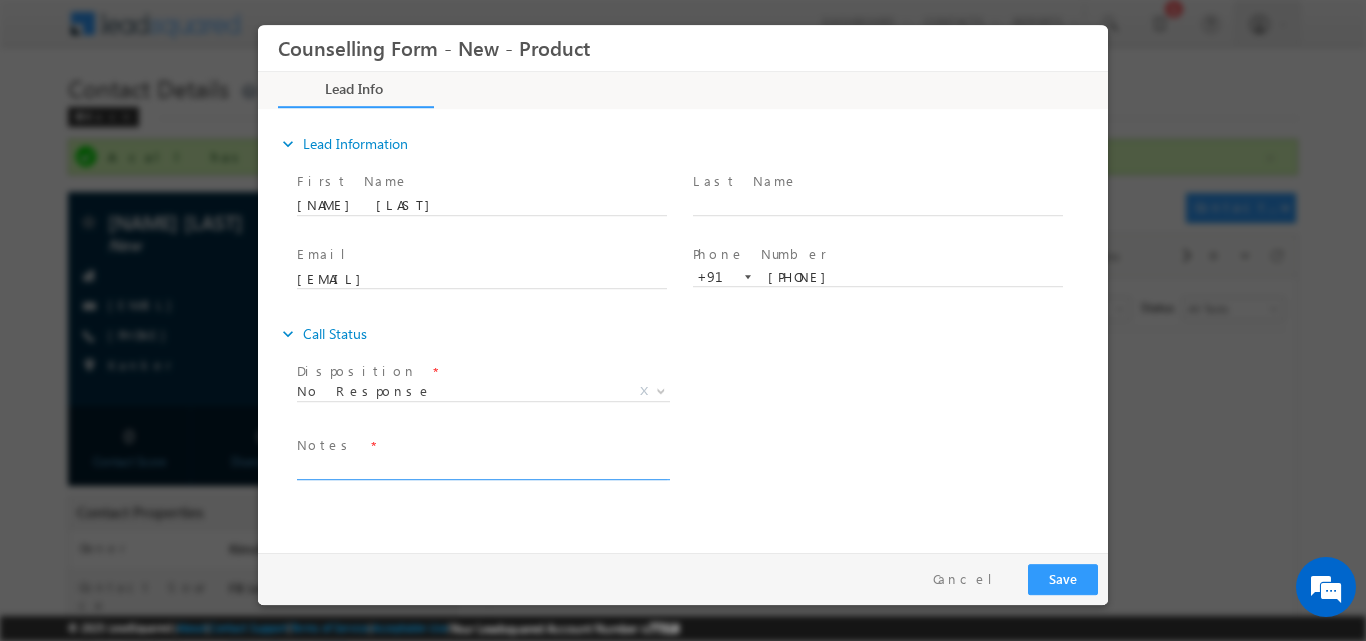 click at bounding box center [482, 467] 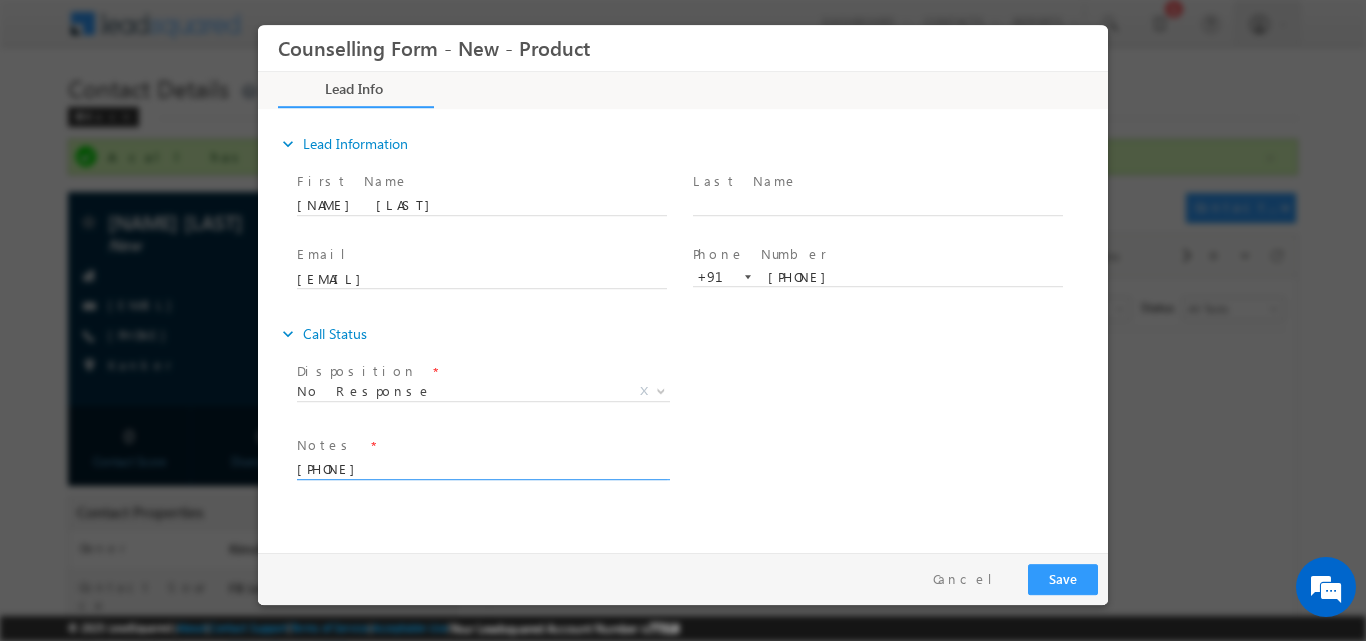 click on "7482024834" at bounding box center (482, 467) 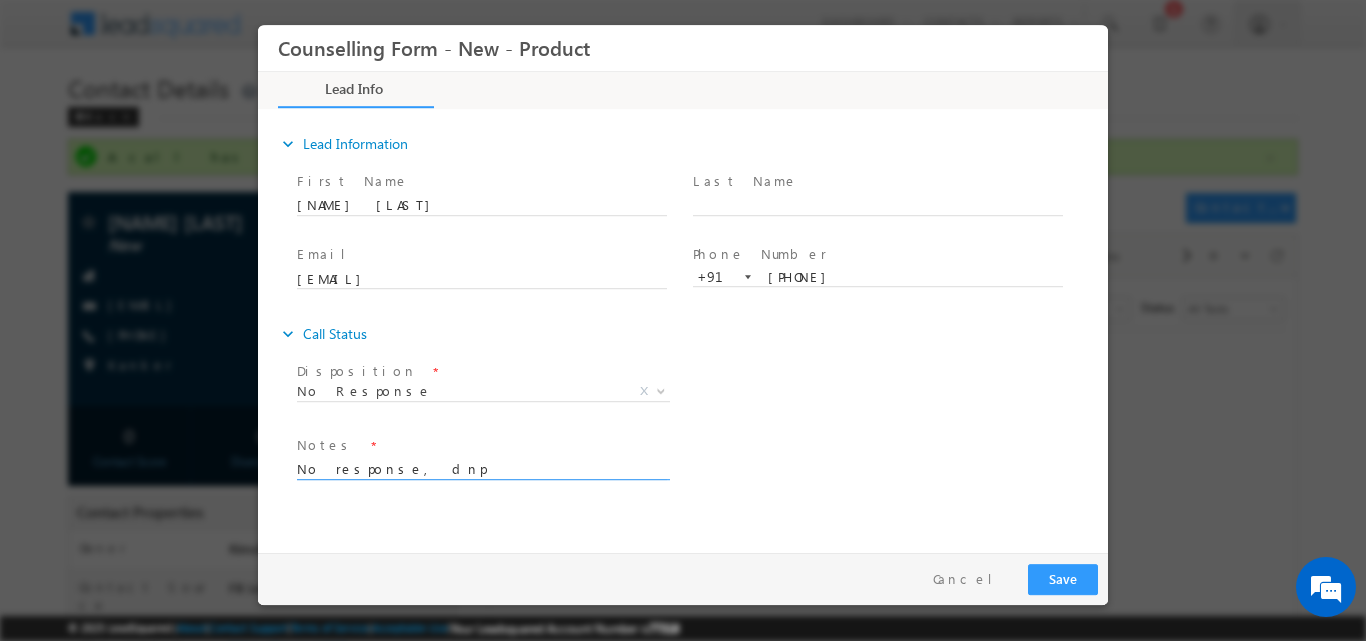 drag, startPoint x: 453, startPoint y: 467, endPoint x: 368, endPoint y: 508, distance: 94.371605 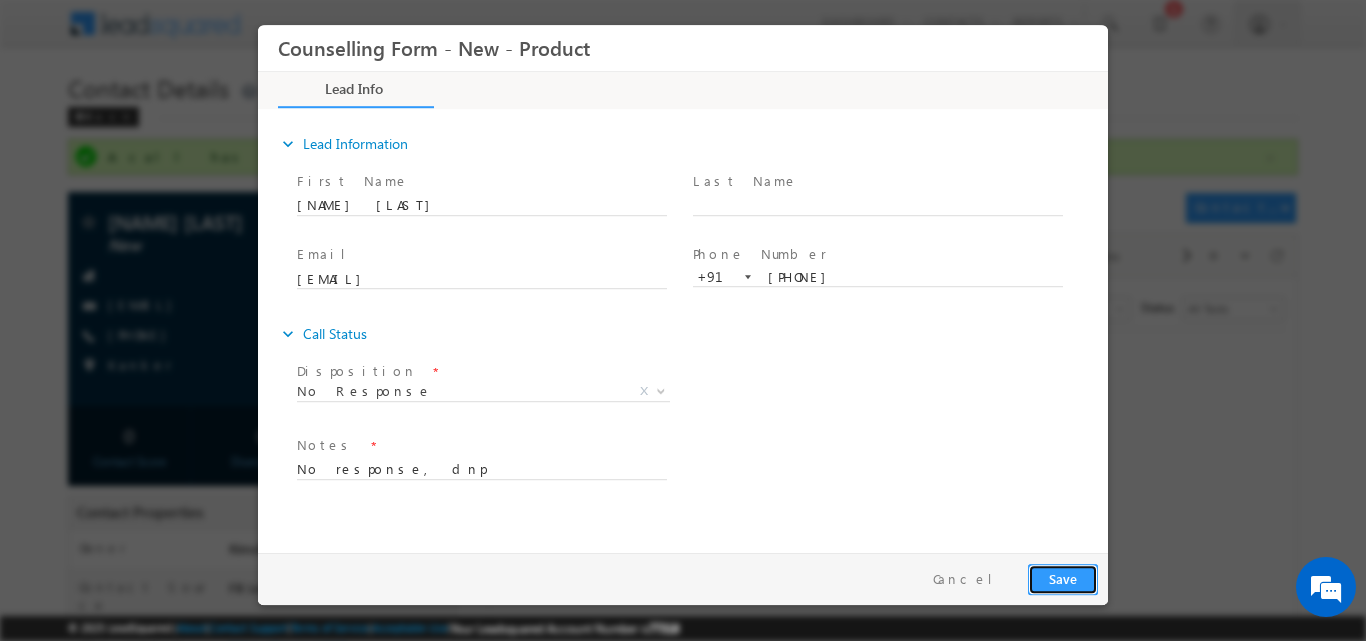 click on "Save" at bounding box center (1063, 578) 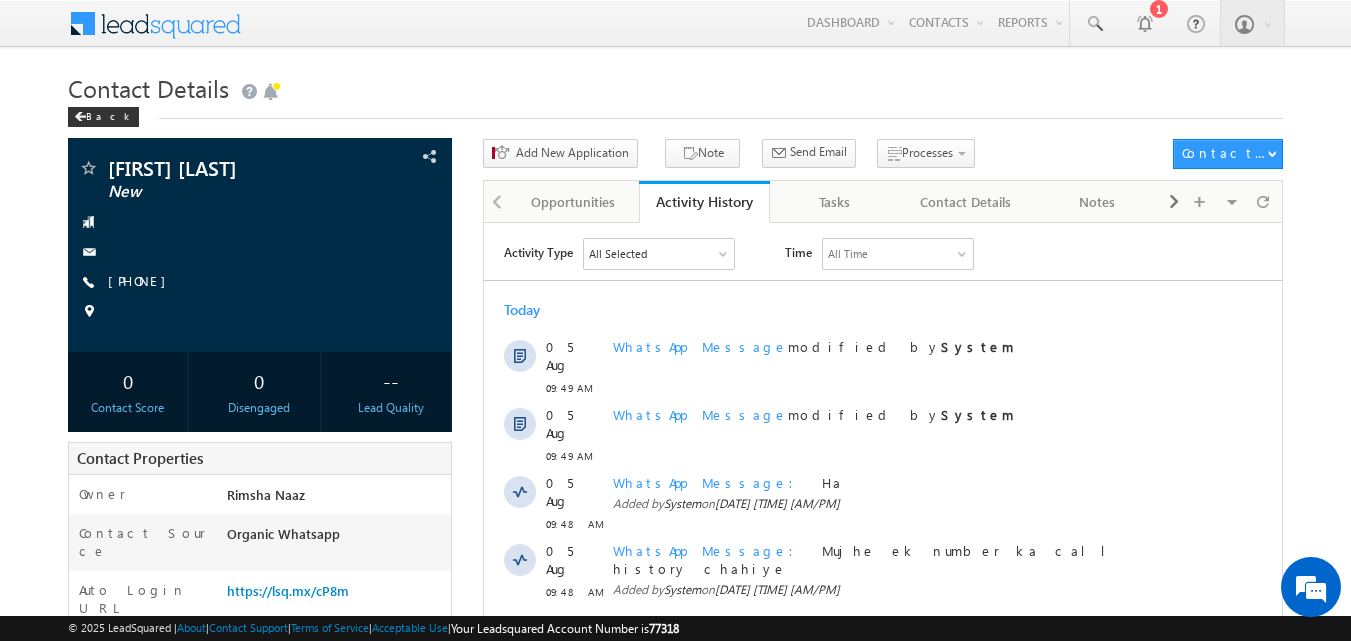 scroll, scrollTop: 0, scrollLeft: 0, axis: both 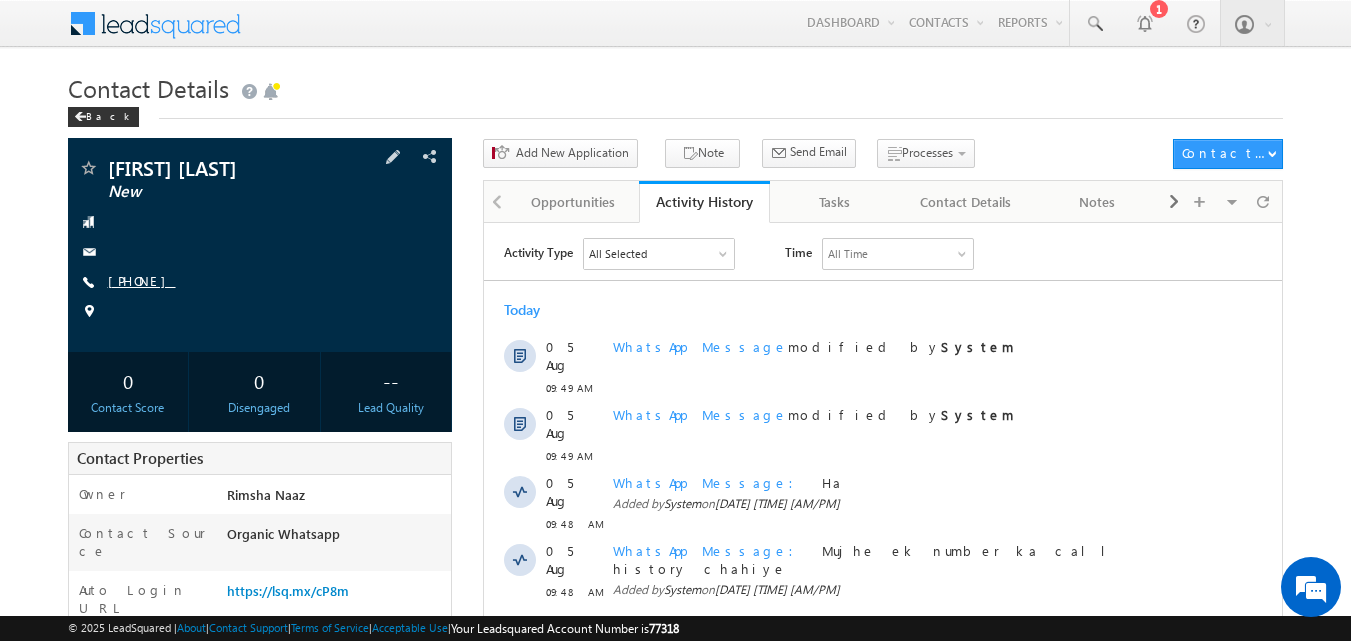click on "+91-8957971102" at bounding box center [142, 280] 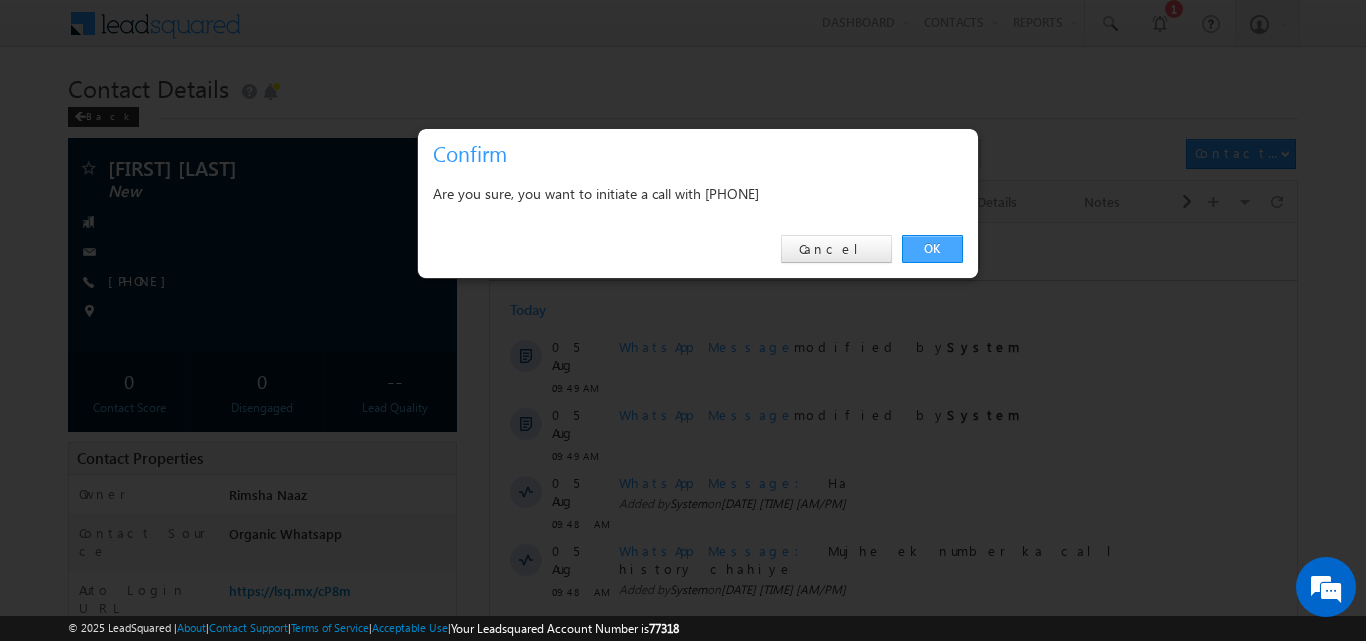 click on "OK" at bounding box center [932, 249] 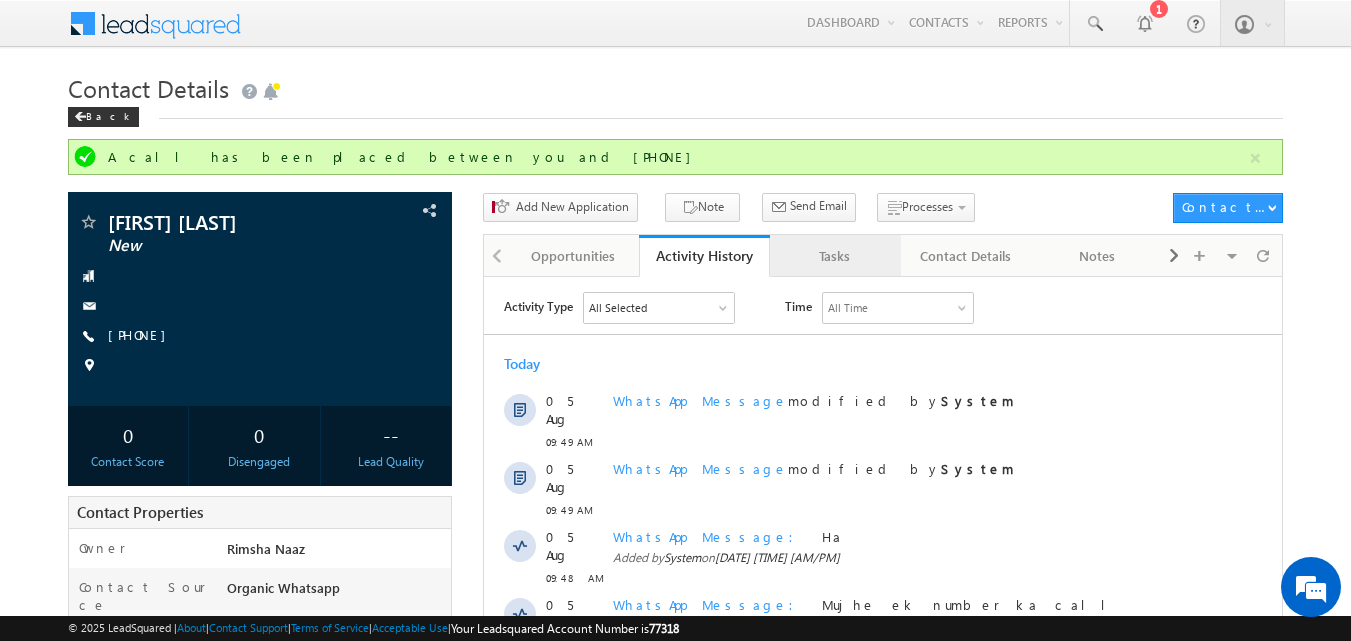 click on "Tasks" at bounding box center [834, 256] 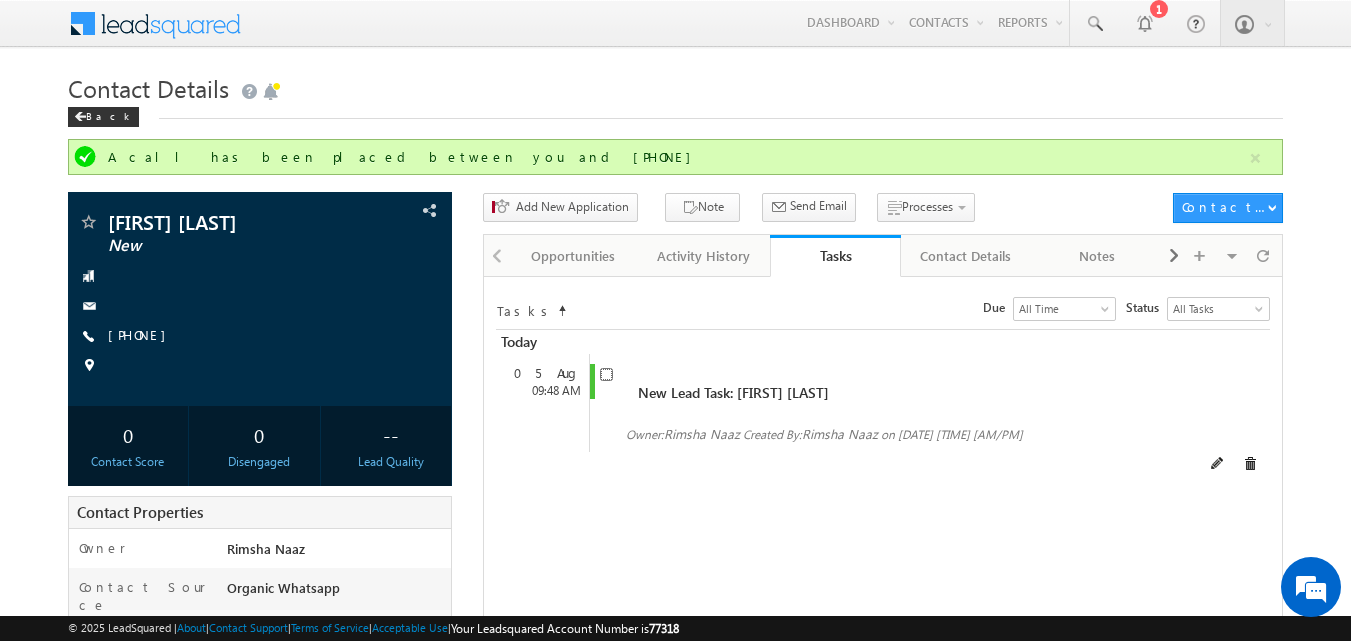 click at bounding box center (606, 374) 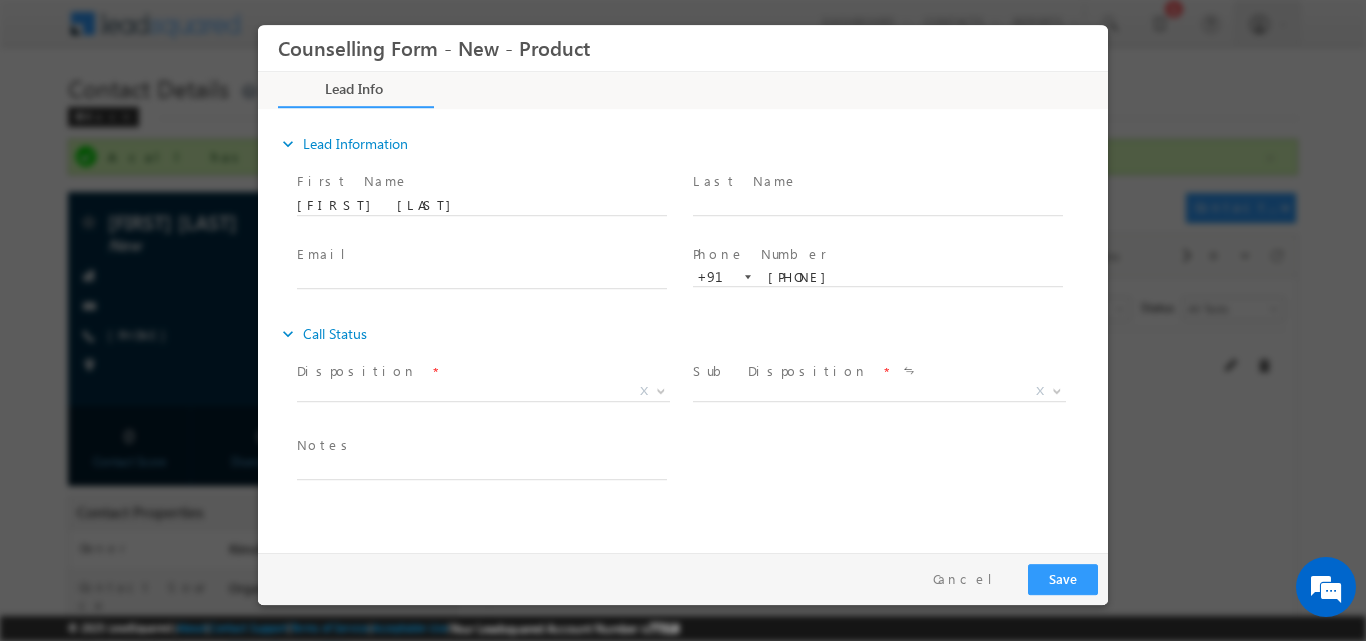 scroll, scrollTop: 0, scrollLeft: 0, axis: both 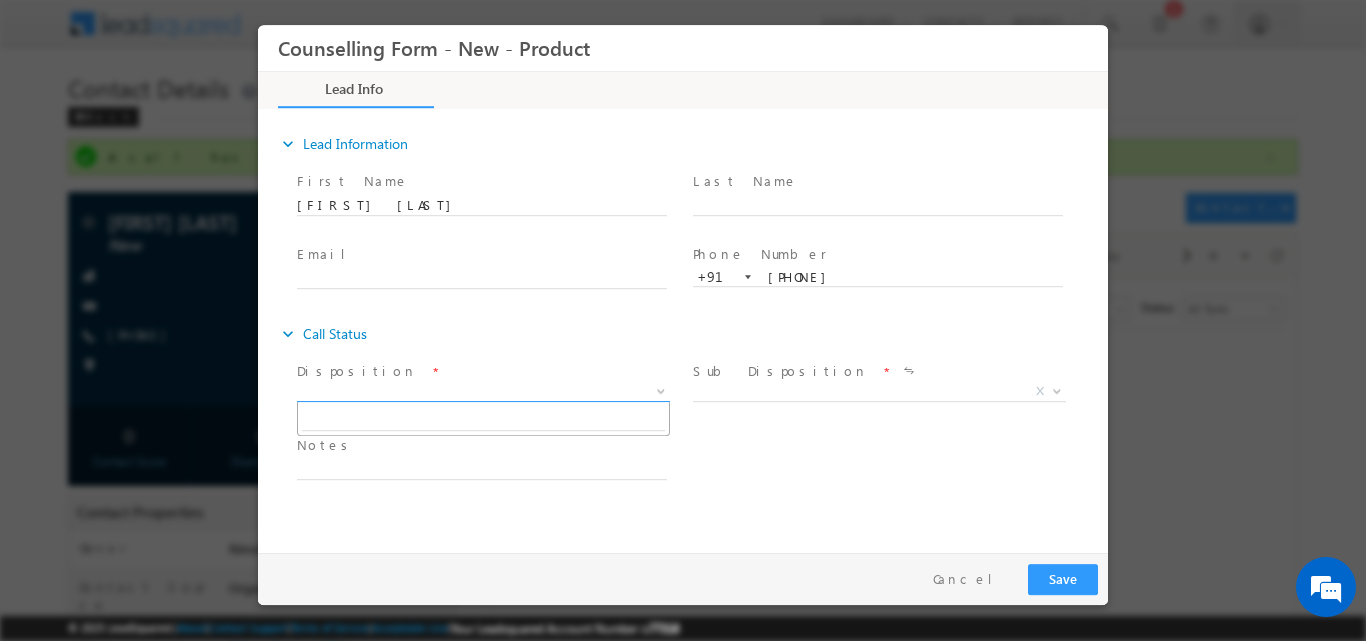 click at bounding box center (661, 389) 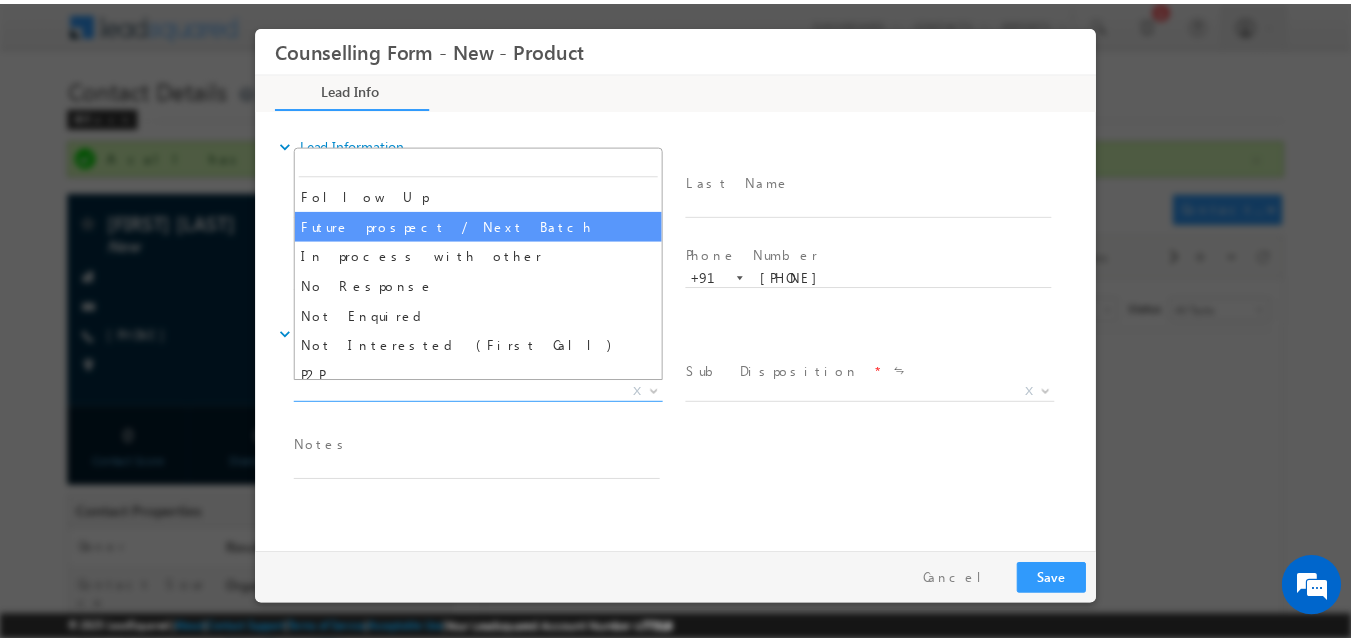 scroll, scrollTop: 108, scrollLeft: 0, axis: vertical 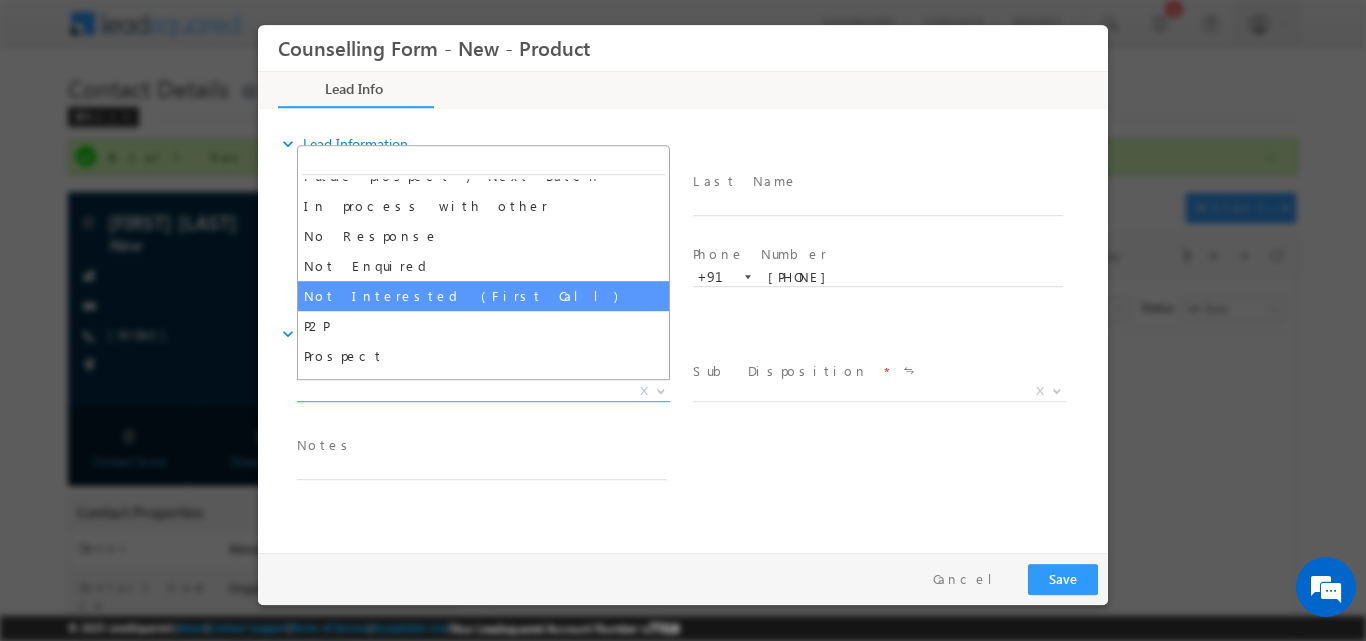 select on "Not Interested (First Call)" 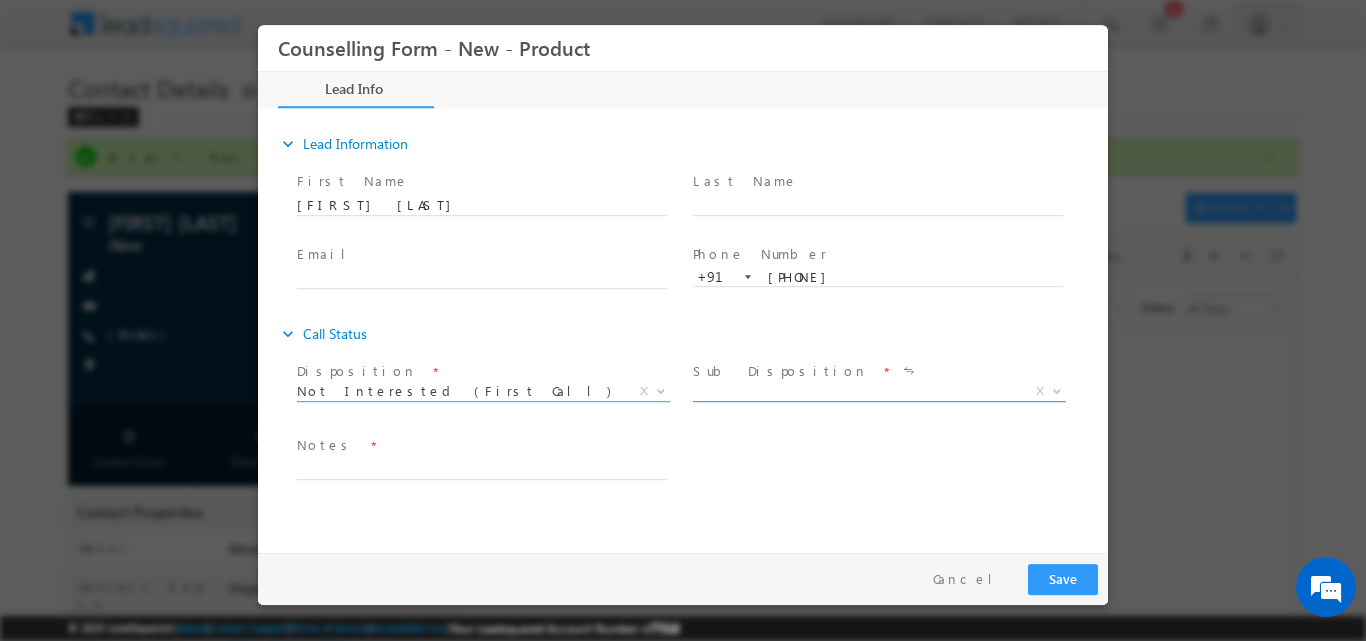 click at bounding box center (1057, 389) 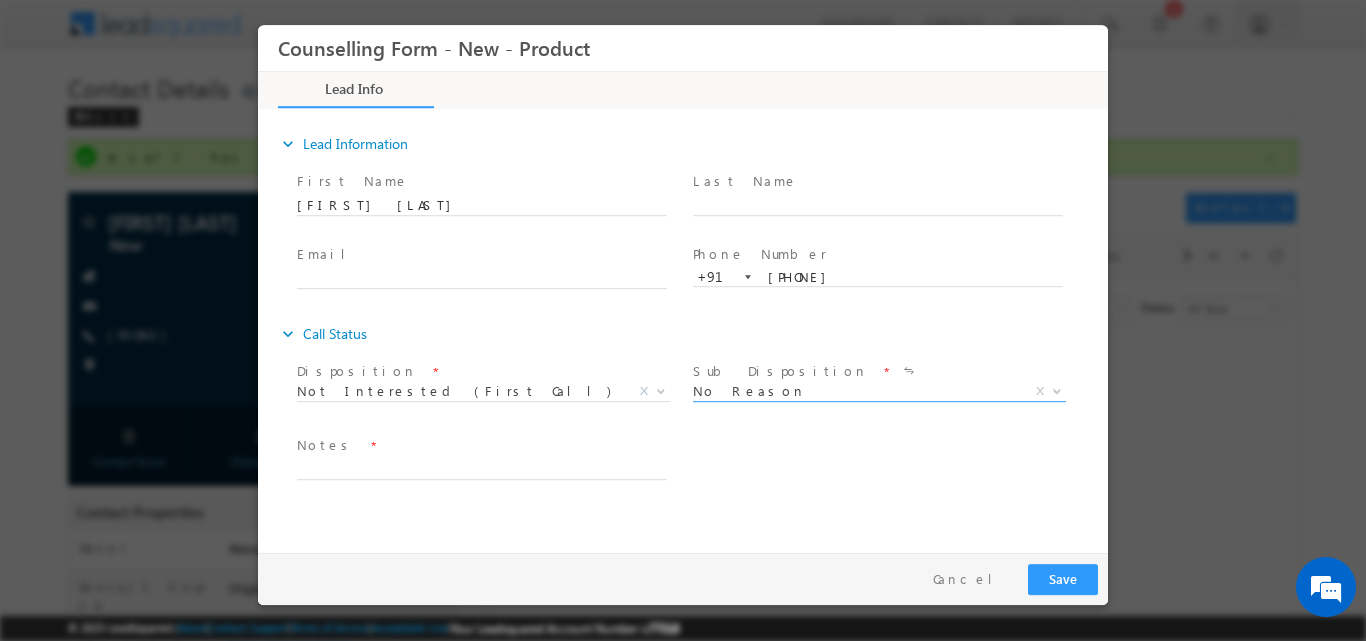 select on "No Reason" 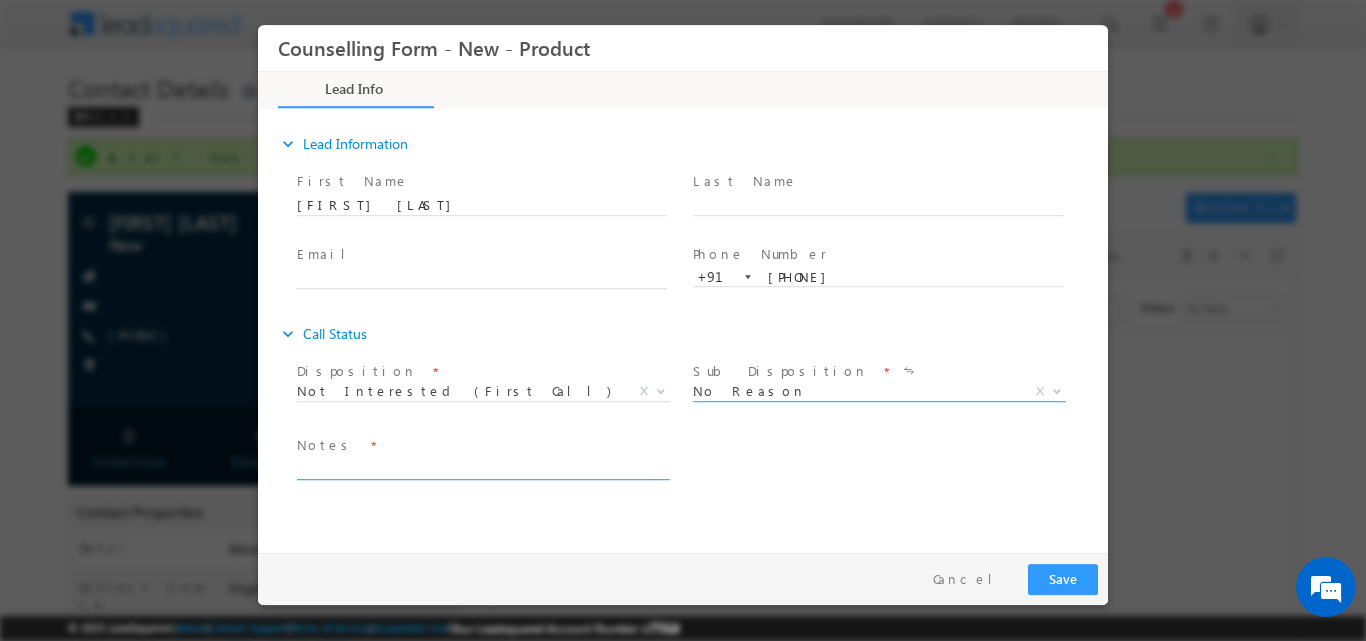 click at bounding box center (482, 467) 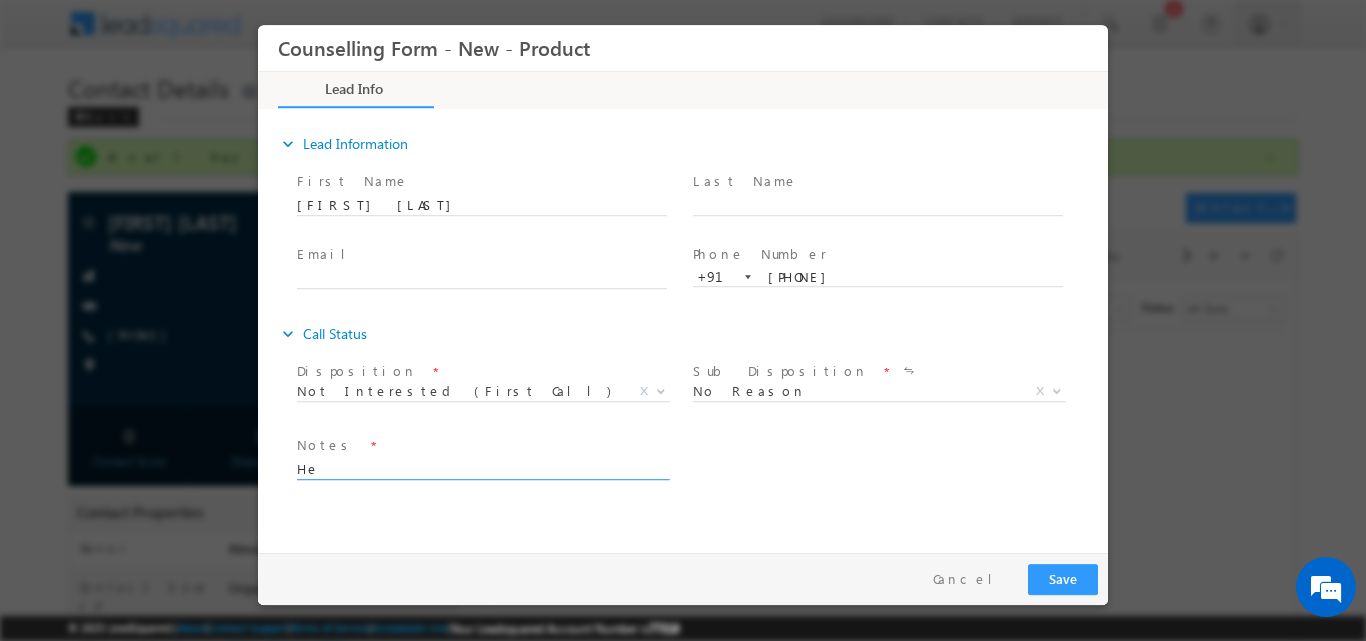 type on "H" 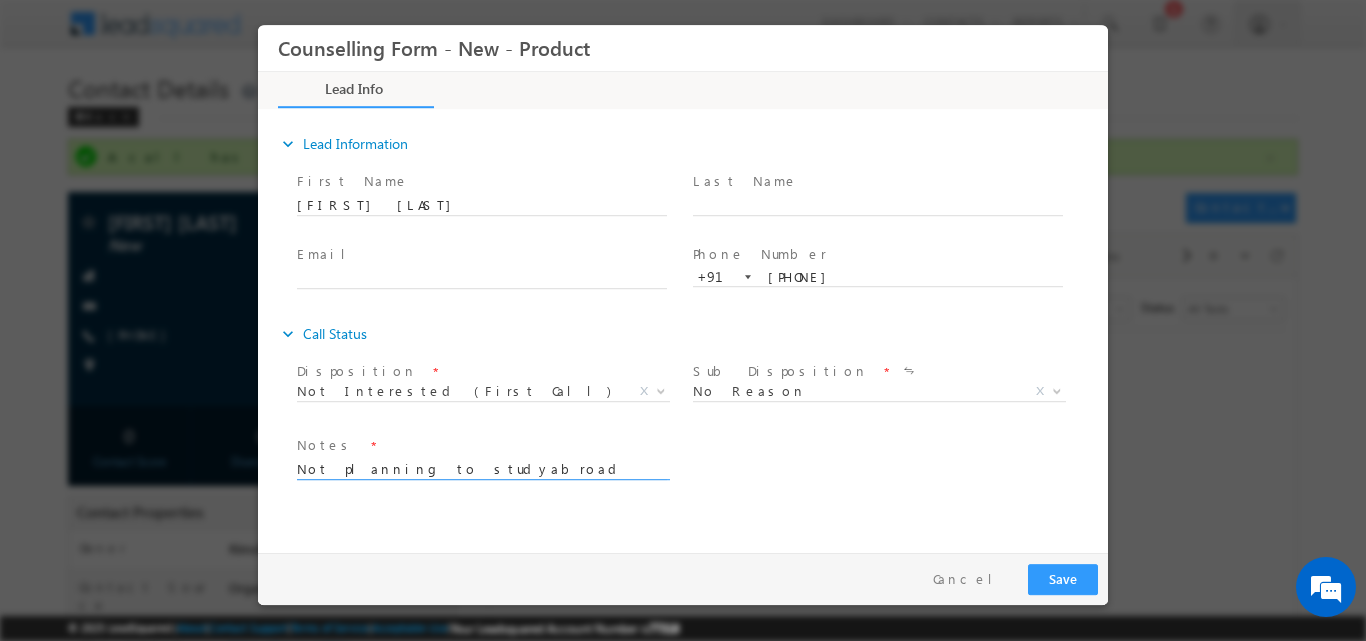 click on "Not planning to studyabroad" at bounding box center (482, 467) 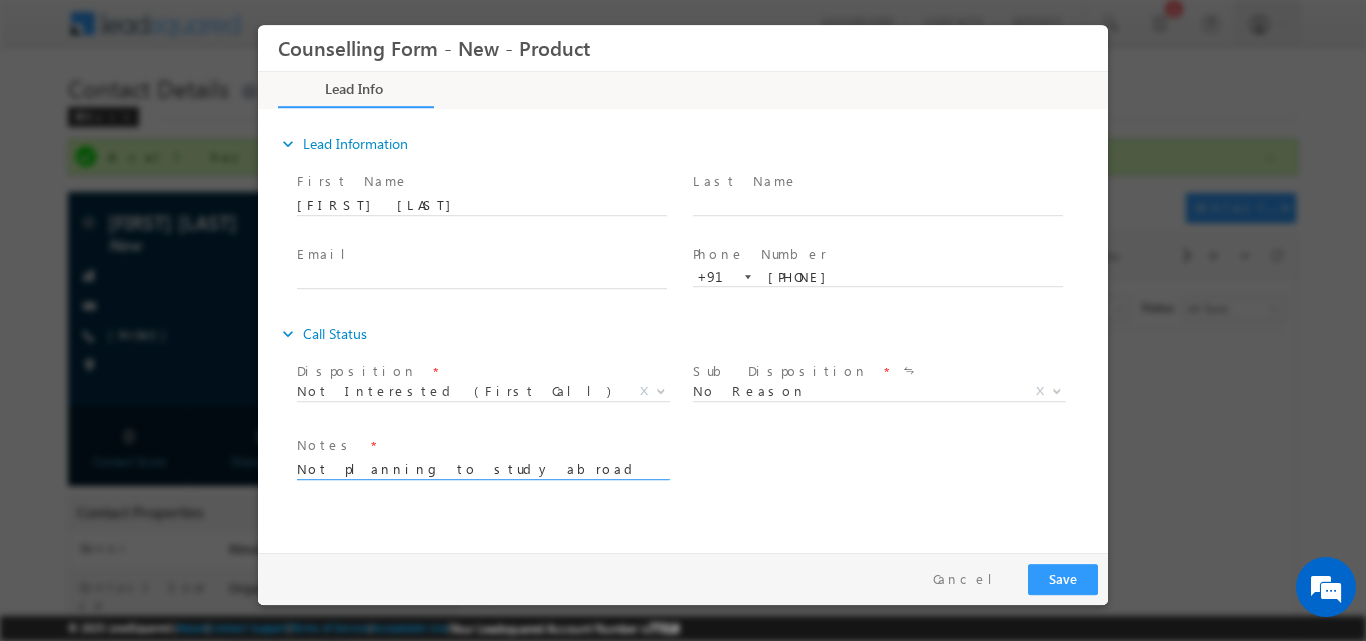 type on "Not planning to study abroad" 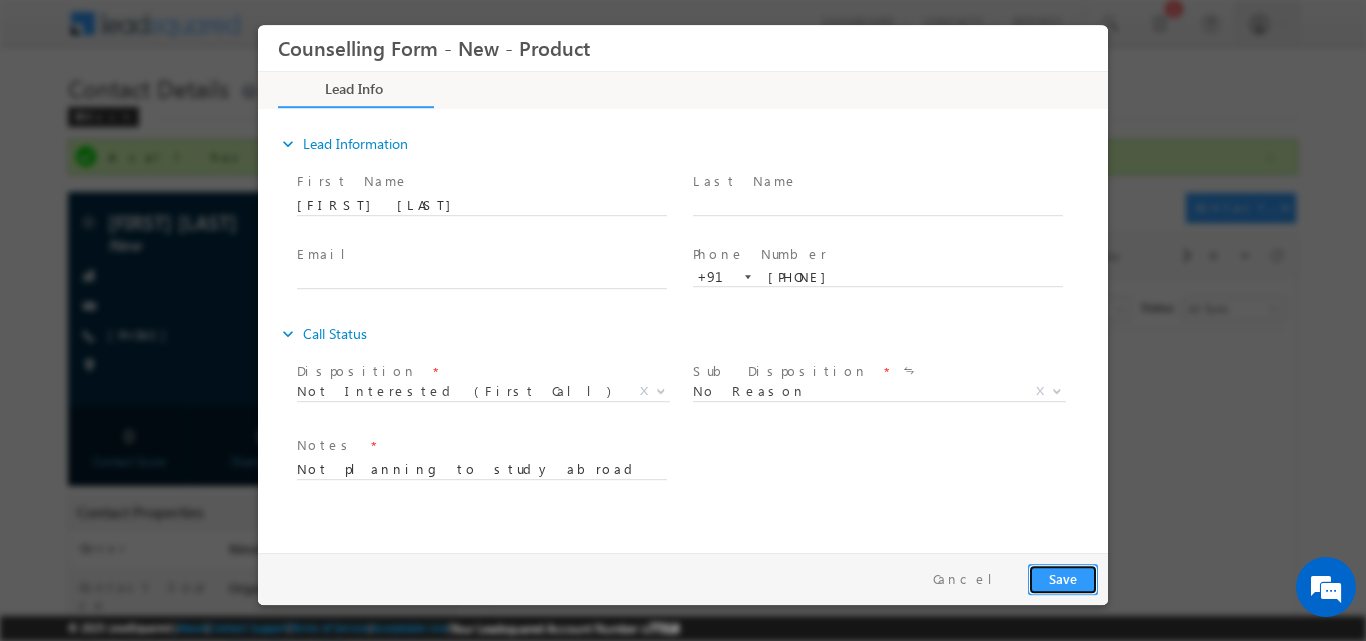click on "Save" at bounding box center [1063, 578] 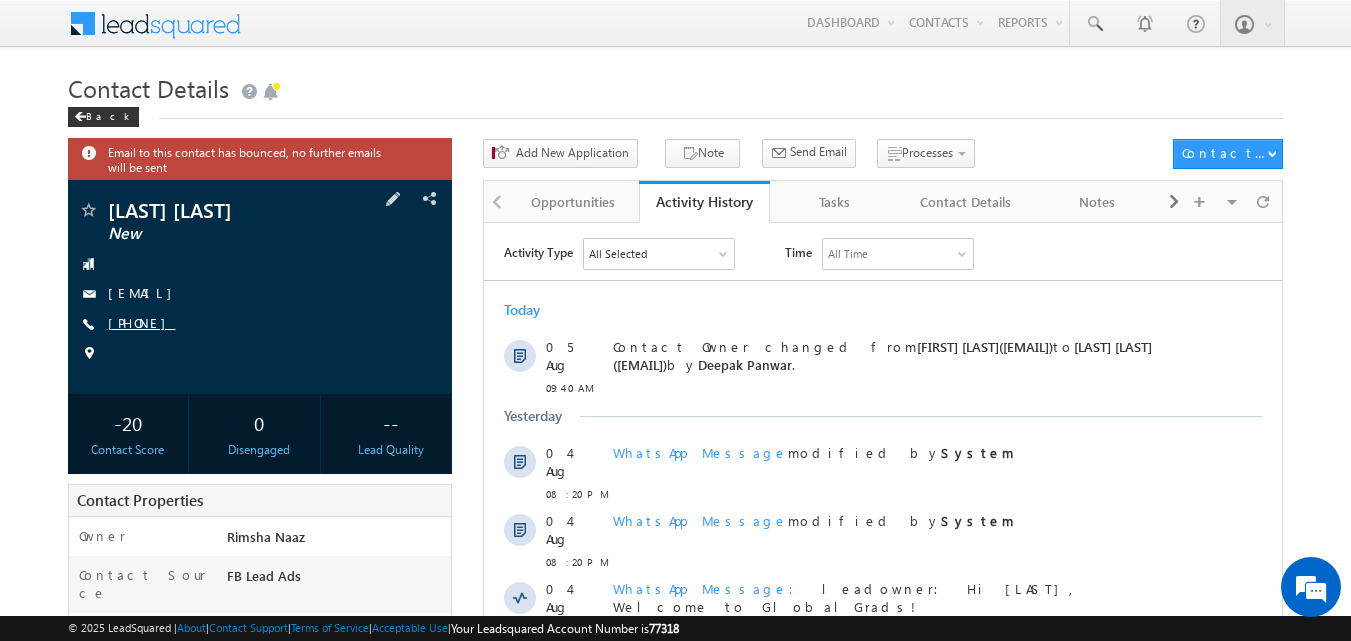 scroll, scrollTop: 0, scrollLeft: 0, axis: both 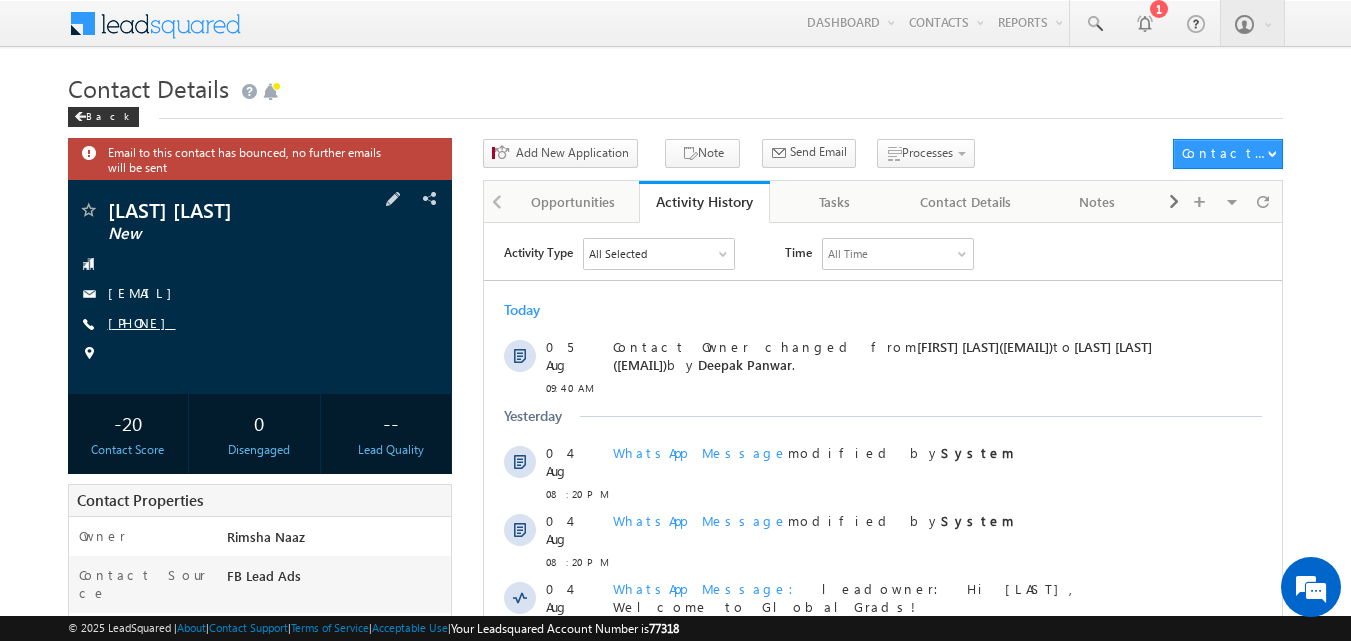 click on "[PHONE]" at bounding box center [142, 322] 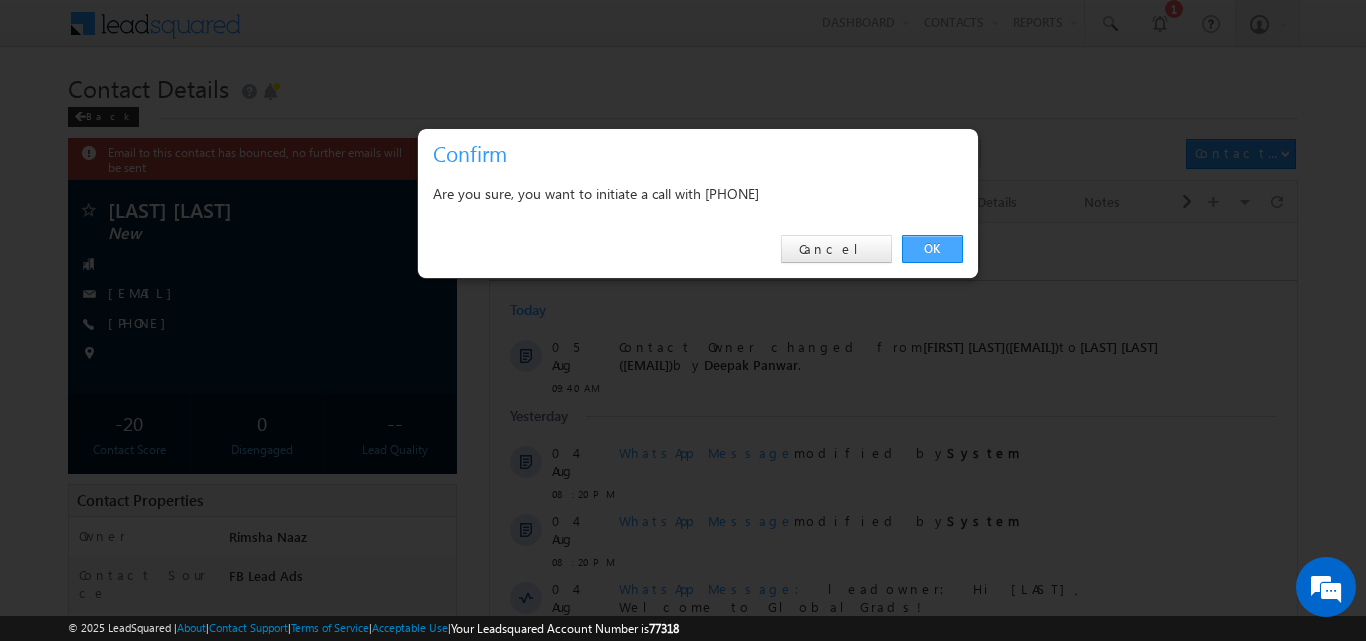 click on "OK" at bounding box center (932, 249) 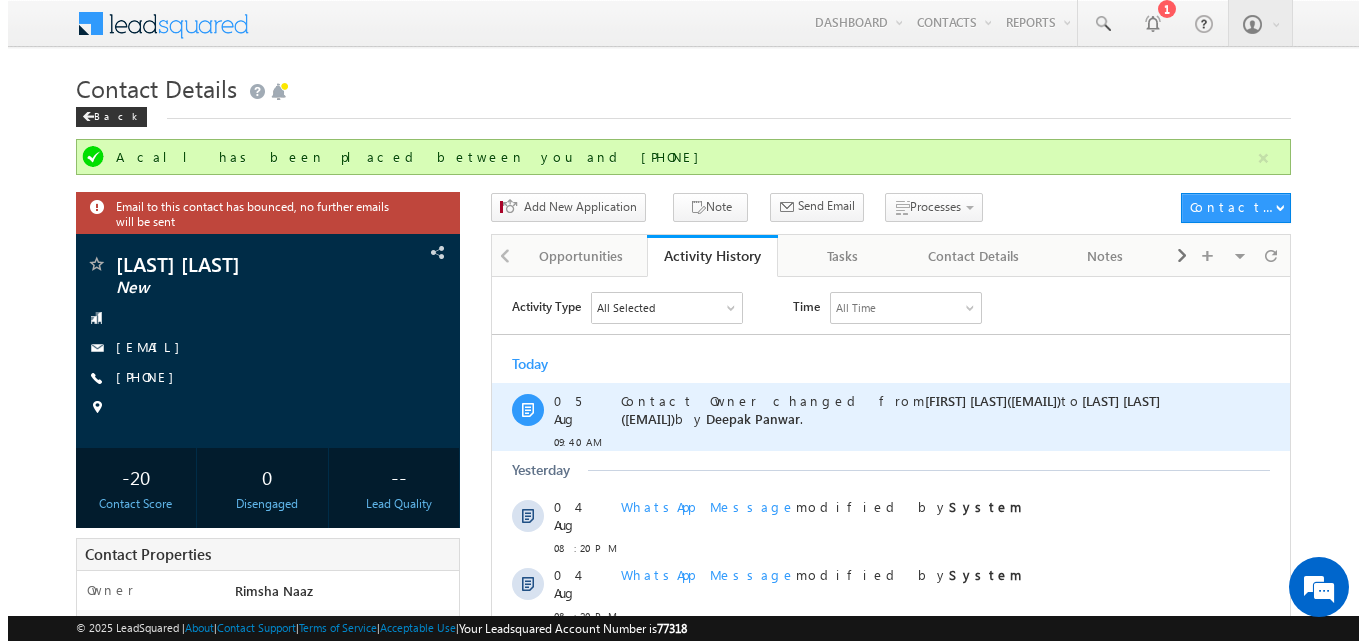 scroll, scrollTop: 0, scrollLeft: 0, axis: both 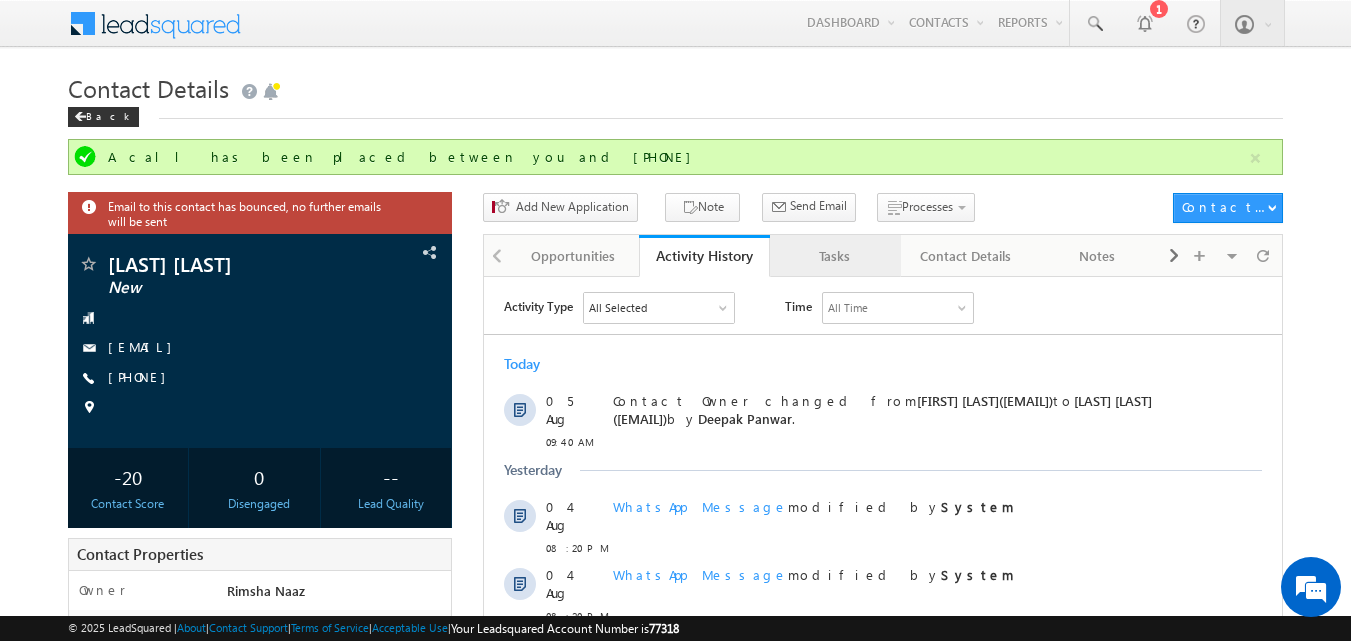 click on "Tasks" at bounding box center [834, 256] 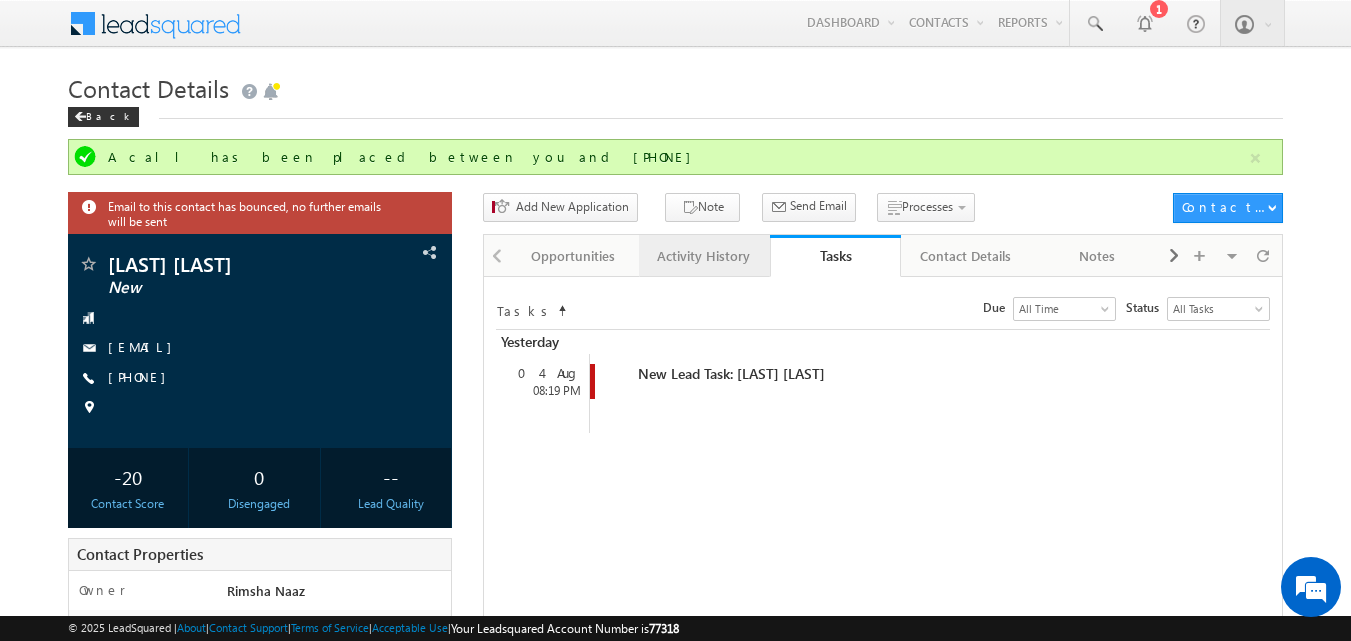 click on "Activity History" at bounding box center [703, 256] 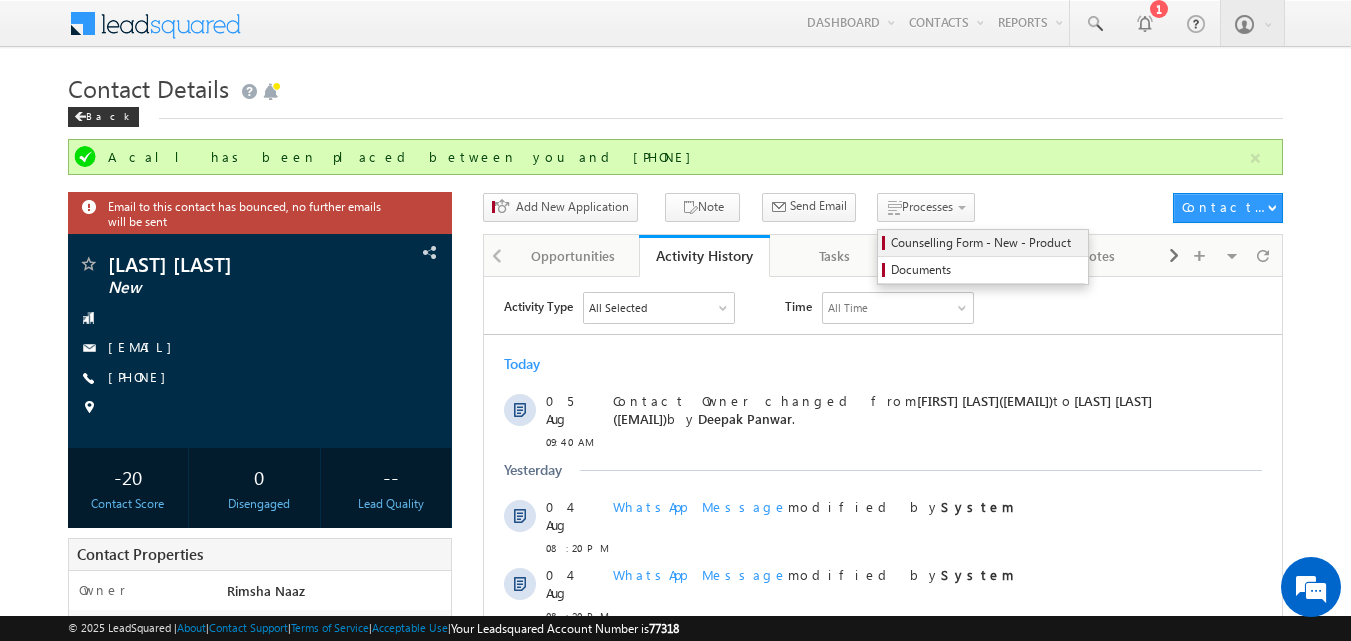 click on "Counselling Form - New - Product" at bounding box center (986, 243) 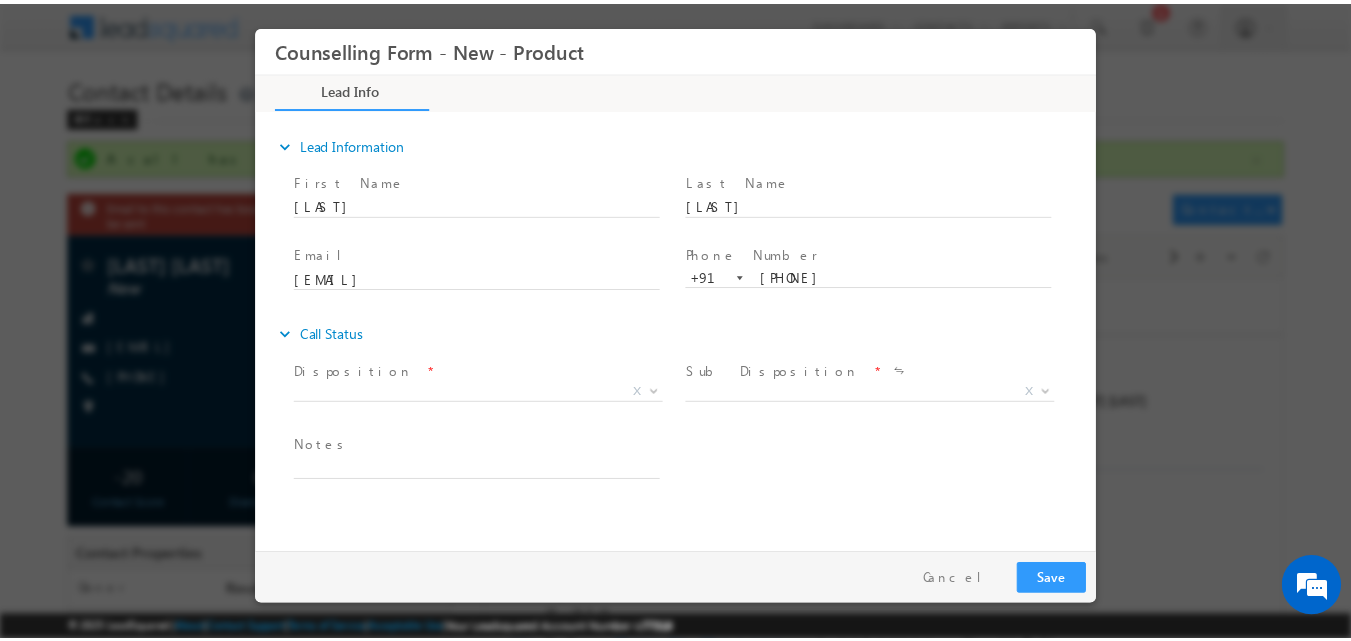 scroll, scrollTop: 0, scrollLeft: 0, axis: both 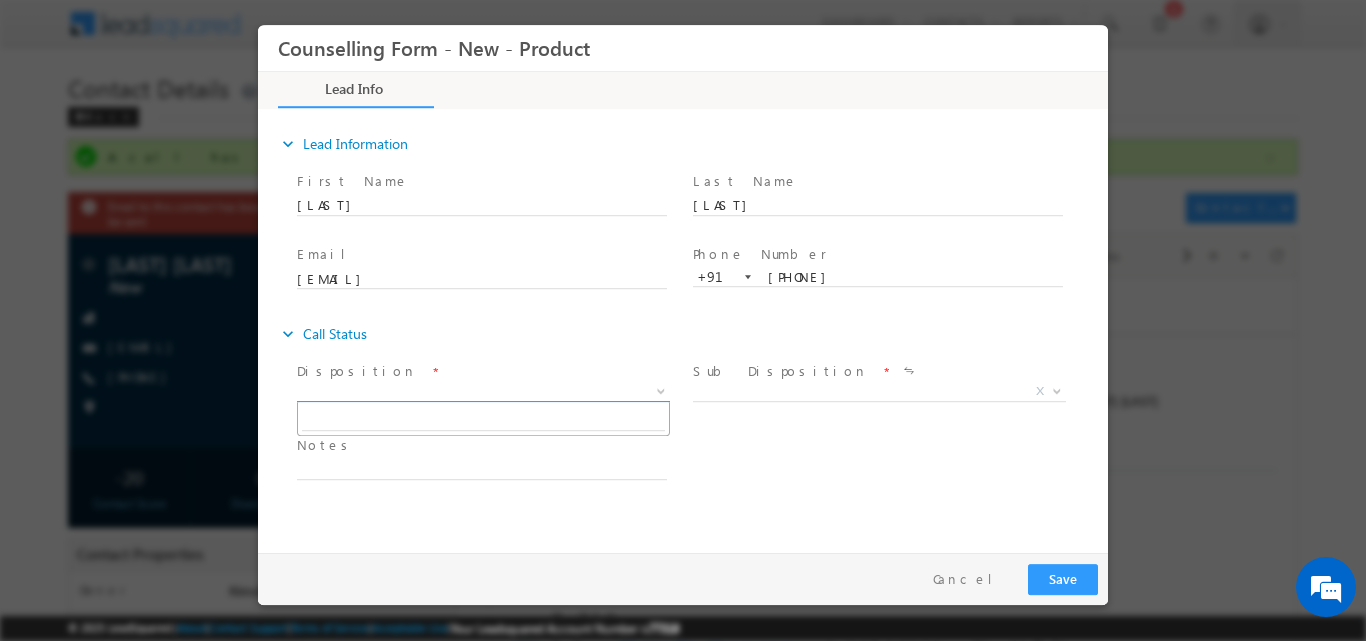click at bounding box center (661, 389) 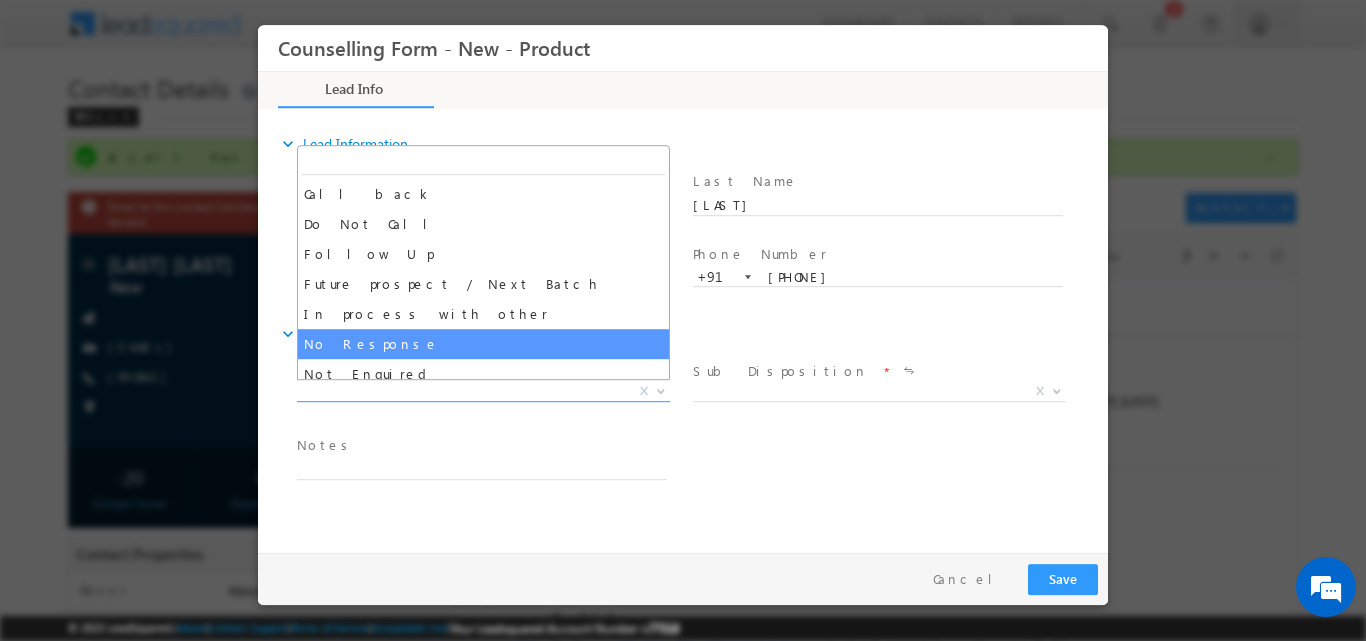 select on "No Response" 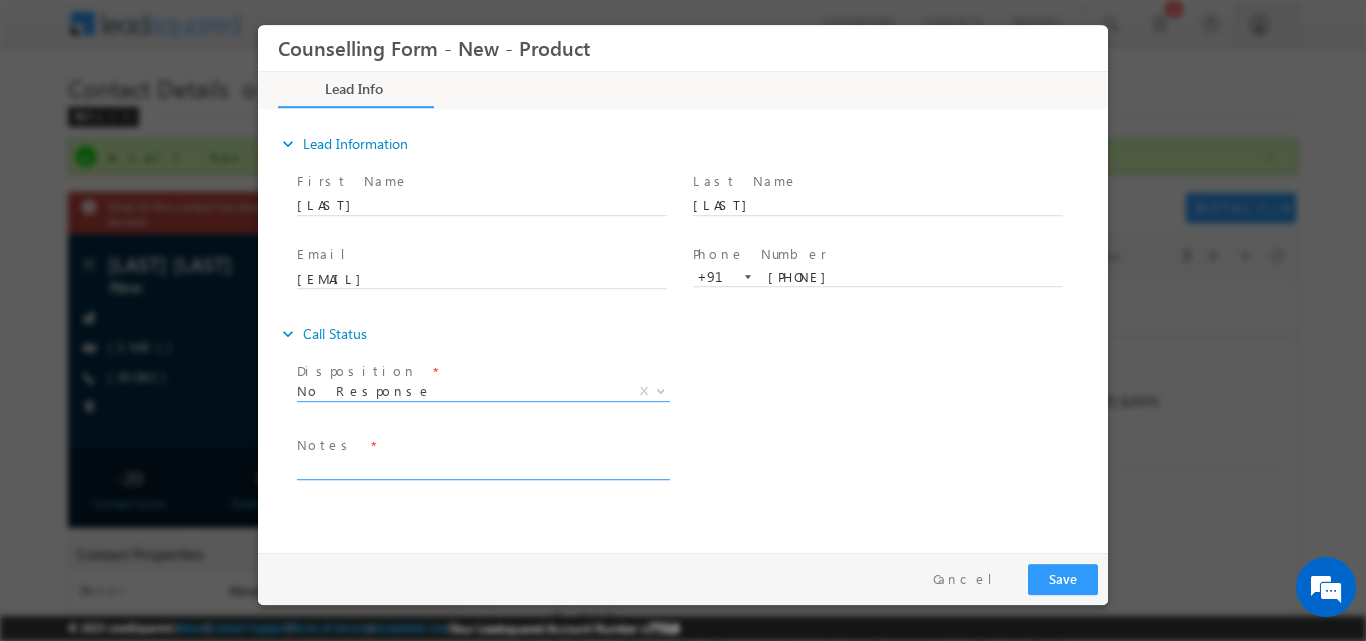 click at bounding box center [482, 467] 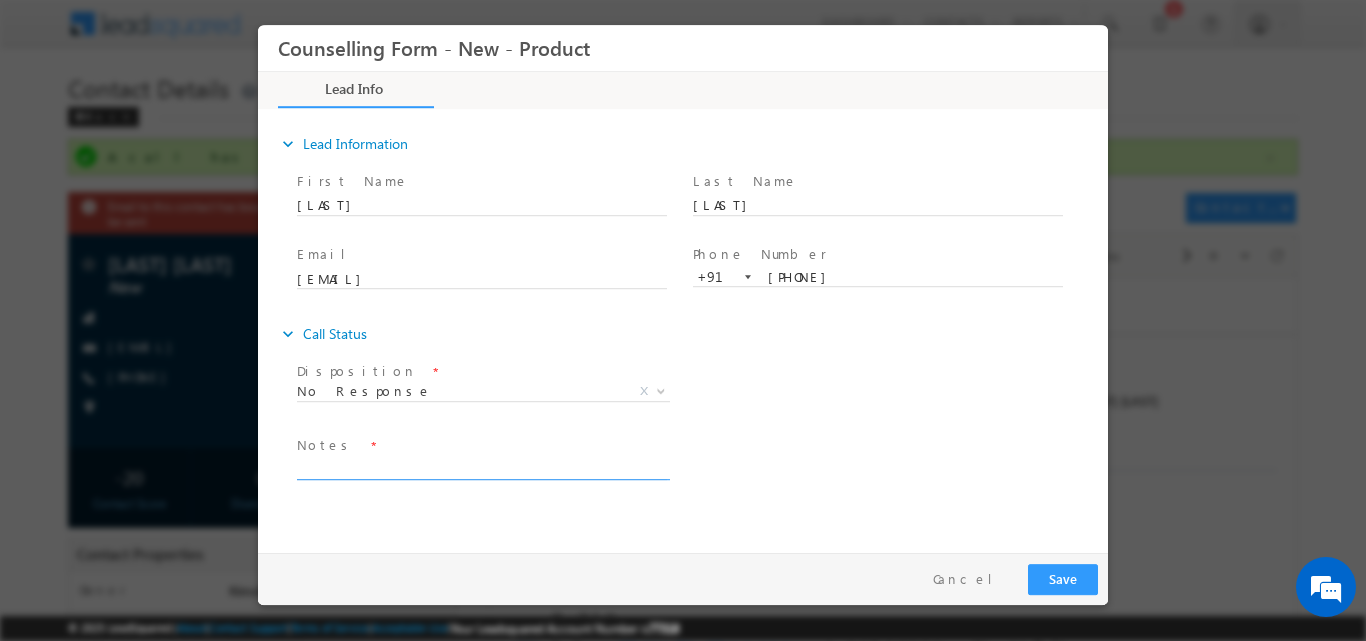 paste on "No response, dnp" 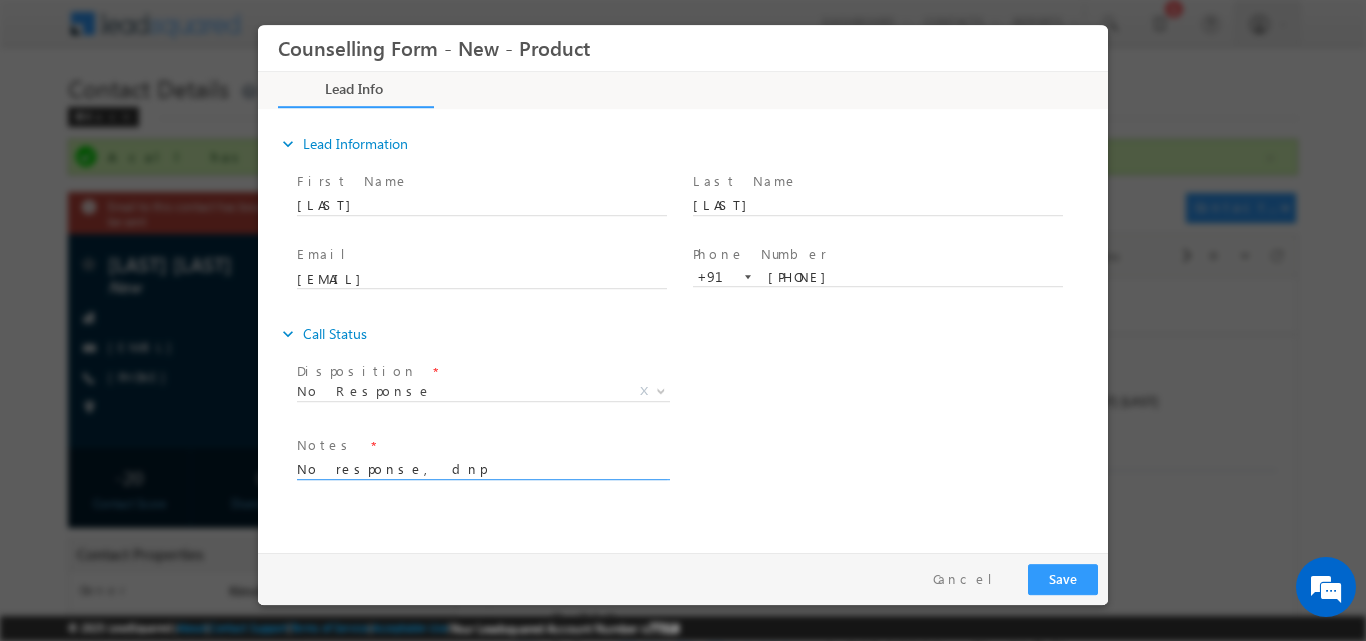 click on "No response, dnp" at bounding box center [482, 467] 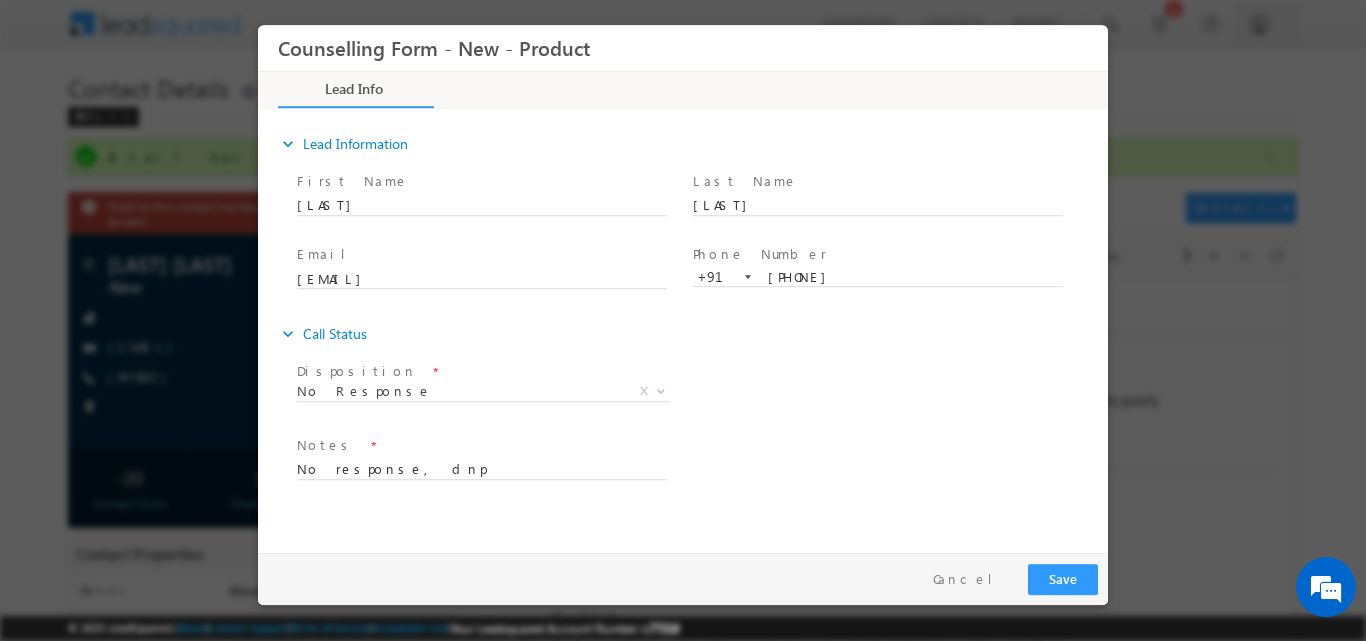 click on "Pay & Save
Save
Cancel" at bounding box center (688, 578) 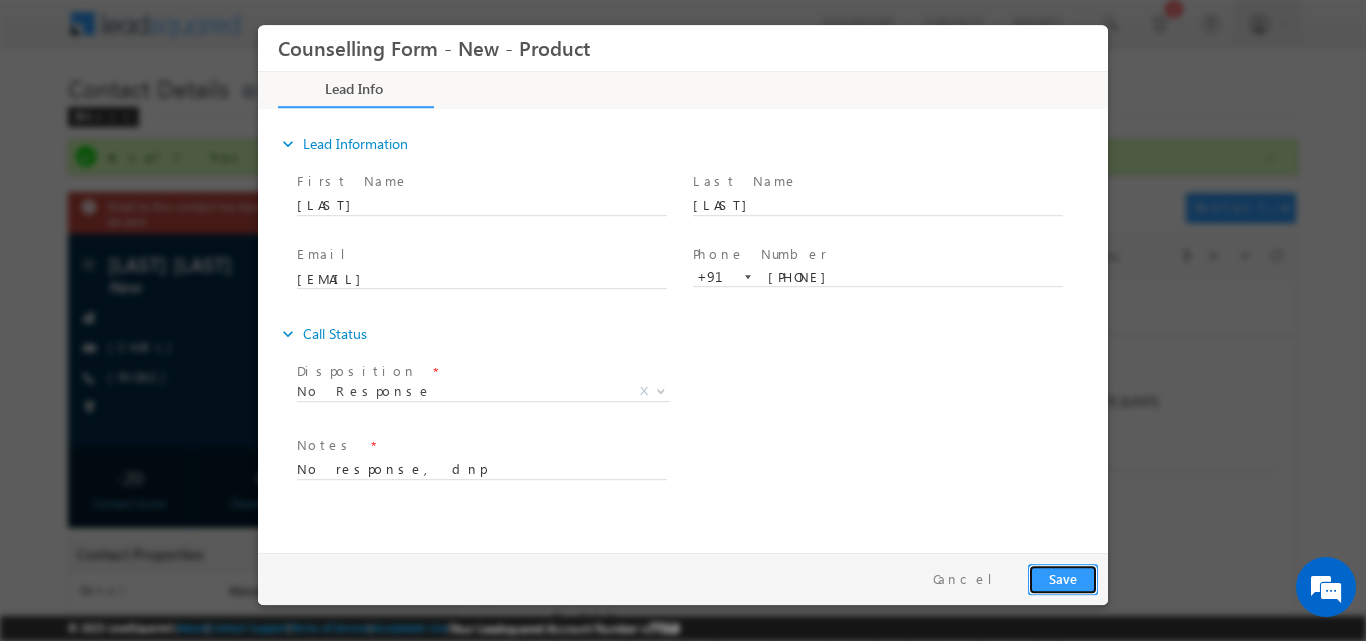 click on "Save" at bounding box center (1063, 578) 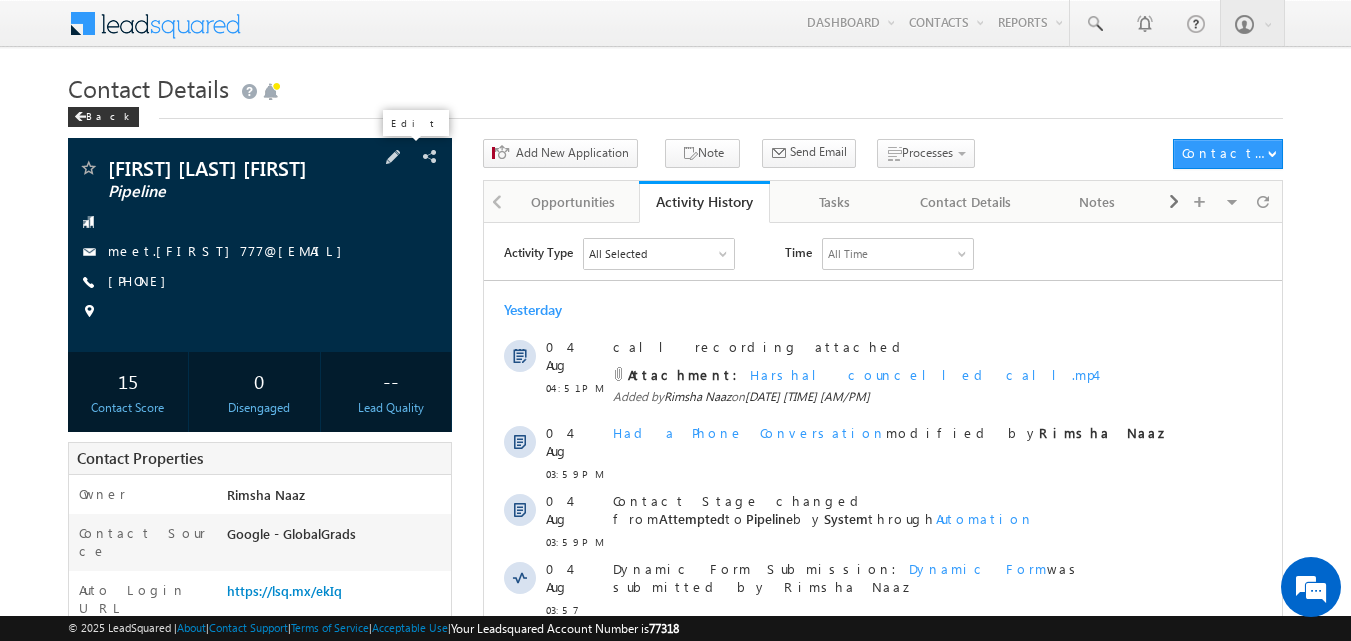 scroll, scrollTop: 0, scrollLeft: 0, axis: both 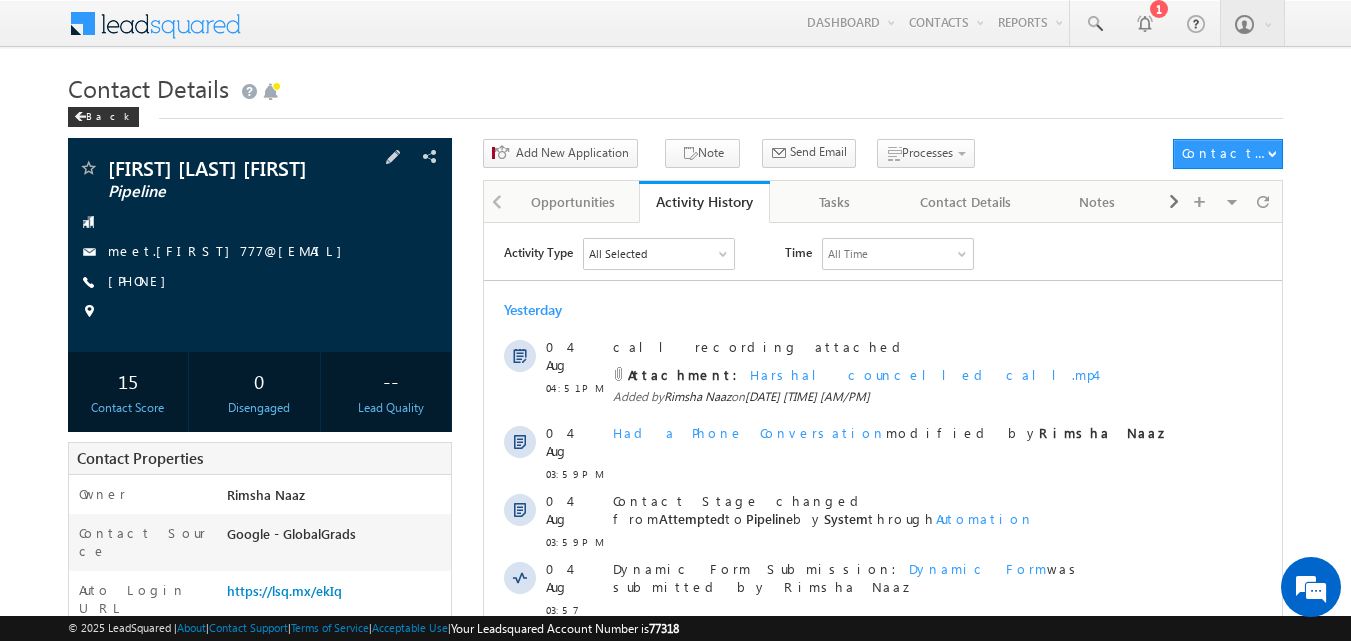 copy on "meet.[FIRST]777@[EMAIL]" 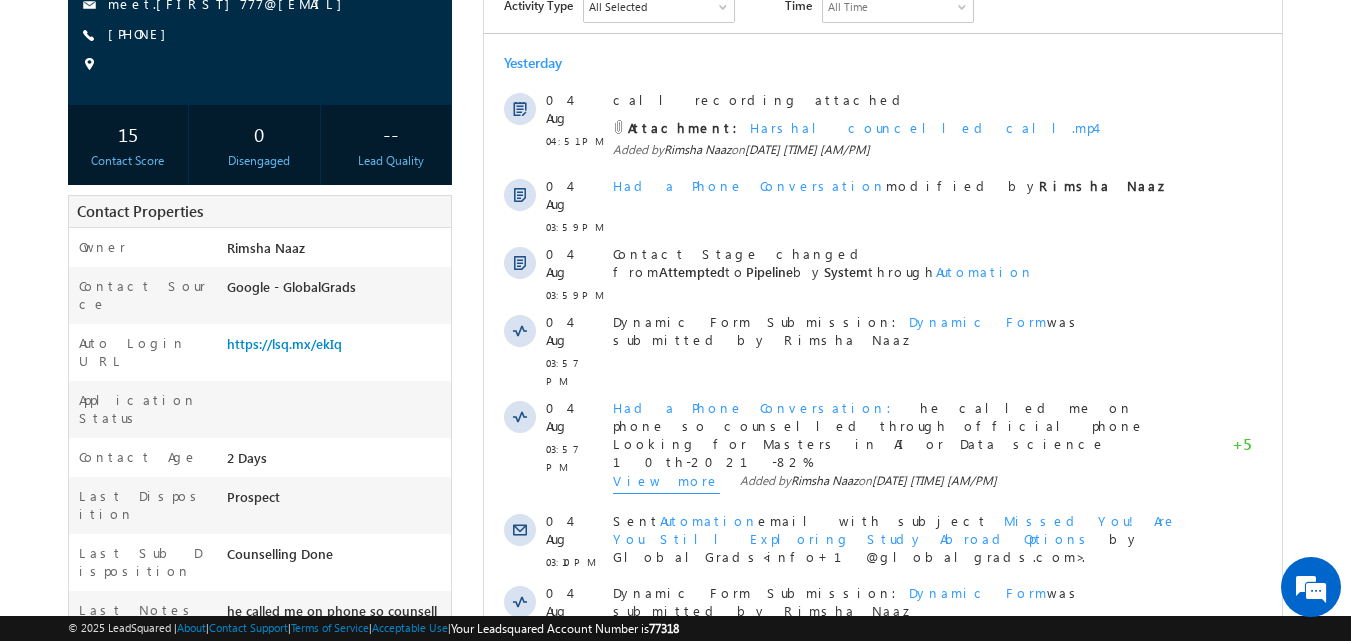 scroll, scrollTop: 250, scrollLeft: 0, axis: vertical 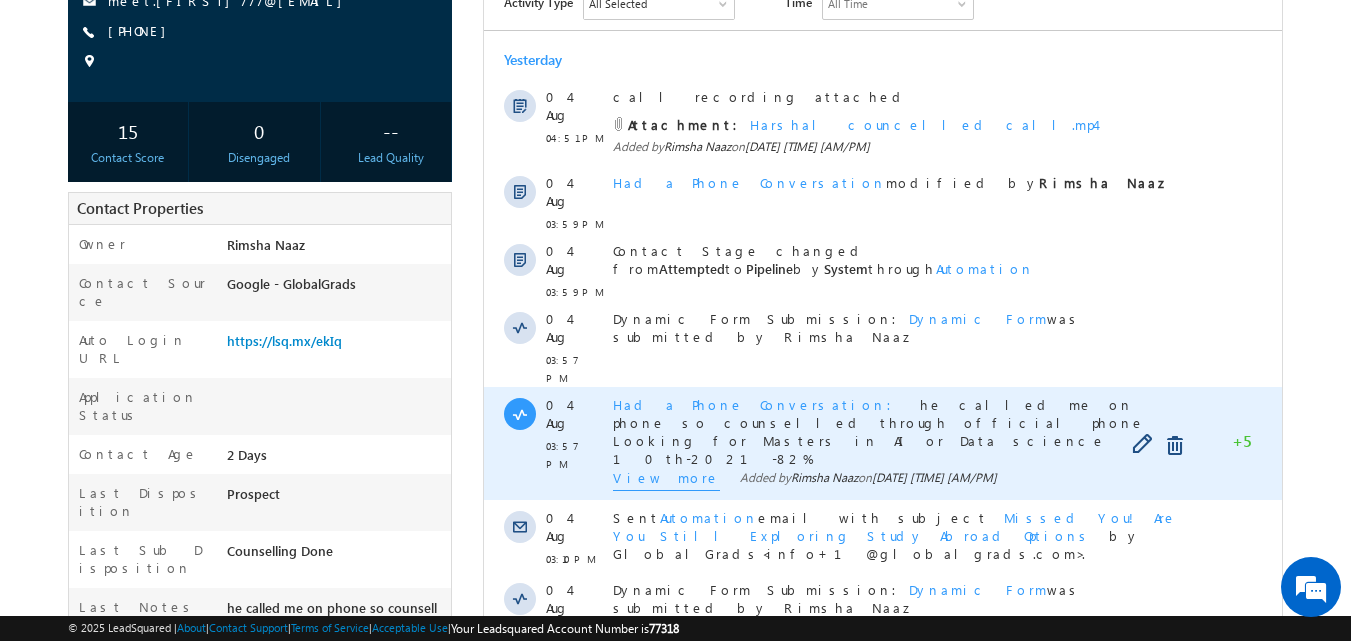 click on "View more" at bounding box center [666, 480] 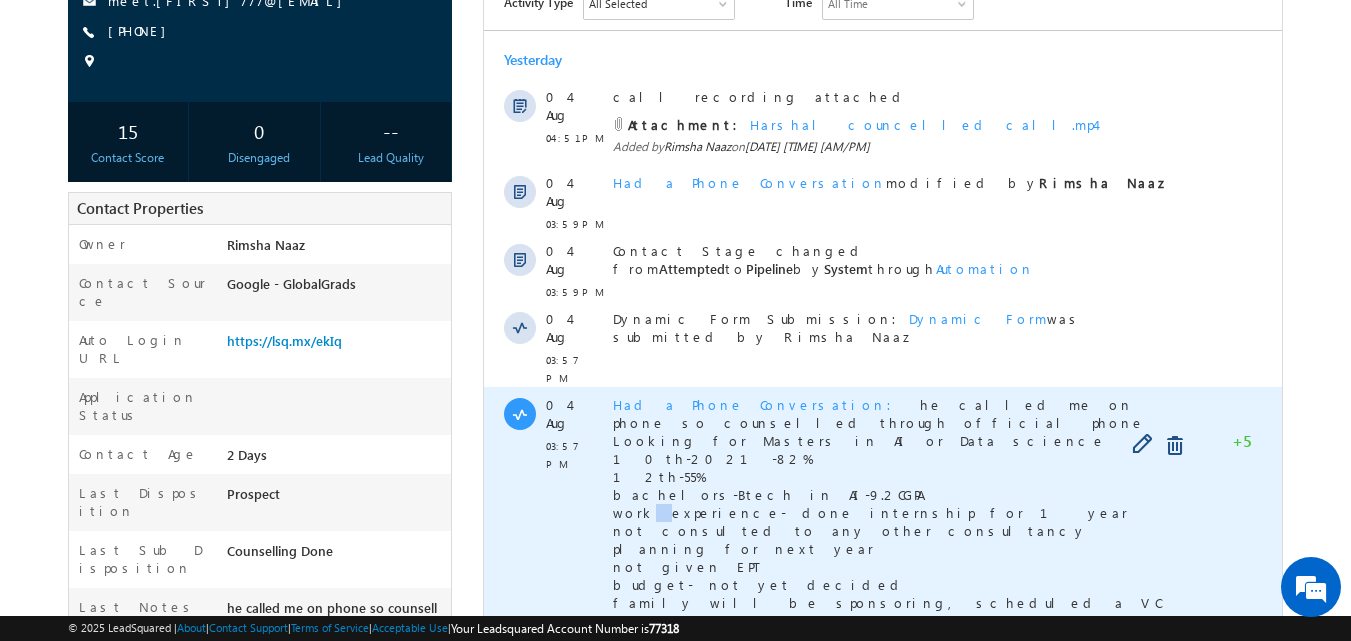 click on "he called me on phone so counselled through official phone
Looking for Masters in AI or Data science
10th-2021-82%
12th-55%
bachelors-Btech in AI-9.2CGPA
work experience- done internship for 1 year
not consulted to any other consultancy
planning for next year
not given EPT
budget- not yet decided
family will be sponsoring, scheduled a VC session for tomorrow at 10A.M" at bounding box center [886, 512] 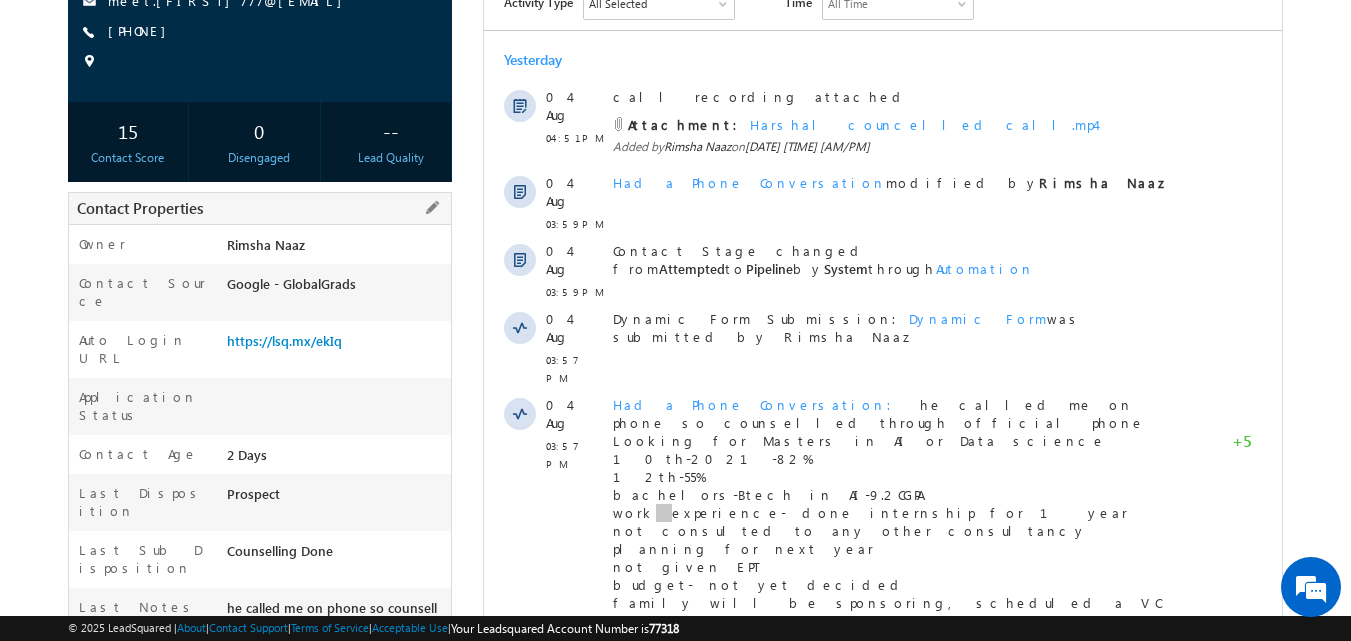 click on "Owner
*
[FIRST] [LAST]
Contact Source
Google - GlobalGrads
Auto Login URL
https://lsq.mx/ekIq
Application Status
Contact Age
2 Days
Last Disposition
Prospect" at bounding box center (260, 581) 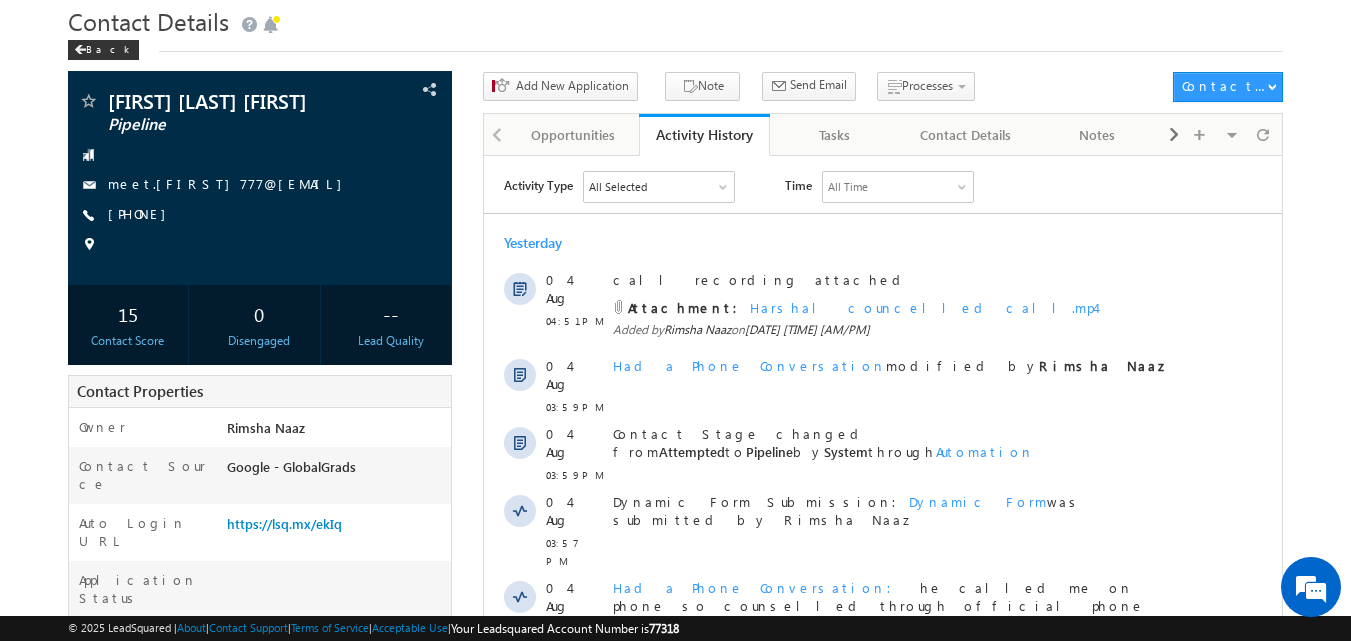 scroll, scrollTop: 65, scrollLeft: 0, axis: vertical 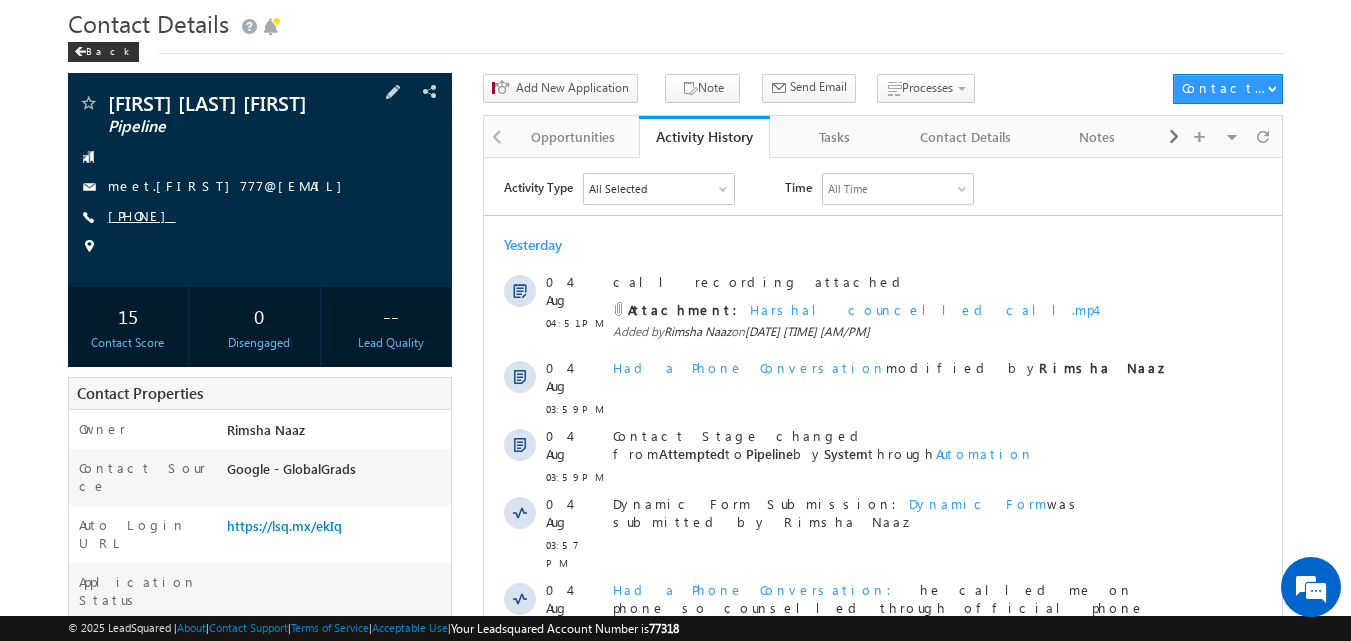 click on "[PHONE]" at bounding box center [142, 215] 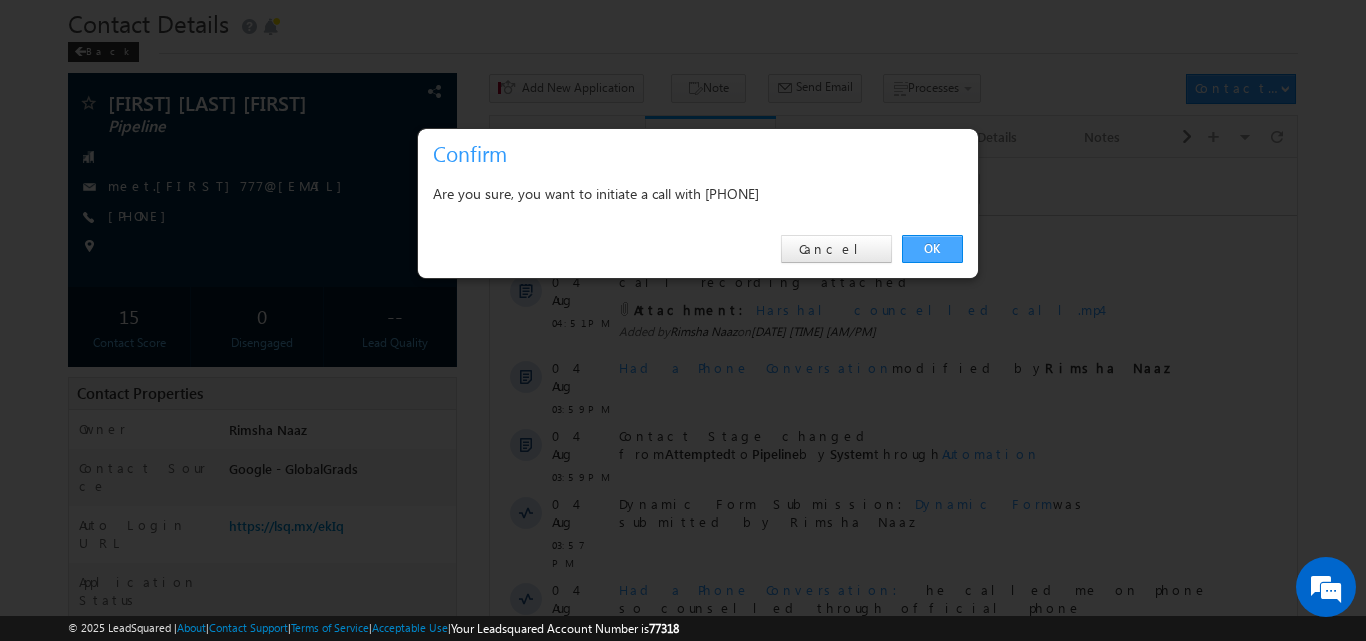 click on "OK" at bounding box center [932, 249] 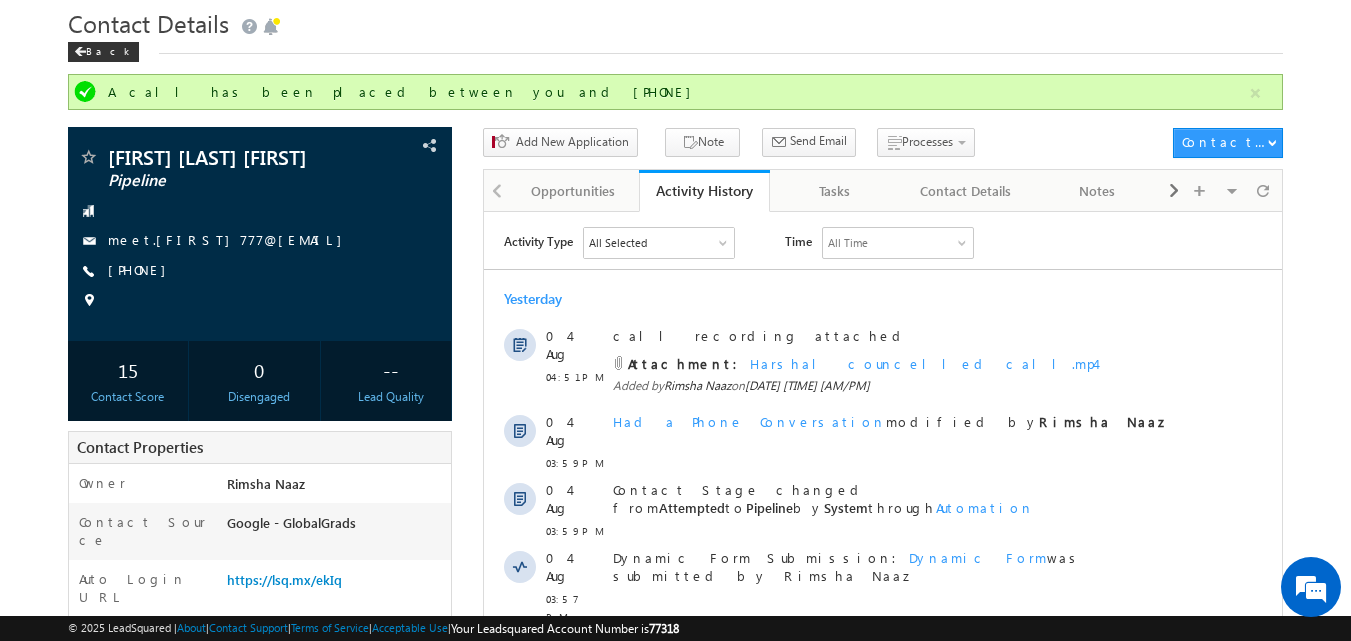 click on "Contact Details" at bounding box center (676, 21) 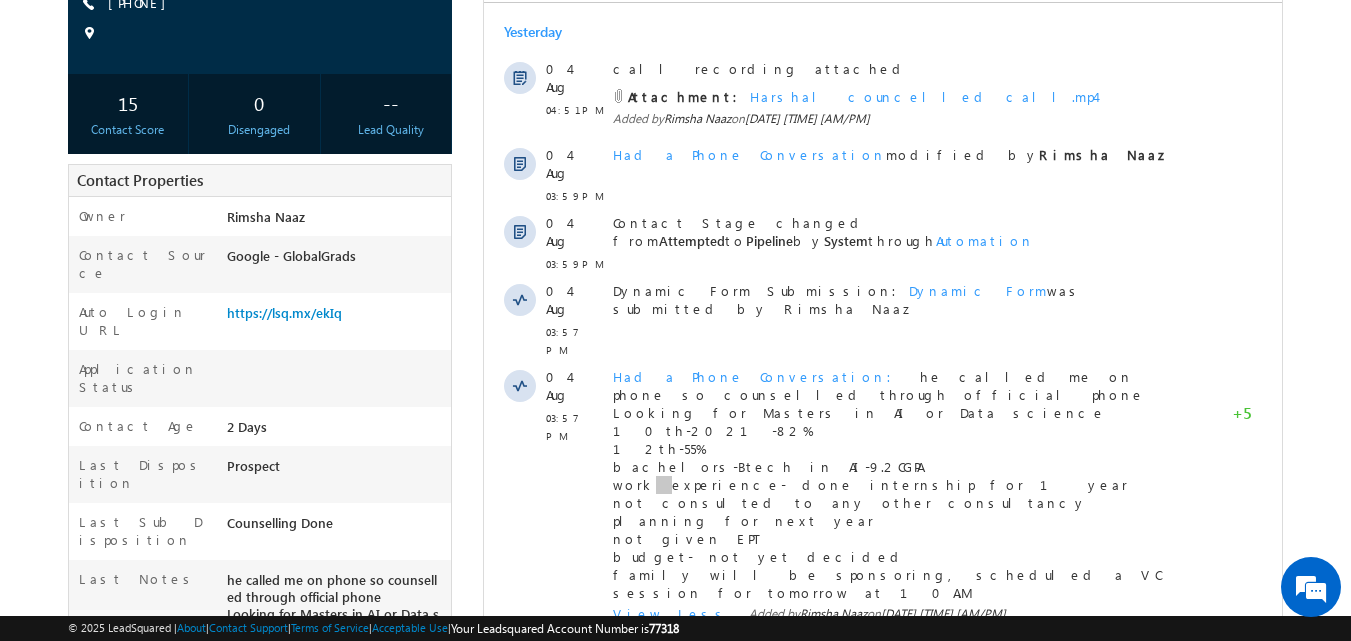 scroll, scrollTop: 350, scrollLeft: 0, axis: vertical 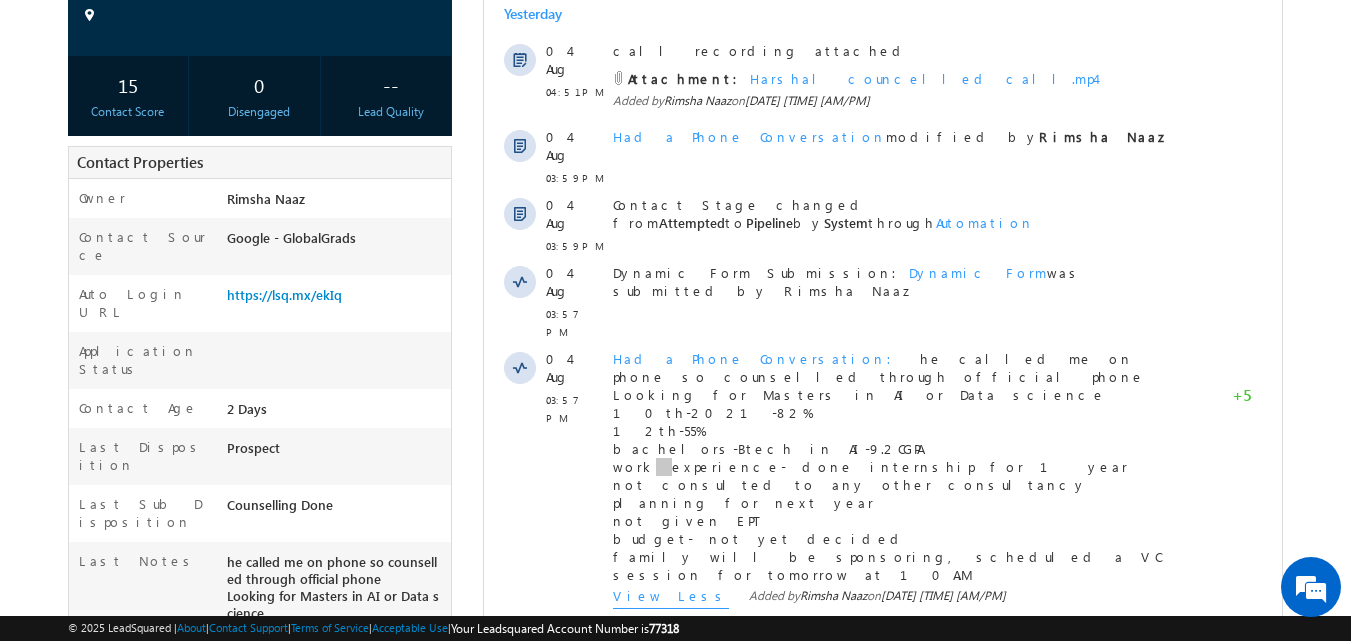 click on "Menu
[FIRST] [LAST]
[INITIAL] +1@[EMAIL]" at bounding box center [675, 288] 